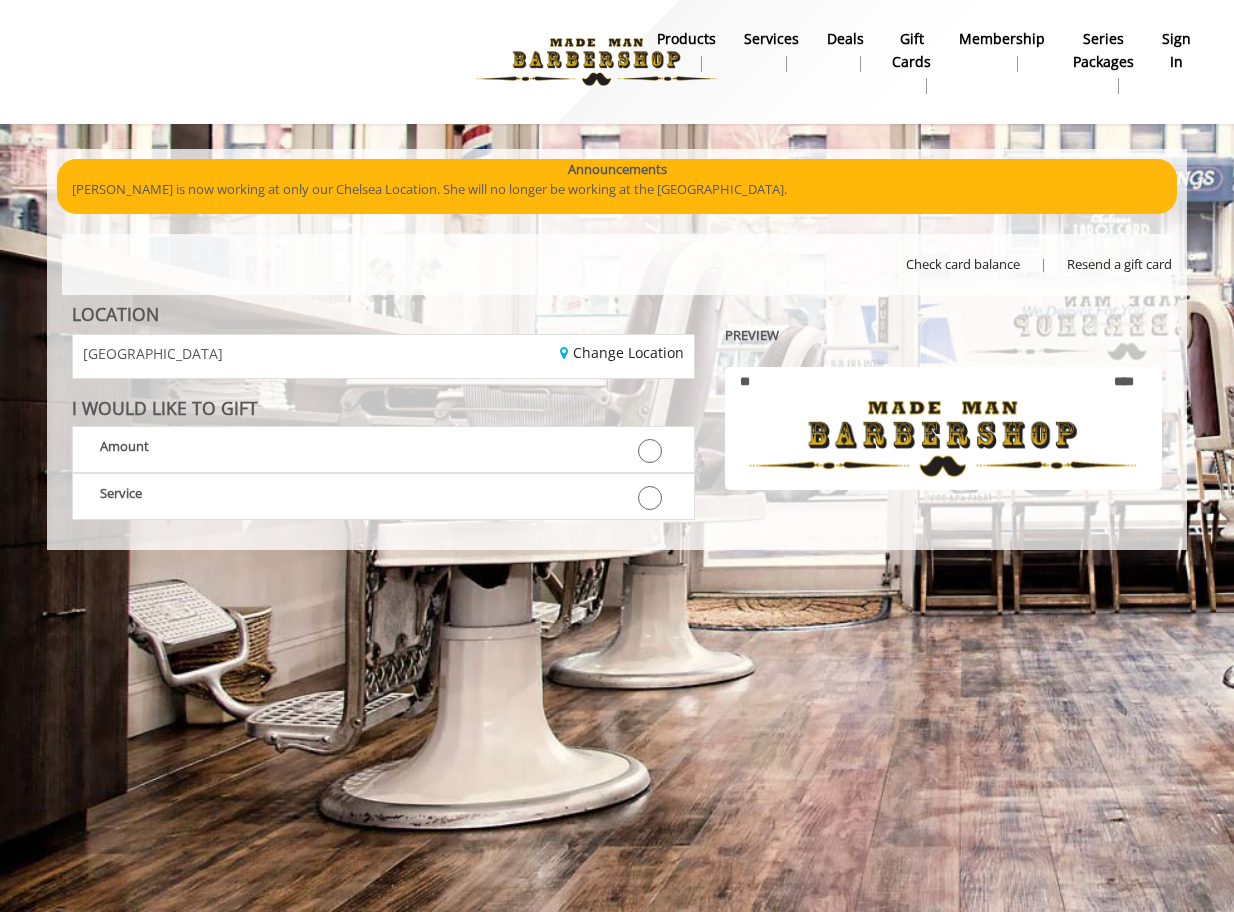 scroll, scrollTop: 0, scrollLeft: 0, axis: both 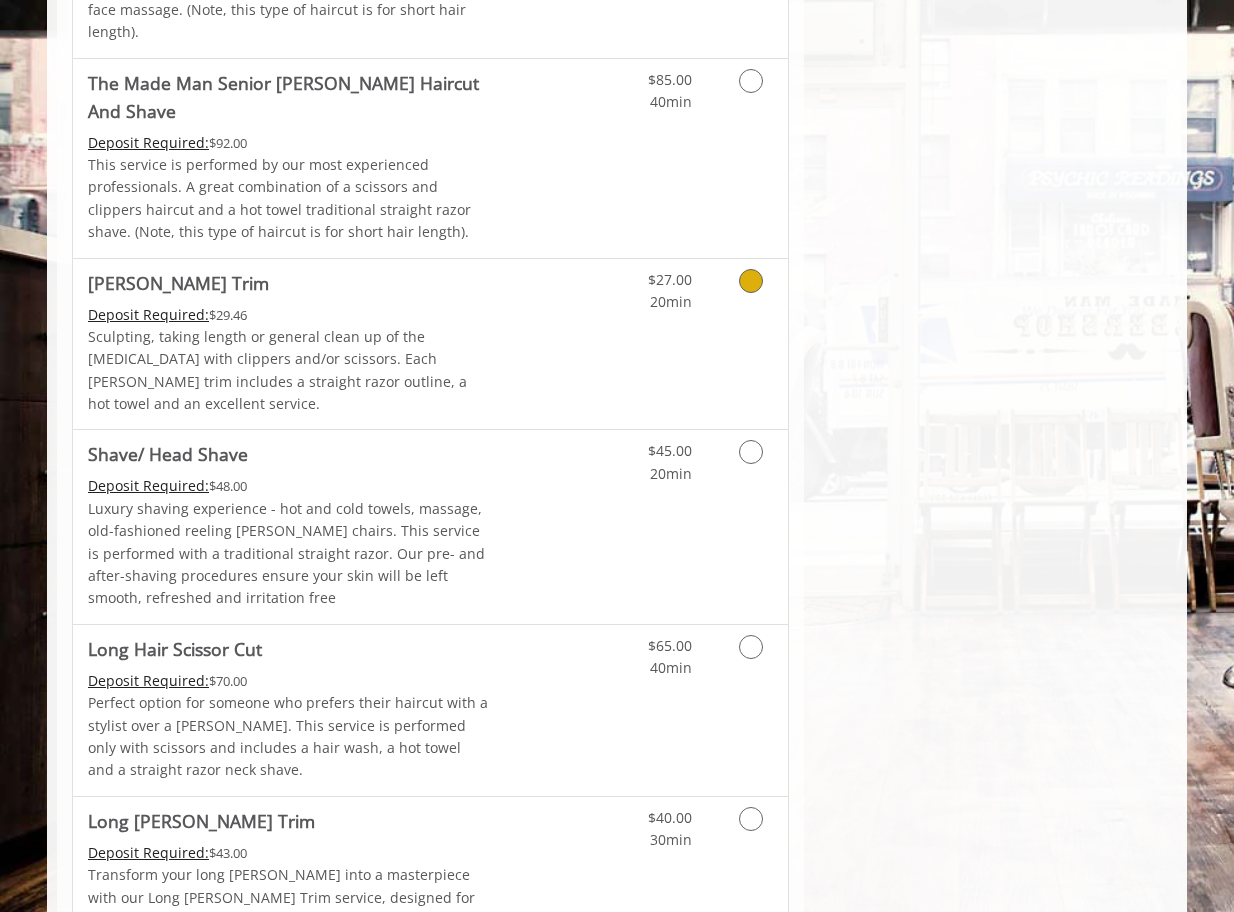 click at bounding box center (751, 281) 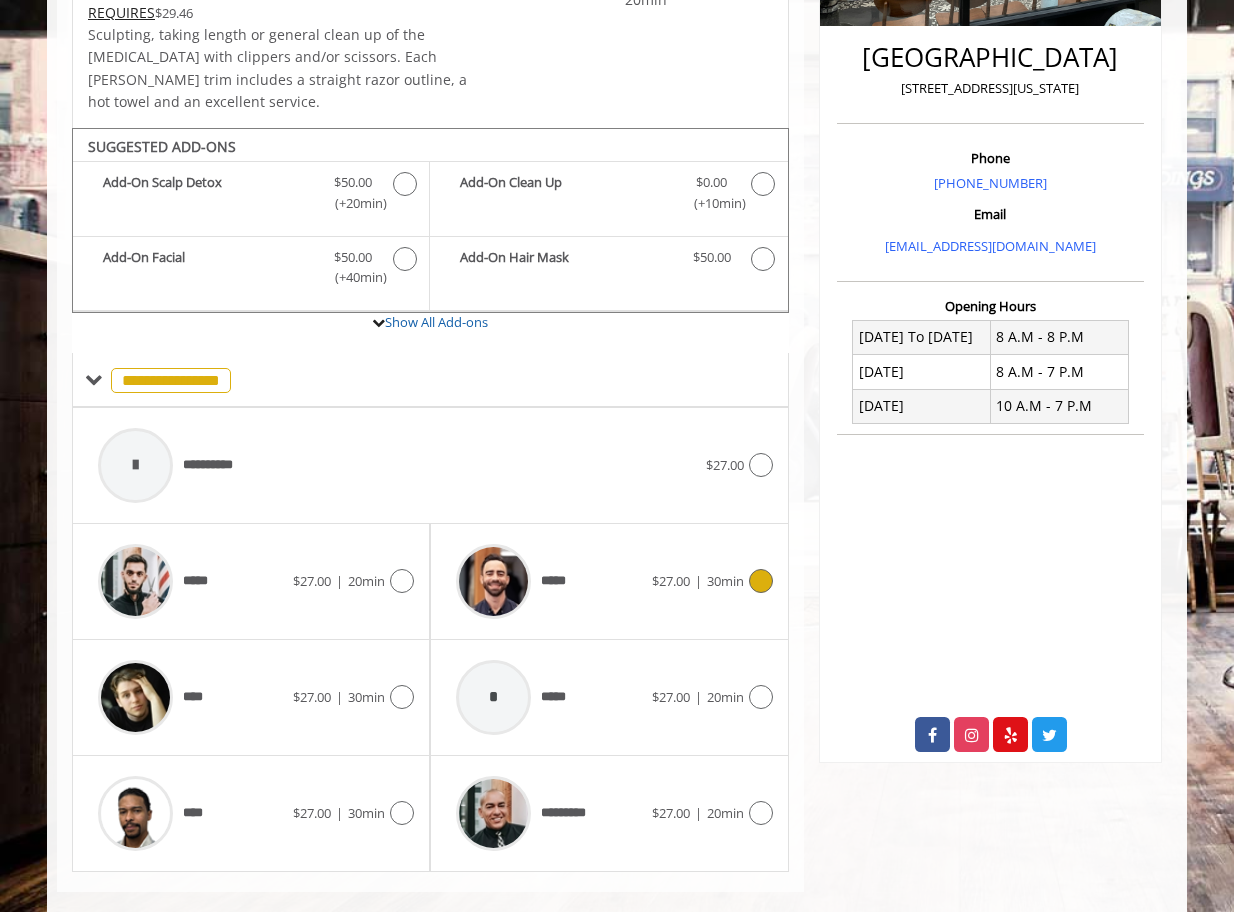 scroll, scrollTop: 475, scrollLeft: 0, axis: vertical 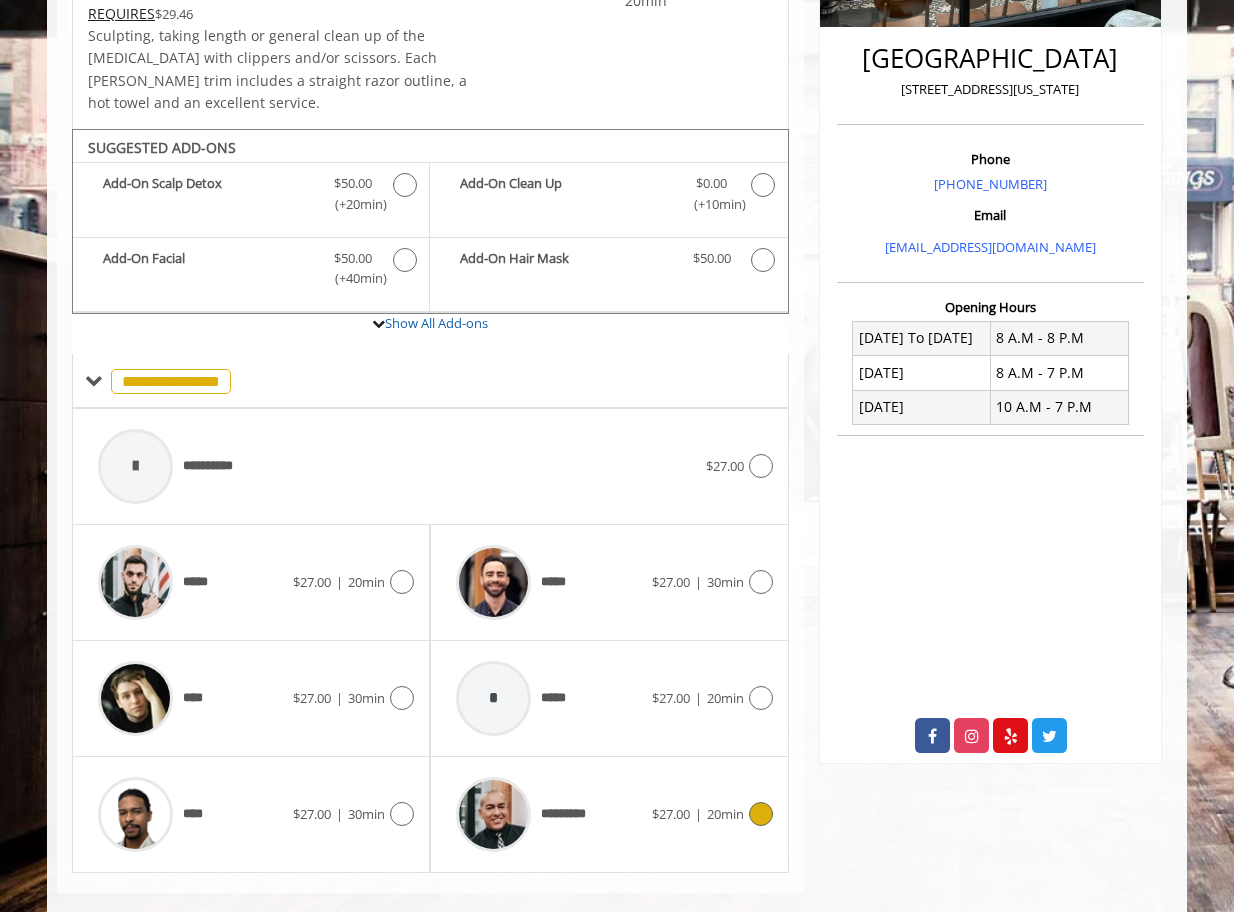 click at bounding box center [761, 814] 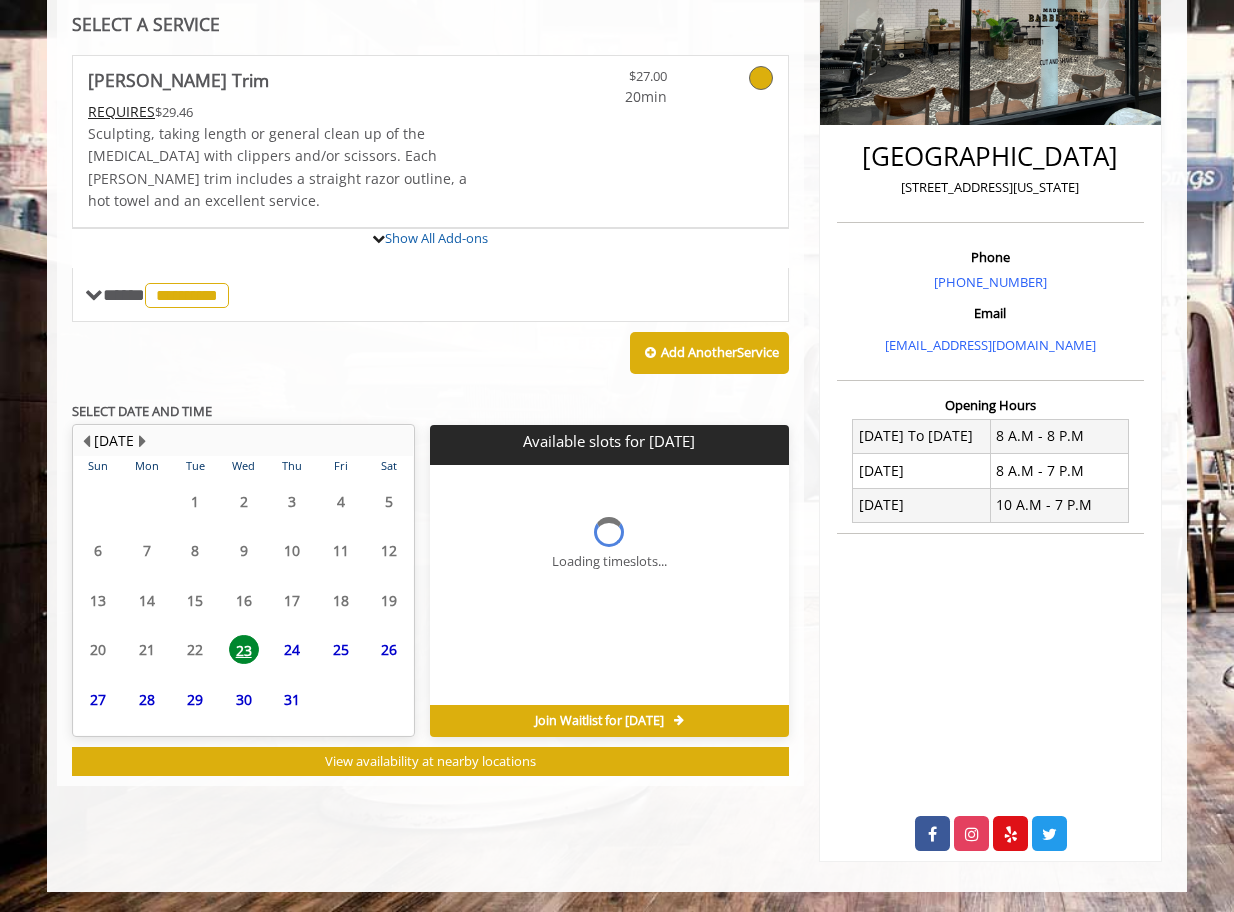 scroll, scrollTop: 369, scrollLeft: 0, axis: vertical 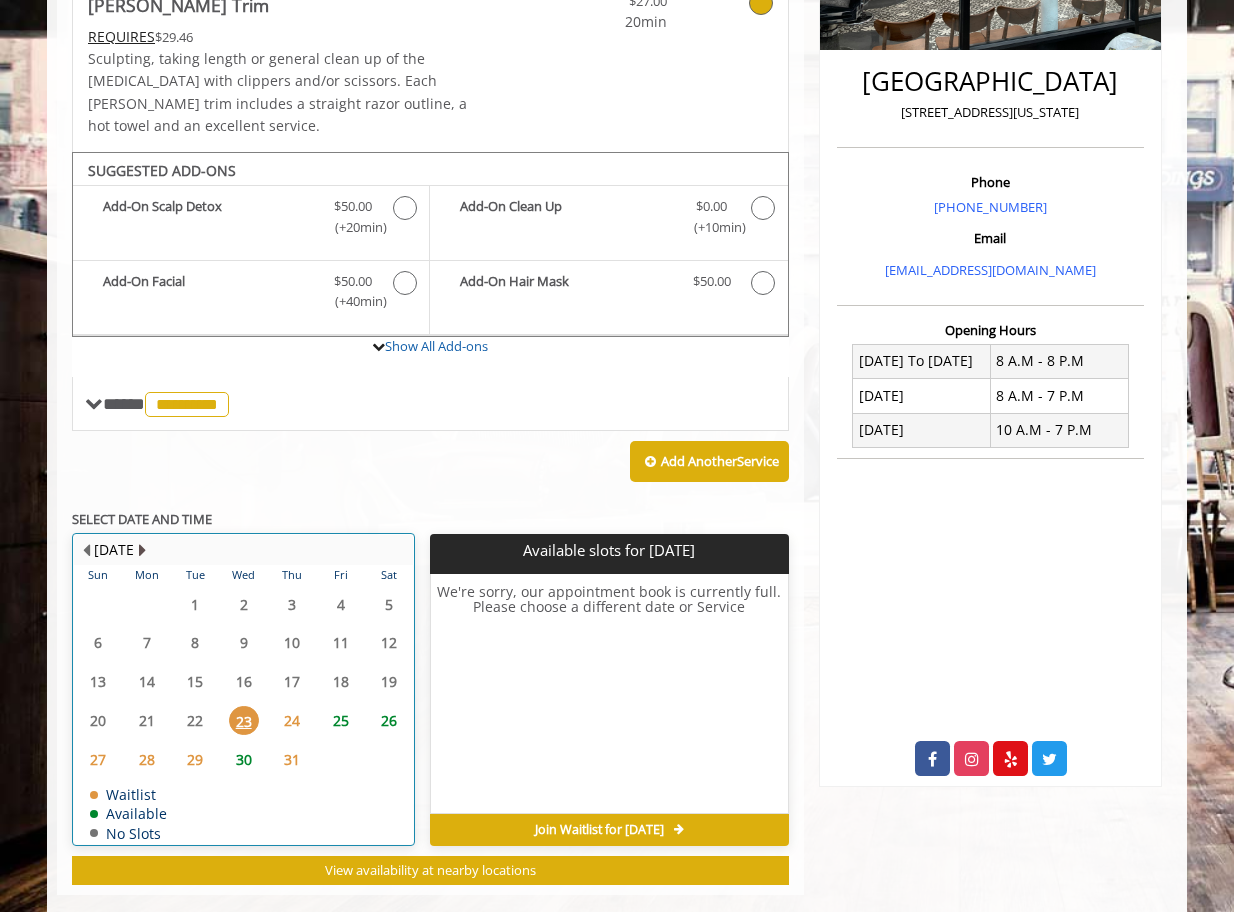 click at bounding box center (142, 550) 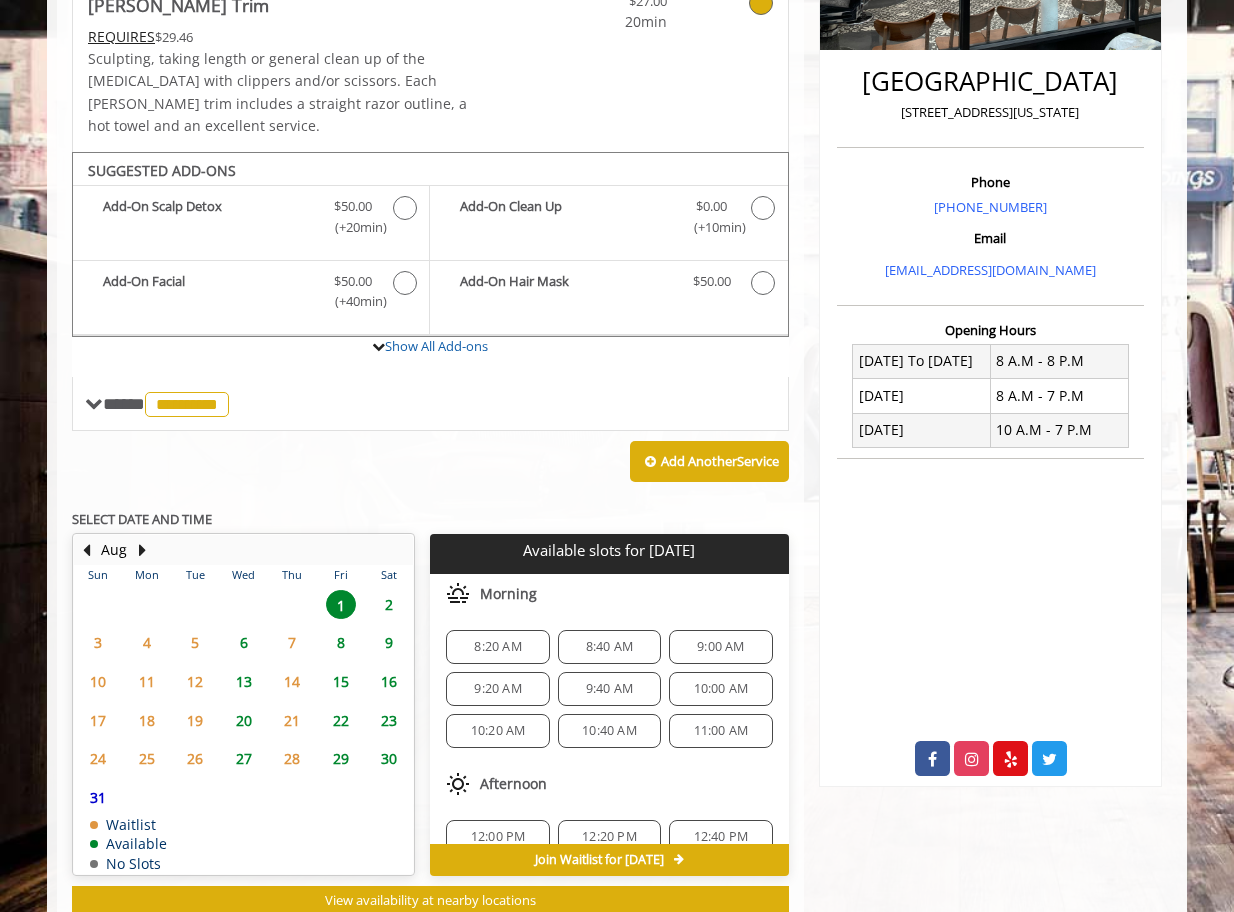 scroll, scrollTop: 482, scrollLeft: 0, axis: vertical 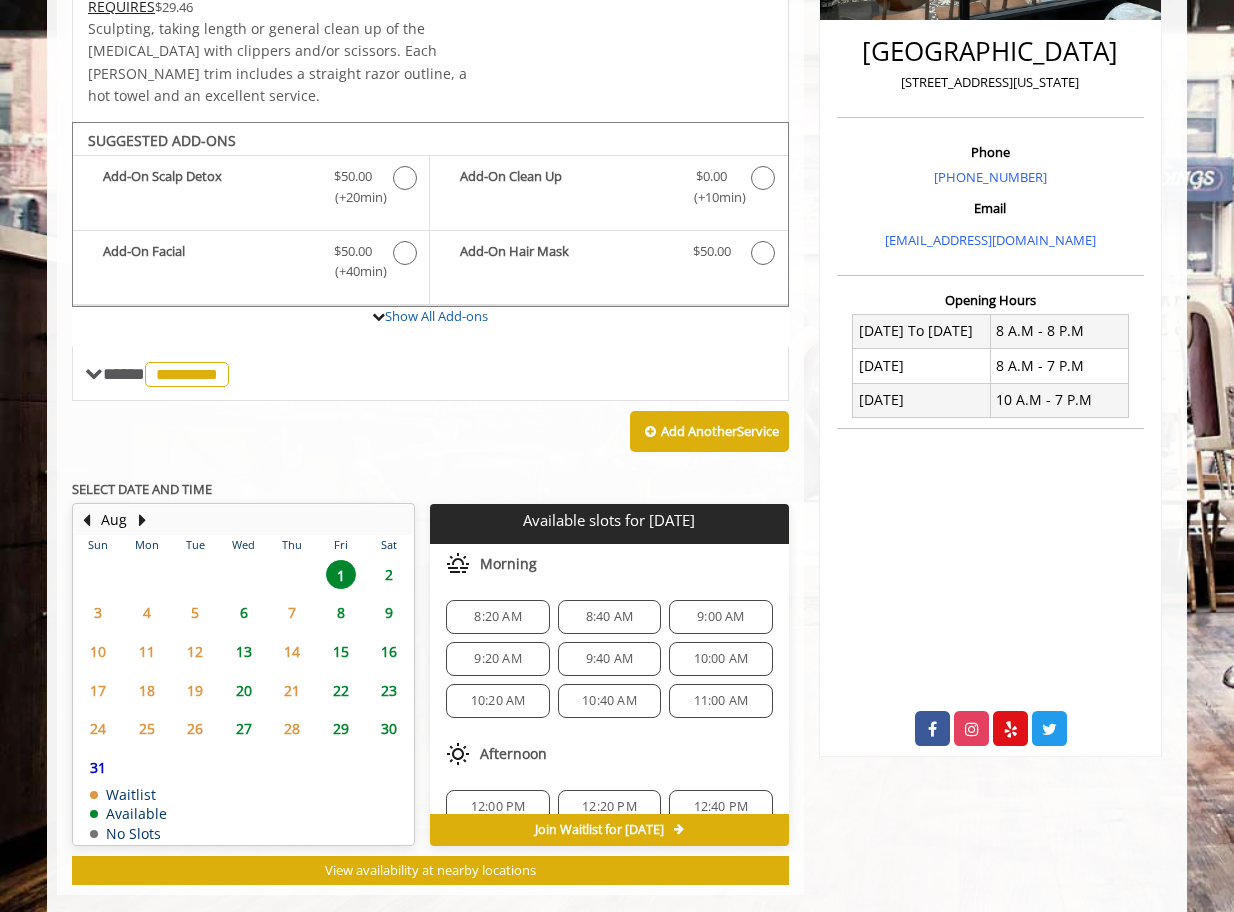 click on "6" 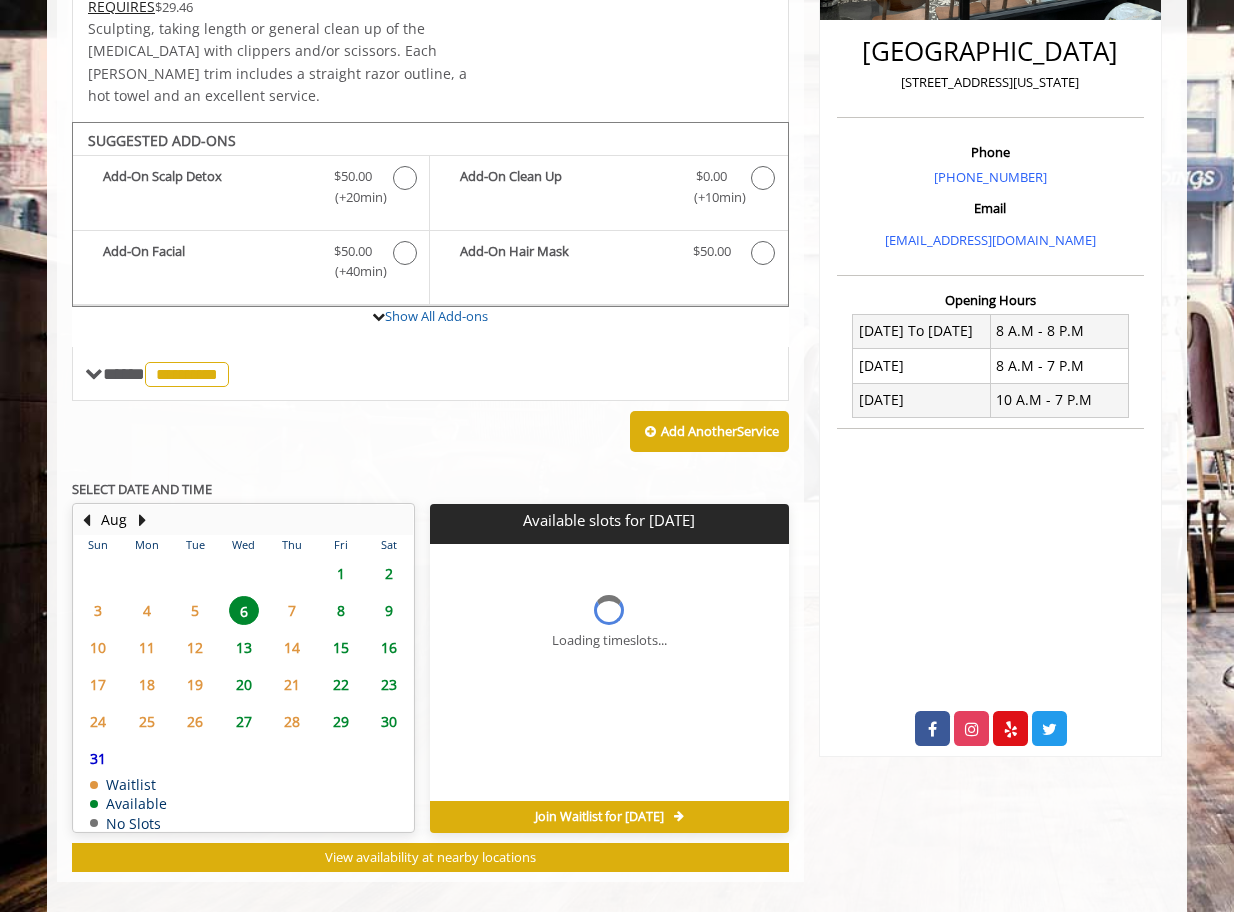 scroll, scrollTop: 468, scrollLeft: 0, axis: vertical 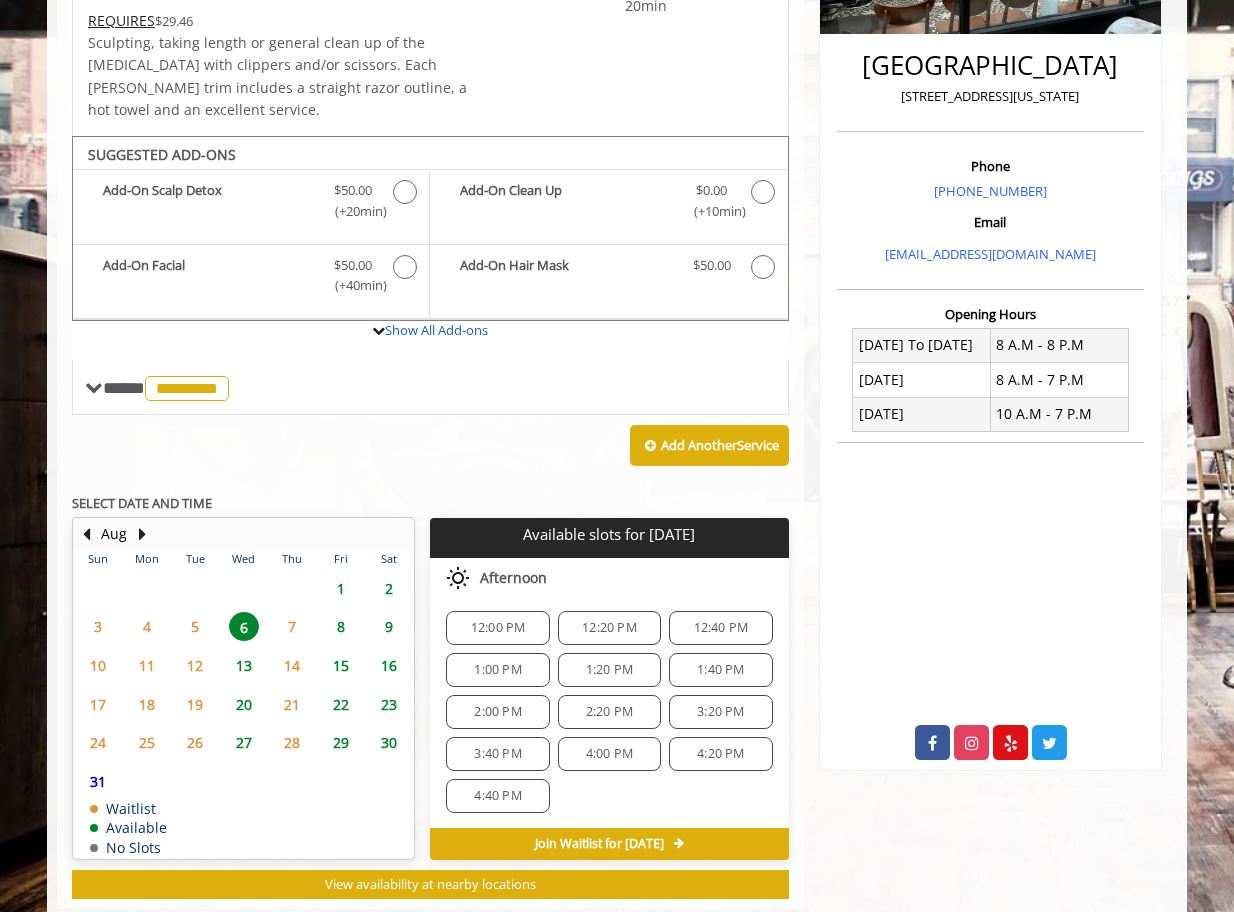 click on "12:00 PM" 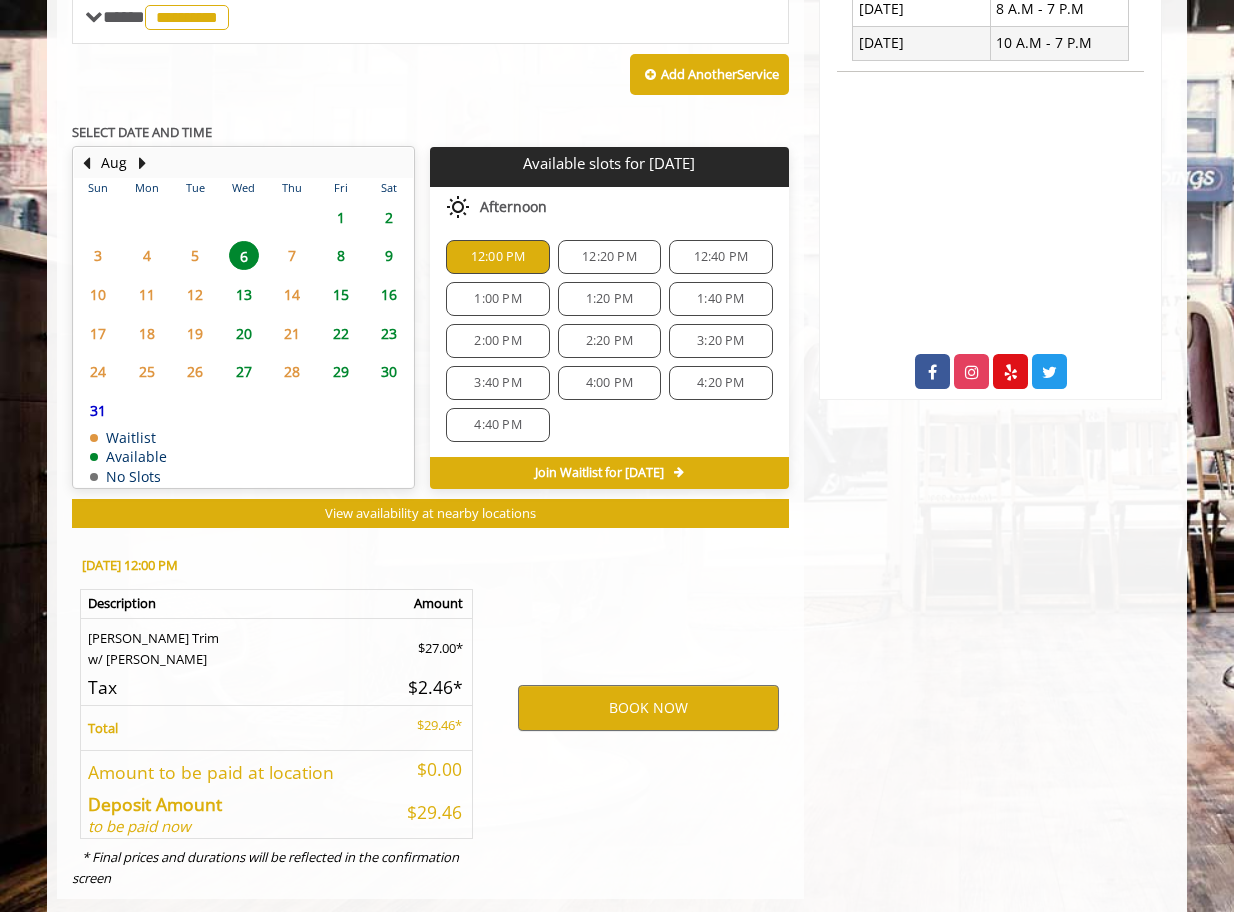 scroll, scrollTop: 839, scrollLeft: 3, axis: both 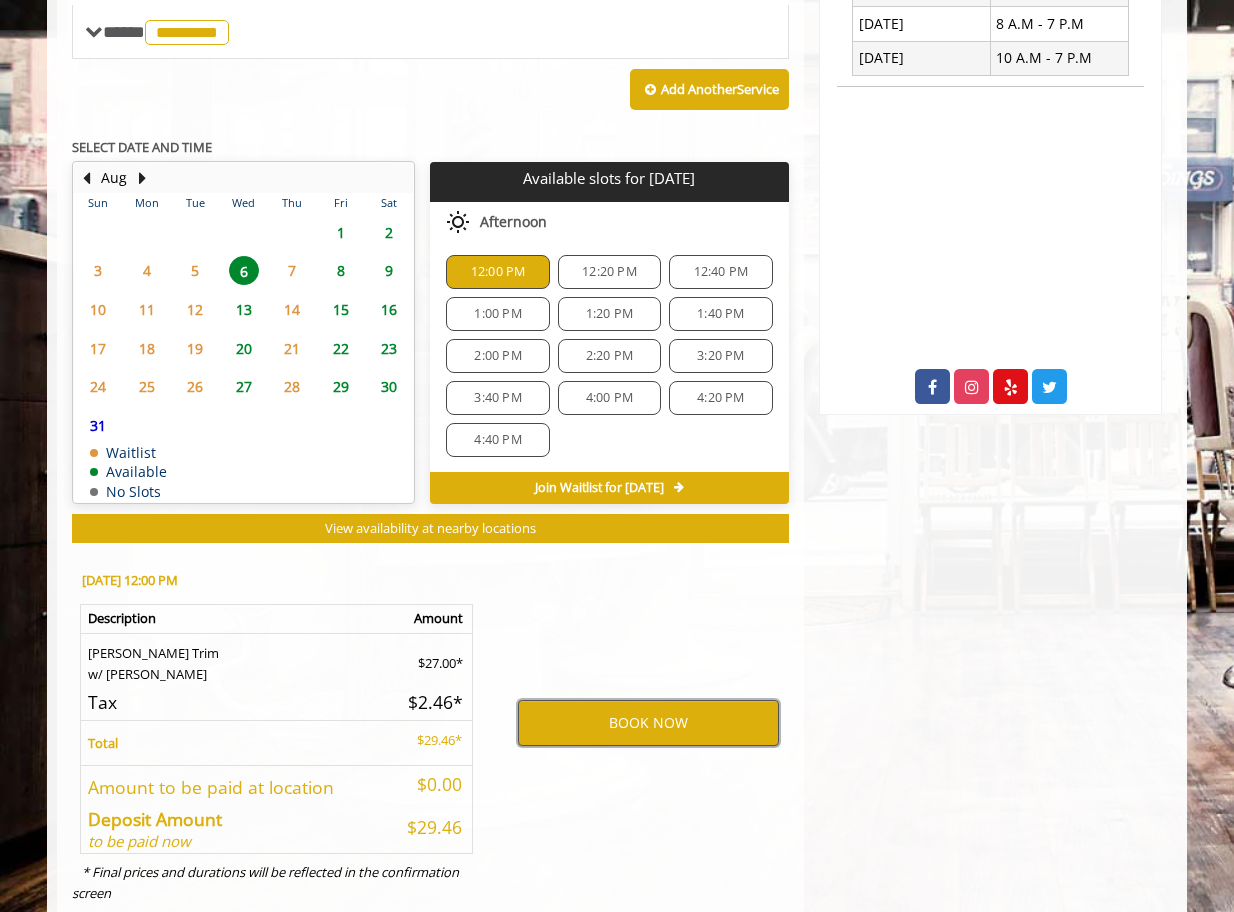 click on "BOOK NOW" at bounding box center (648, 723) 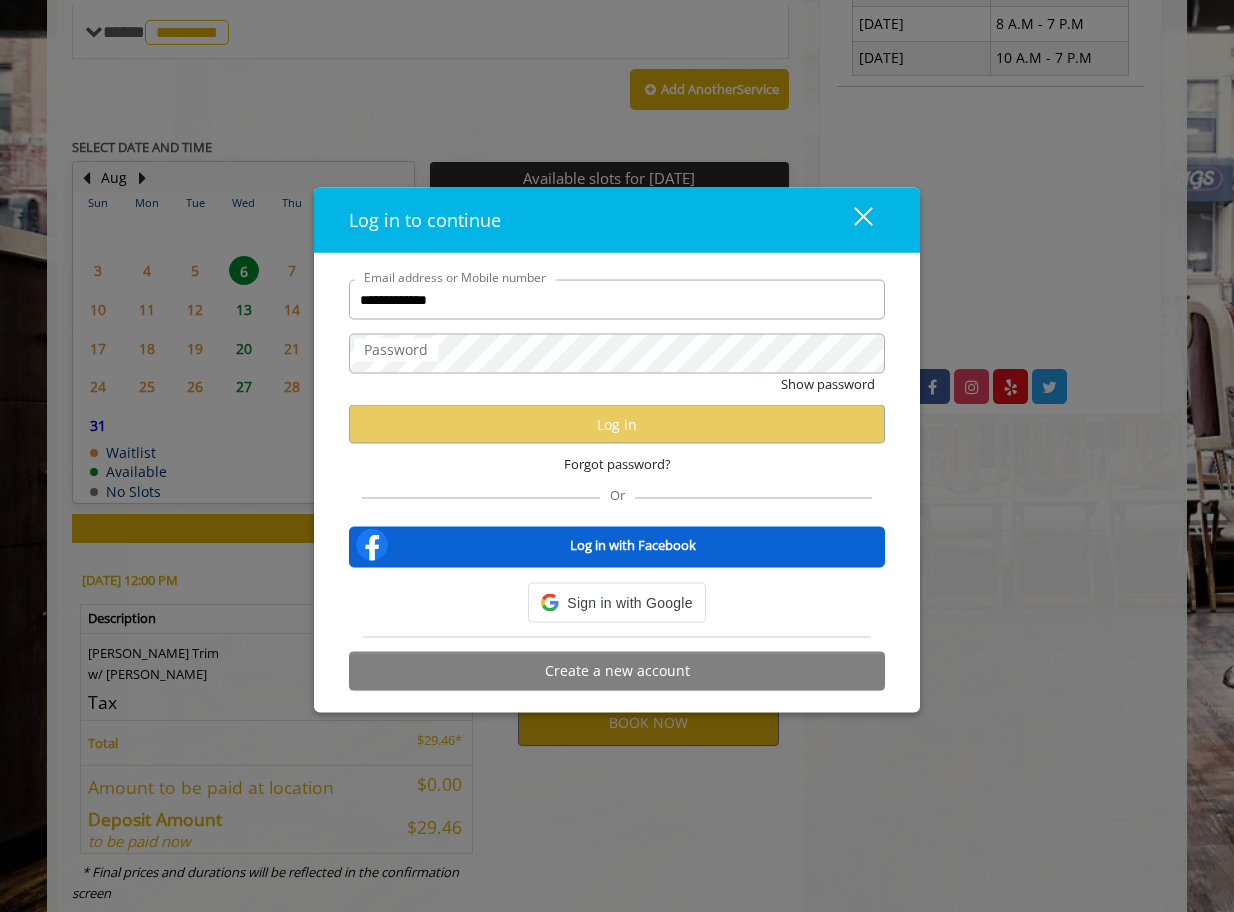 scroll, scrollTop: 822, scrollLeft: 0, axis: vertical 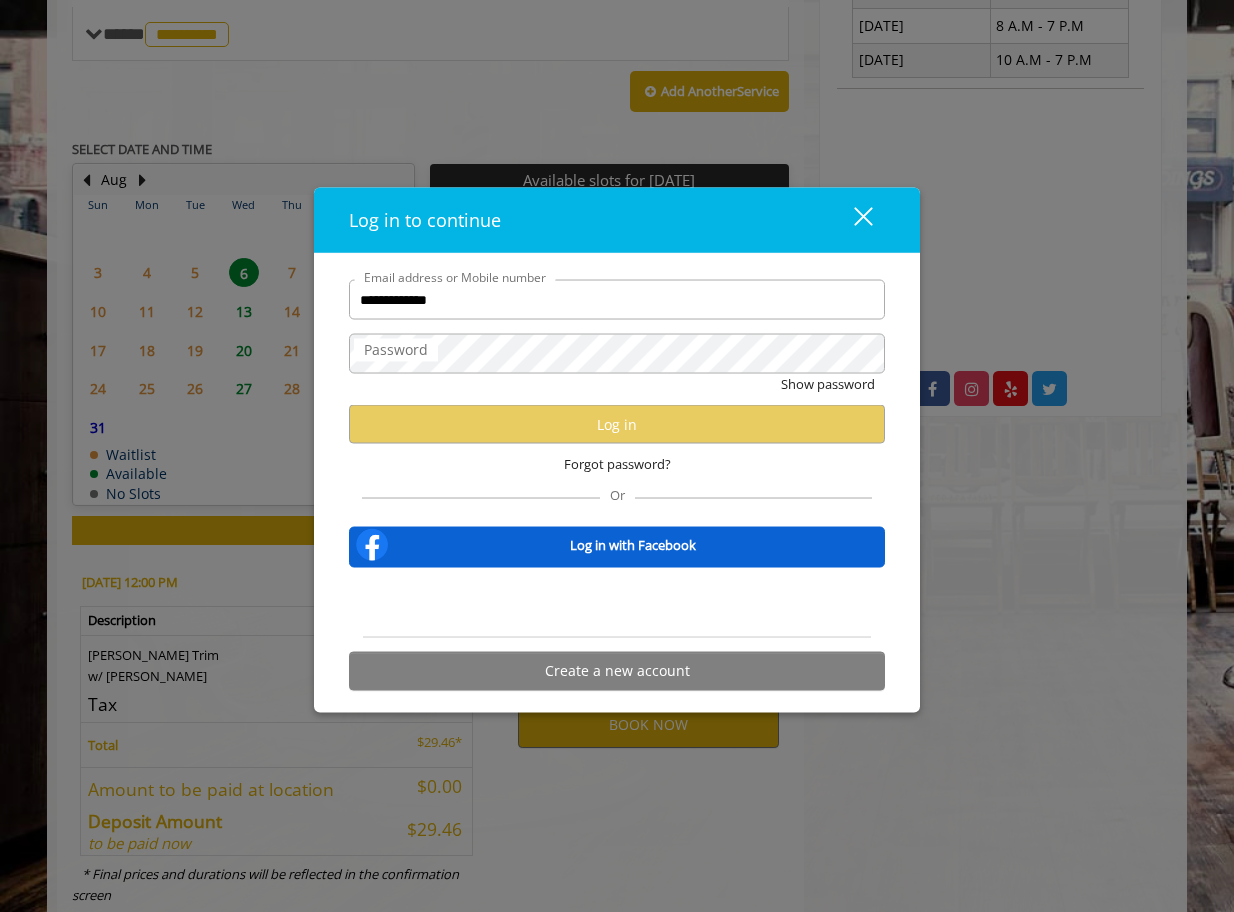 click at bounding box center [617, 602] 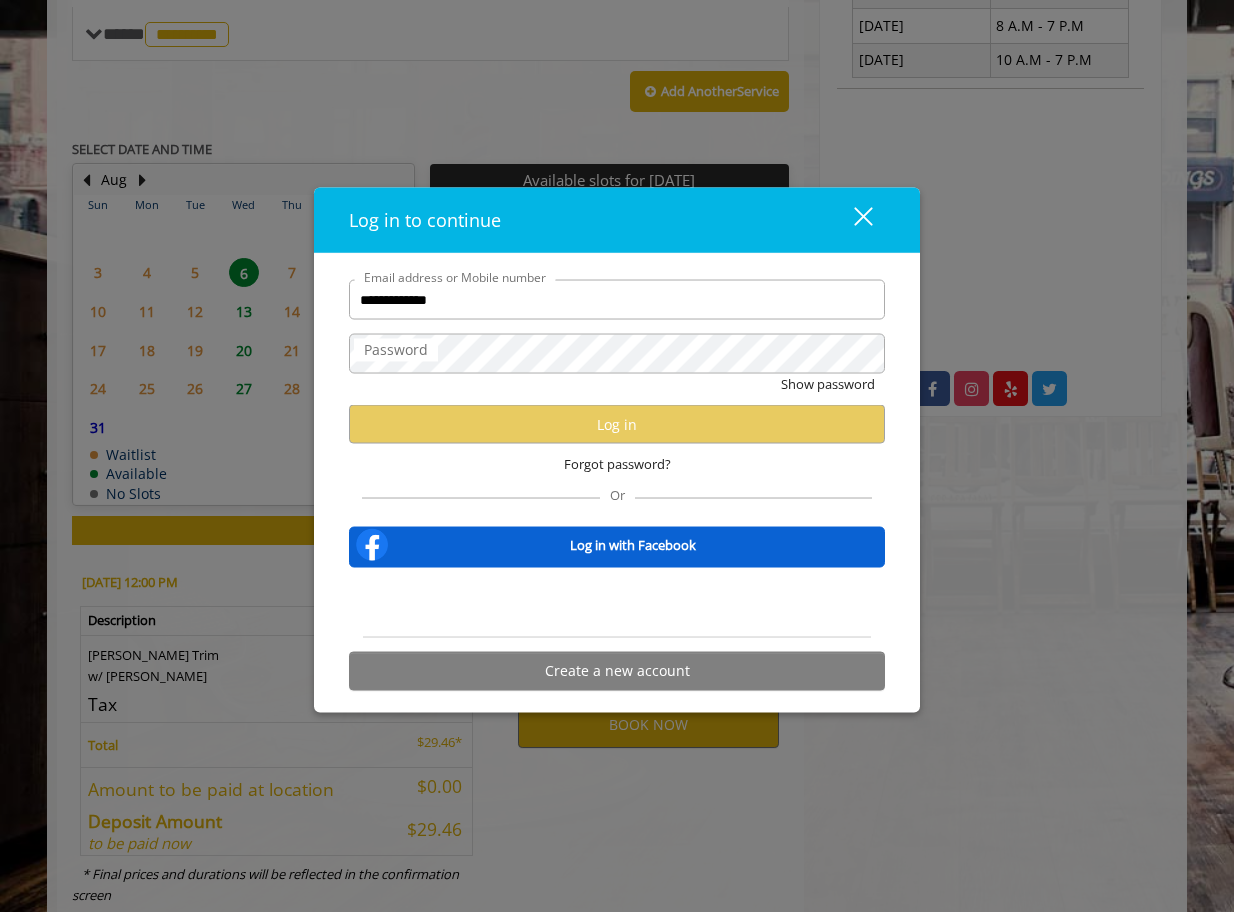 drag, startPoint x: 1013, startPoint y: 2, endPoint x: 544, endPoint y: 220, distance: 517.1895 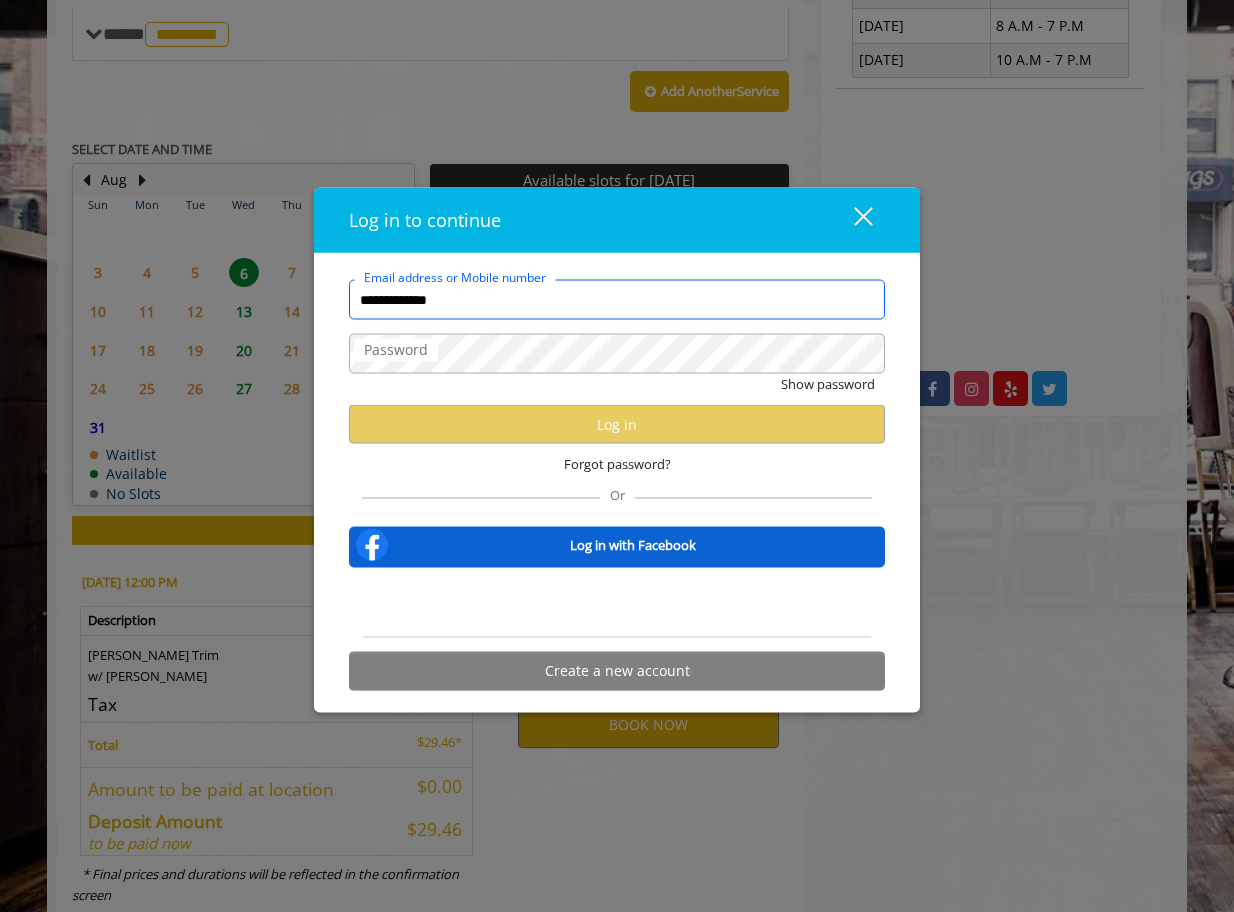 click on "**********" at bounding box center (617, 300) 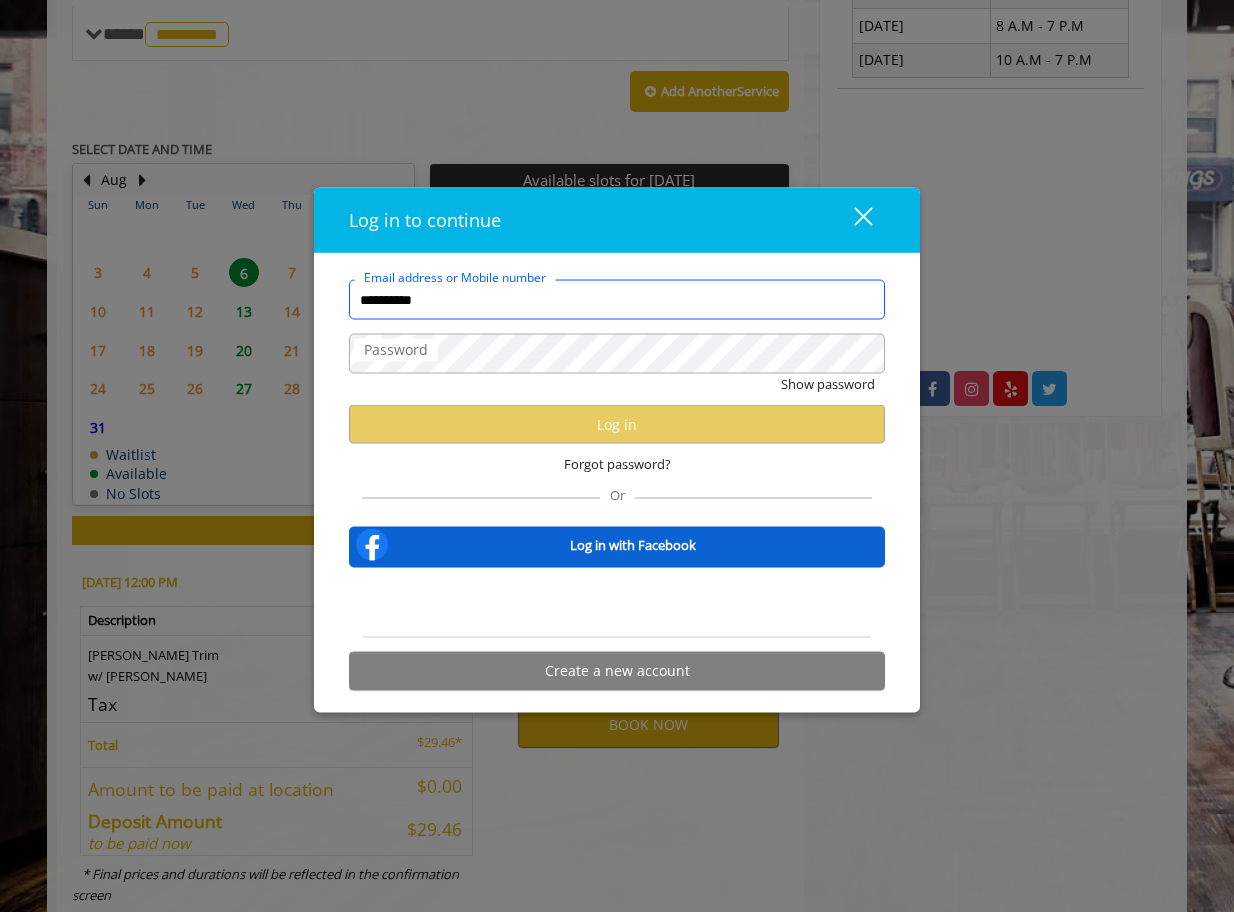 type on "**********" 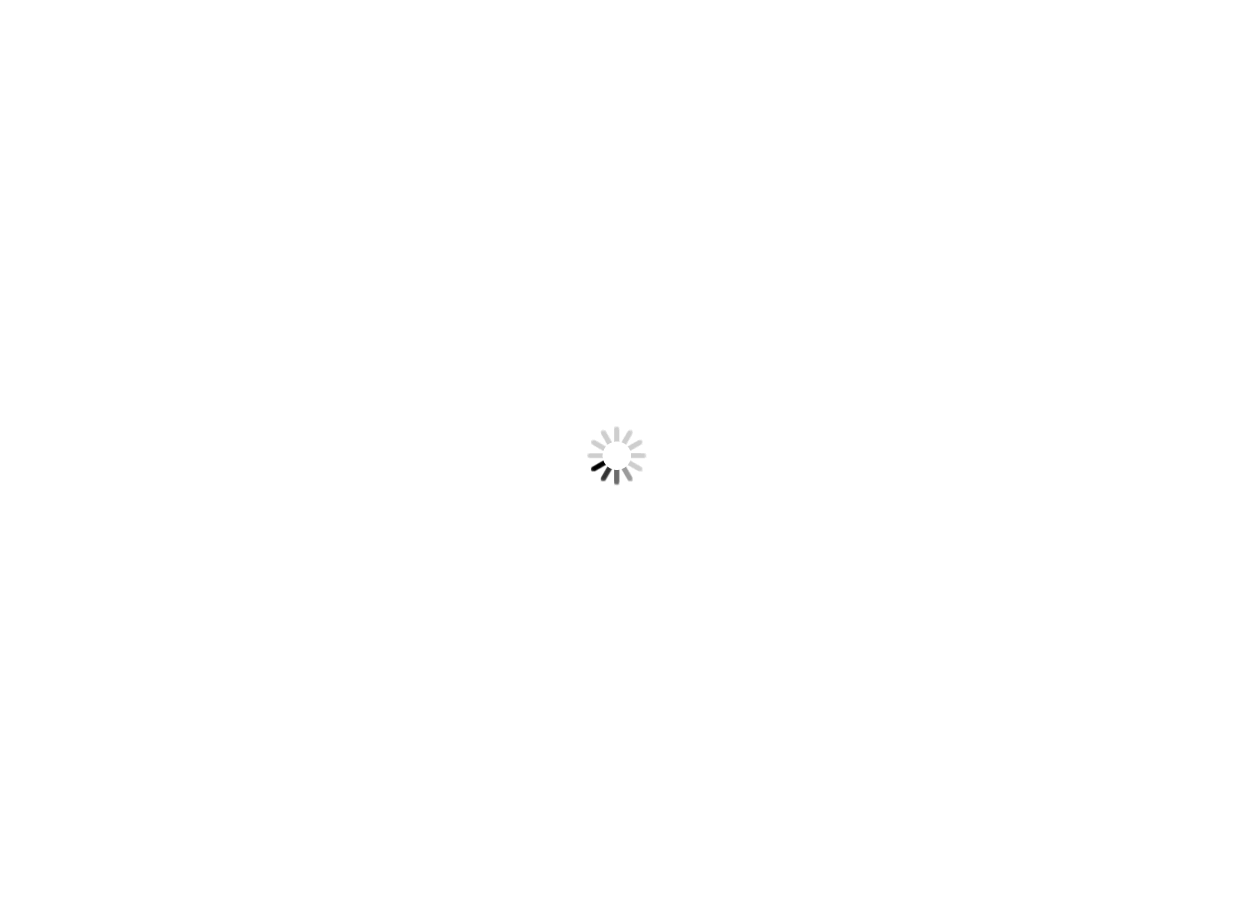 scroll, scrollTop: 0, scrollLeft: 0, axis: both 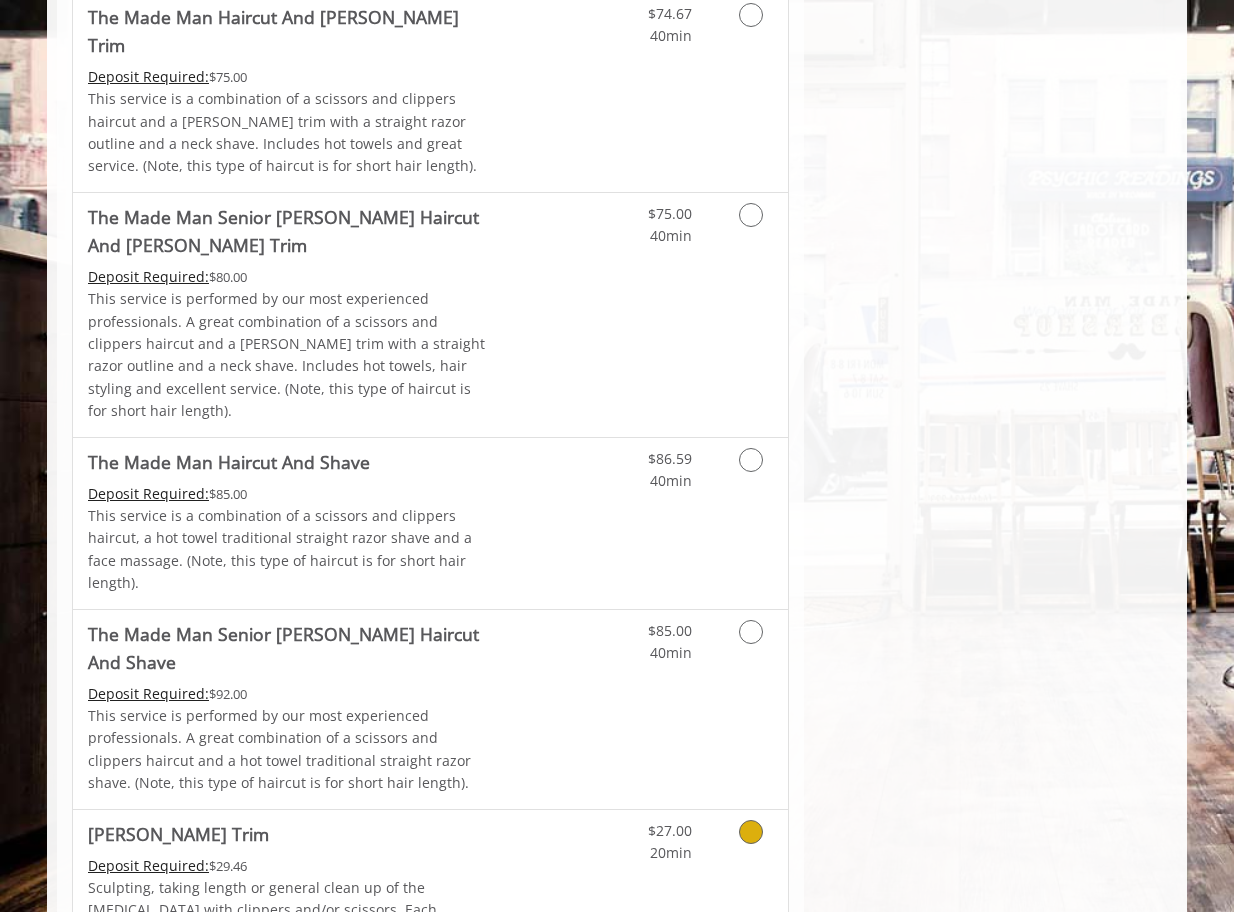 click at bounding box center [747, 837] 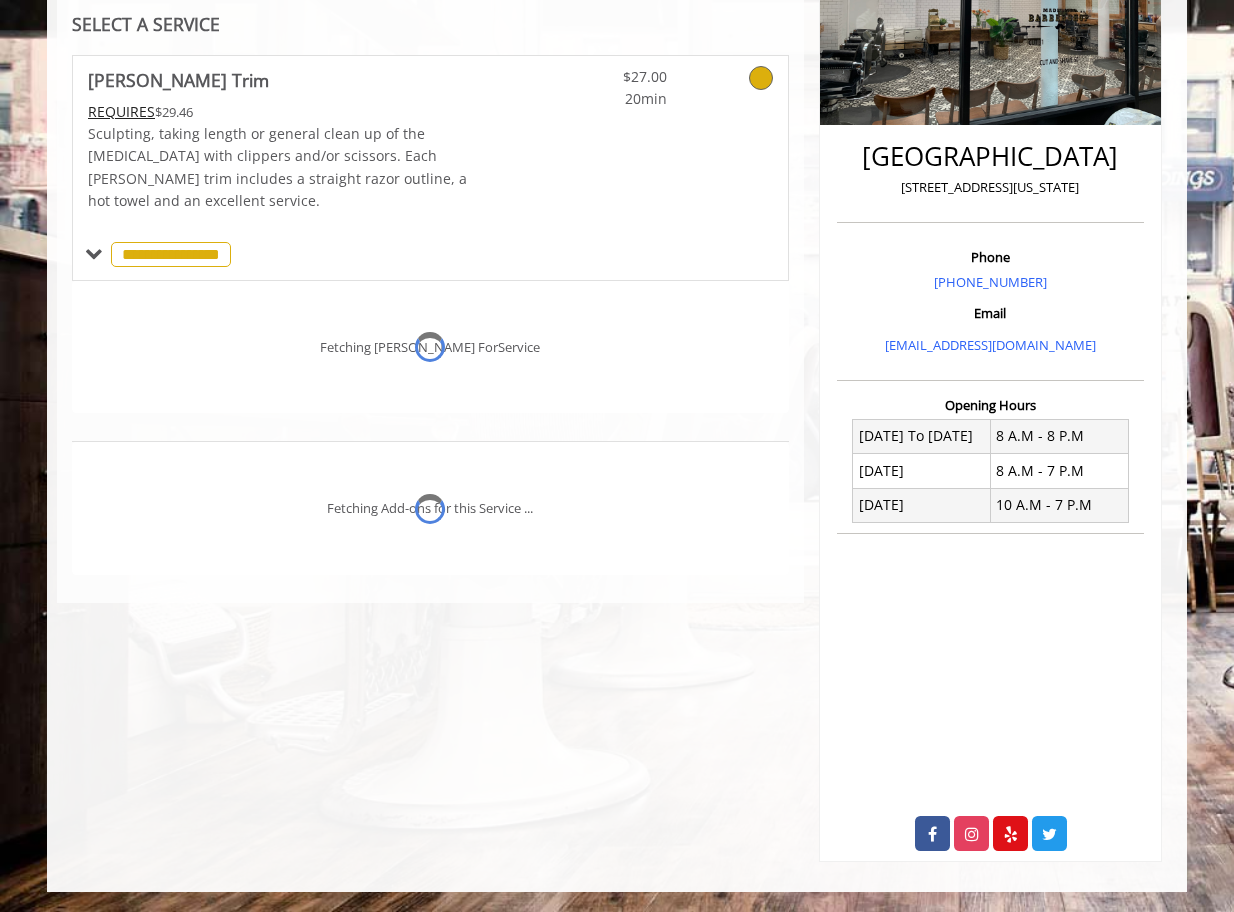 scroll, scrollTop: 369, scrollLeft: 0, axis: vertical 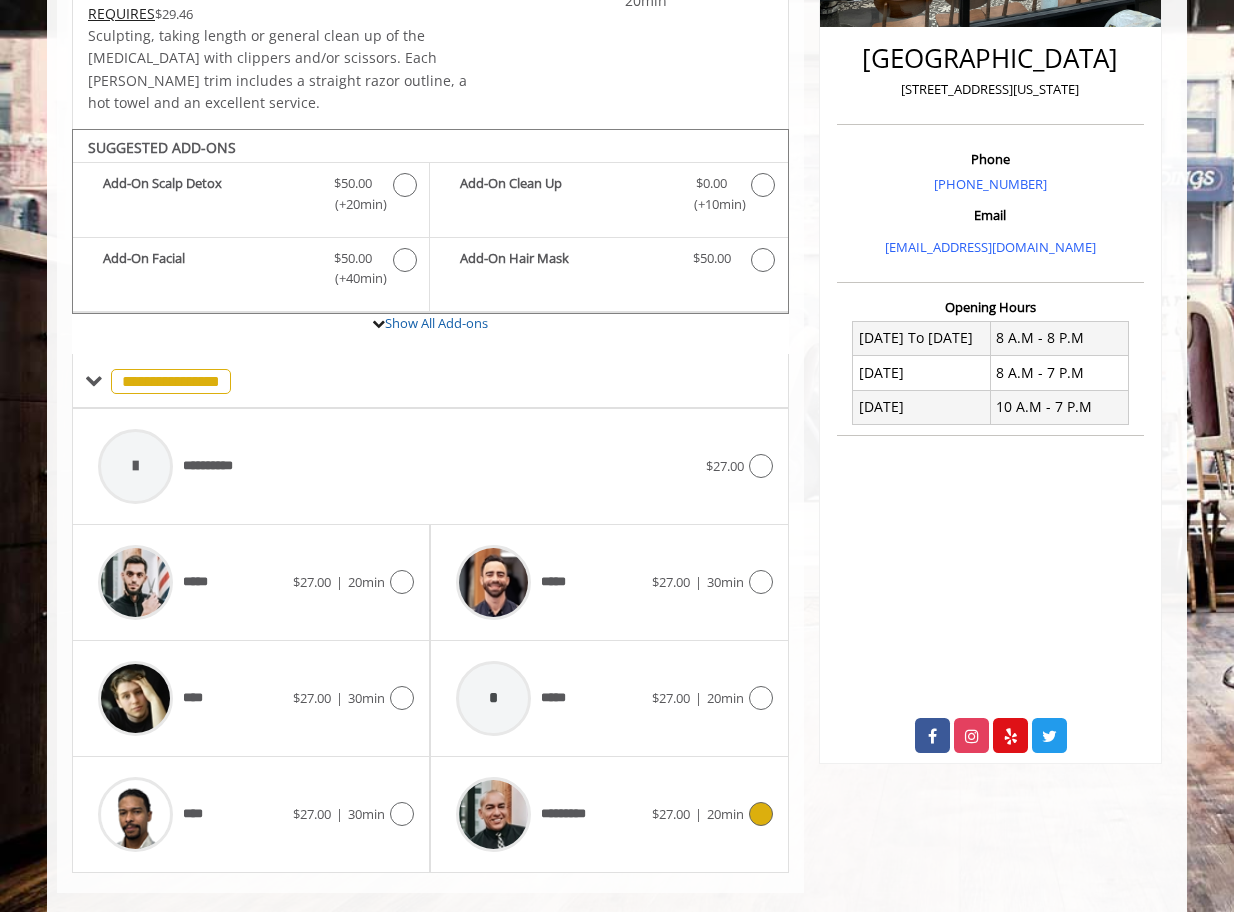click at bounding box center (761, 814) 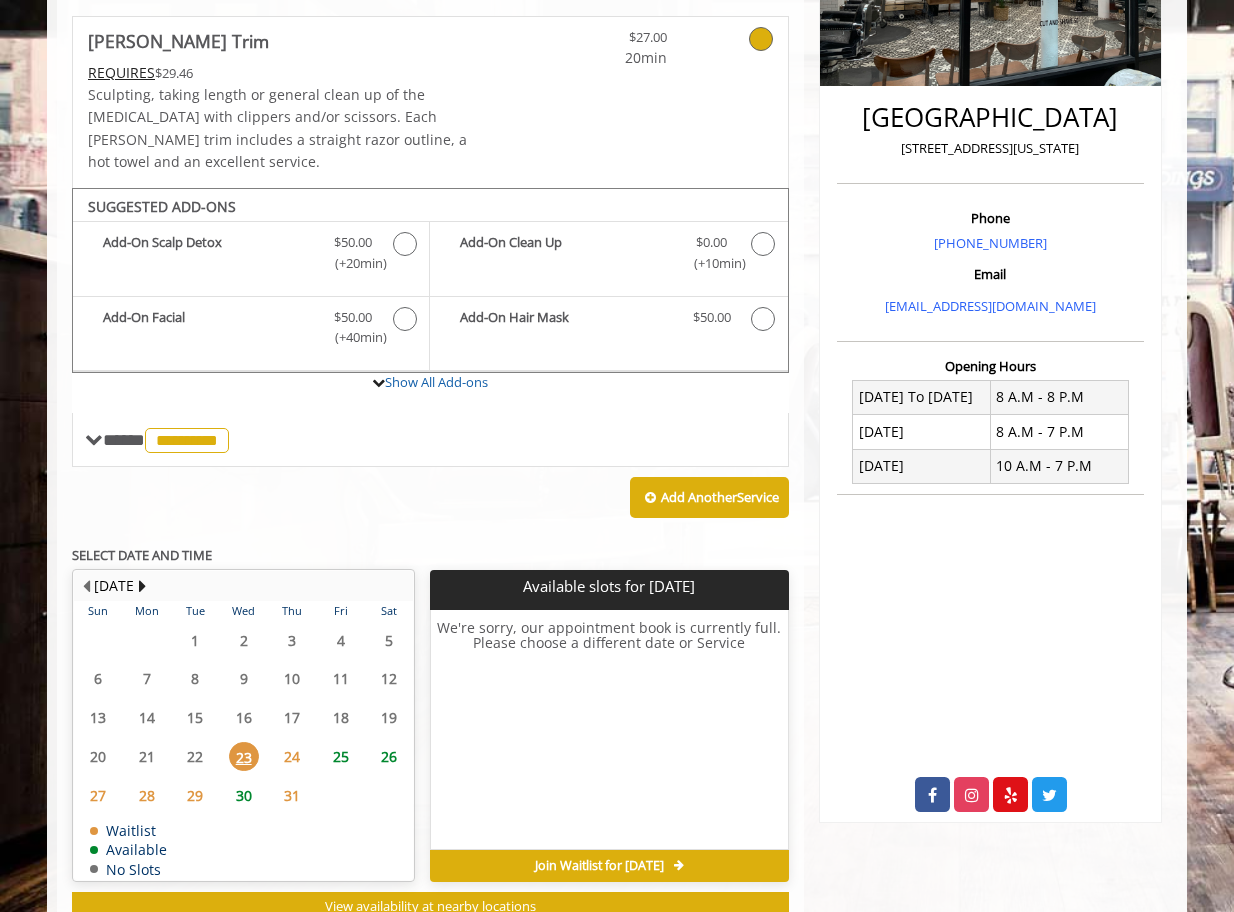 scroll, scrollTop: 452, scrollLeft: 0, axis: vertical 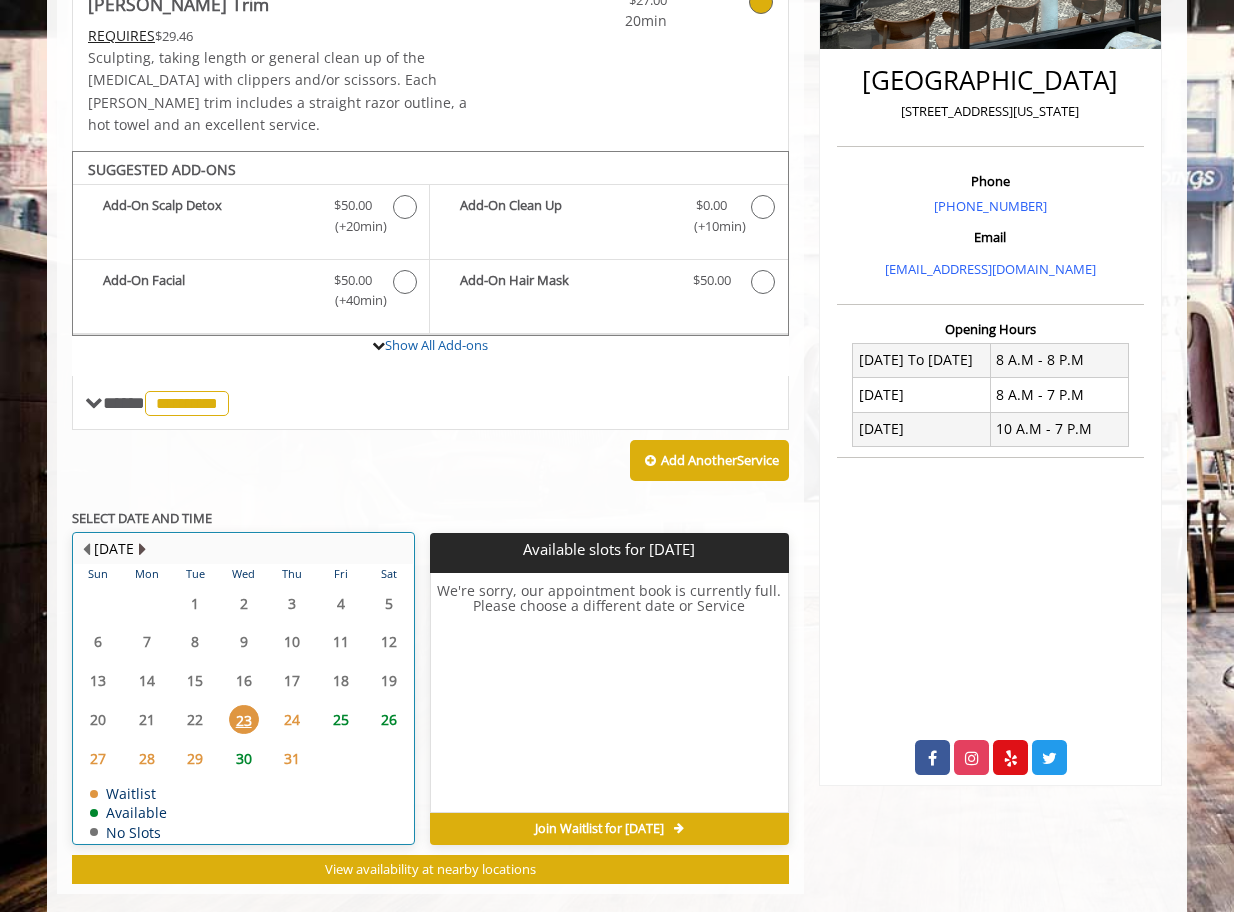 click at bounding box center [142, 549] 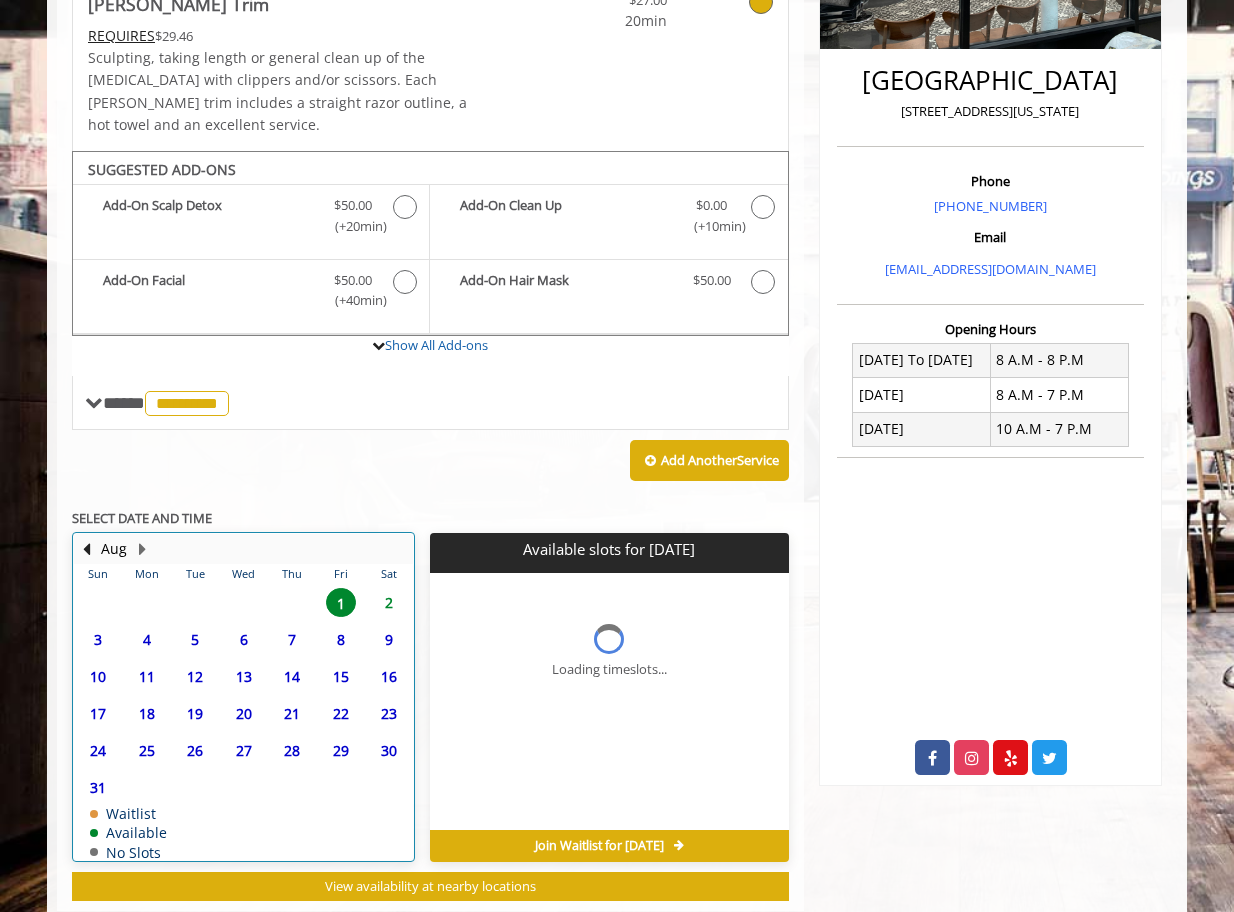 scroll, scrollTop: 452, scrollLeft: 0, axis: vertical 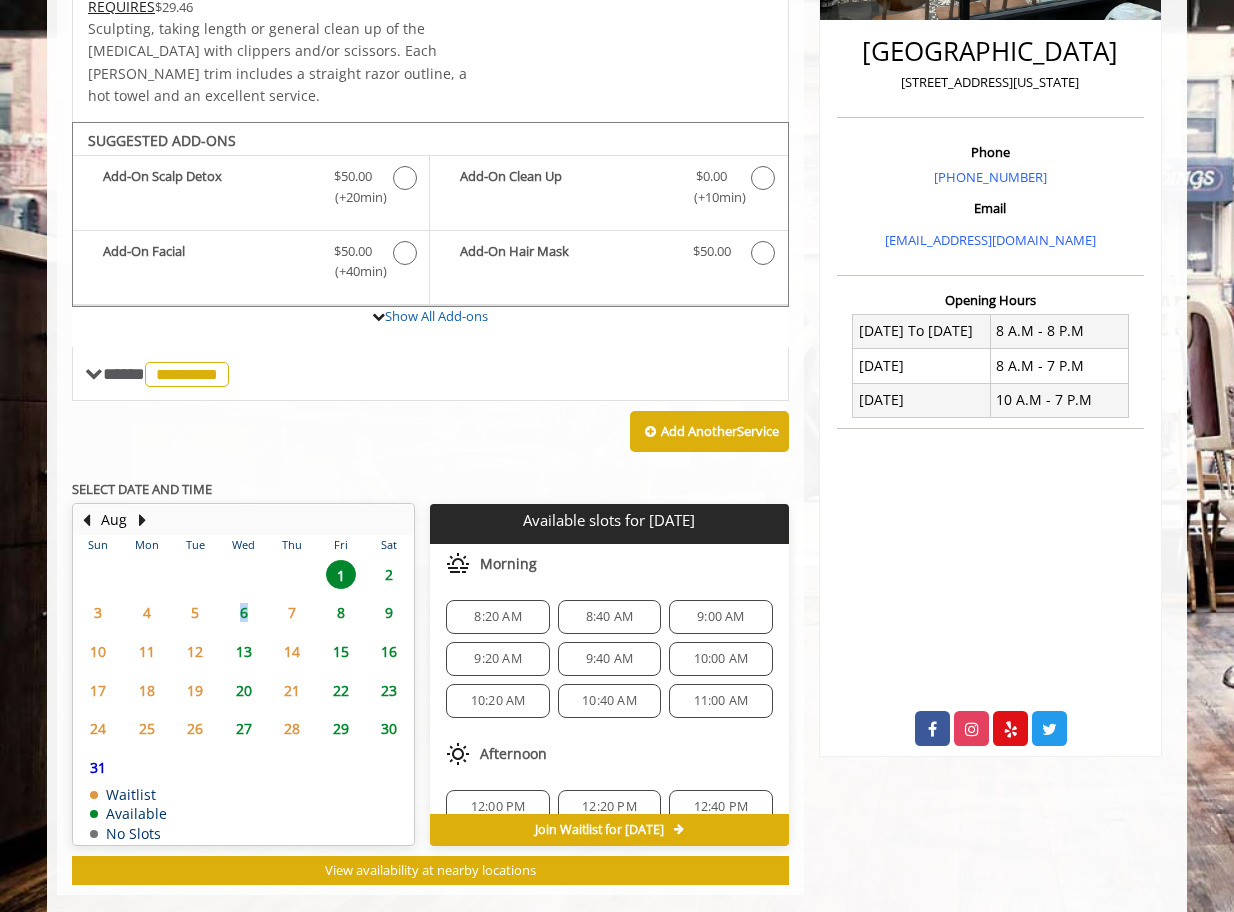drag, startPoint x: 243, startPoint y: 608, endPoint x: 244, endPoint y: 582, distance: 26.019224 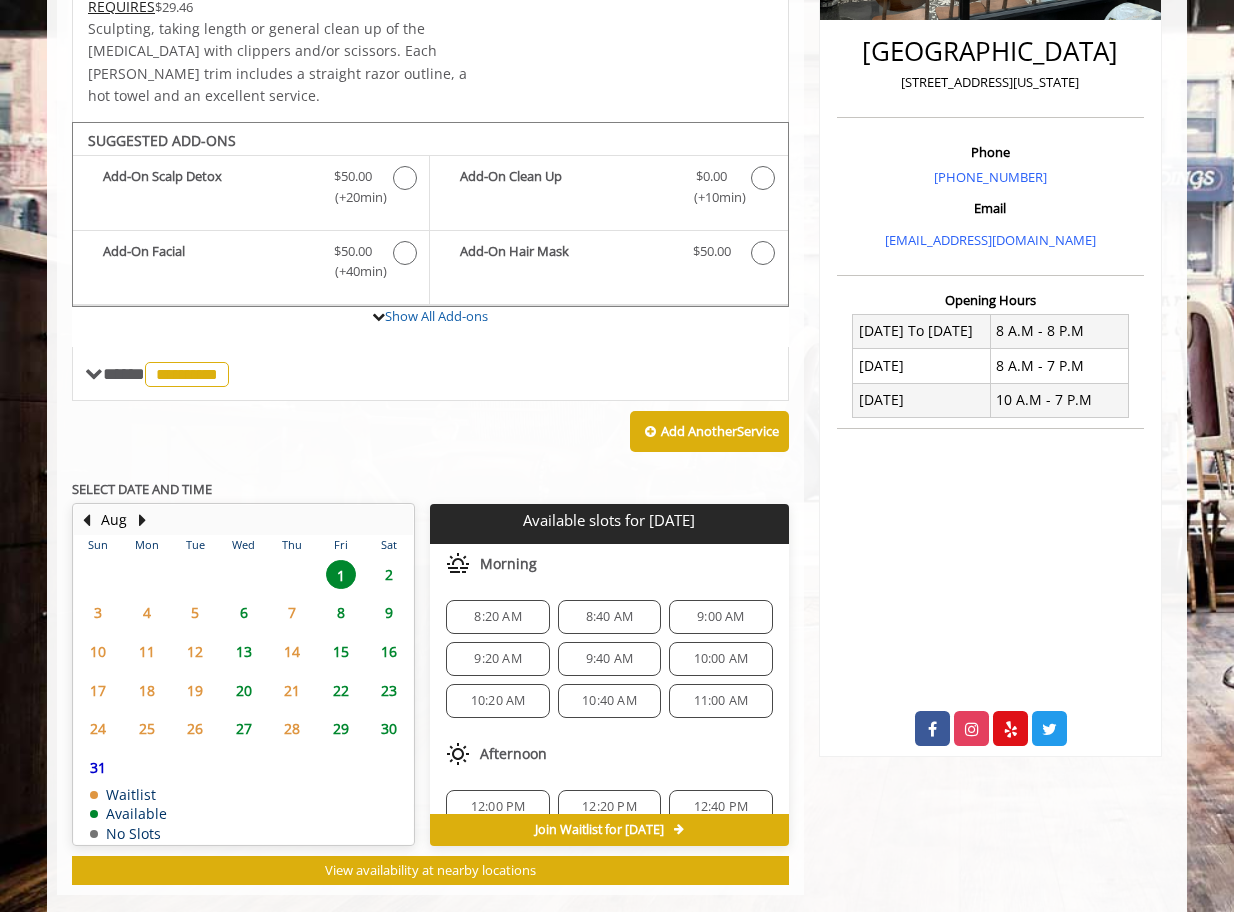 click on "6" 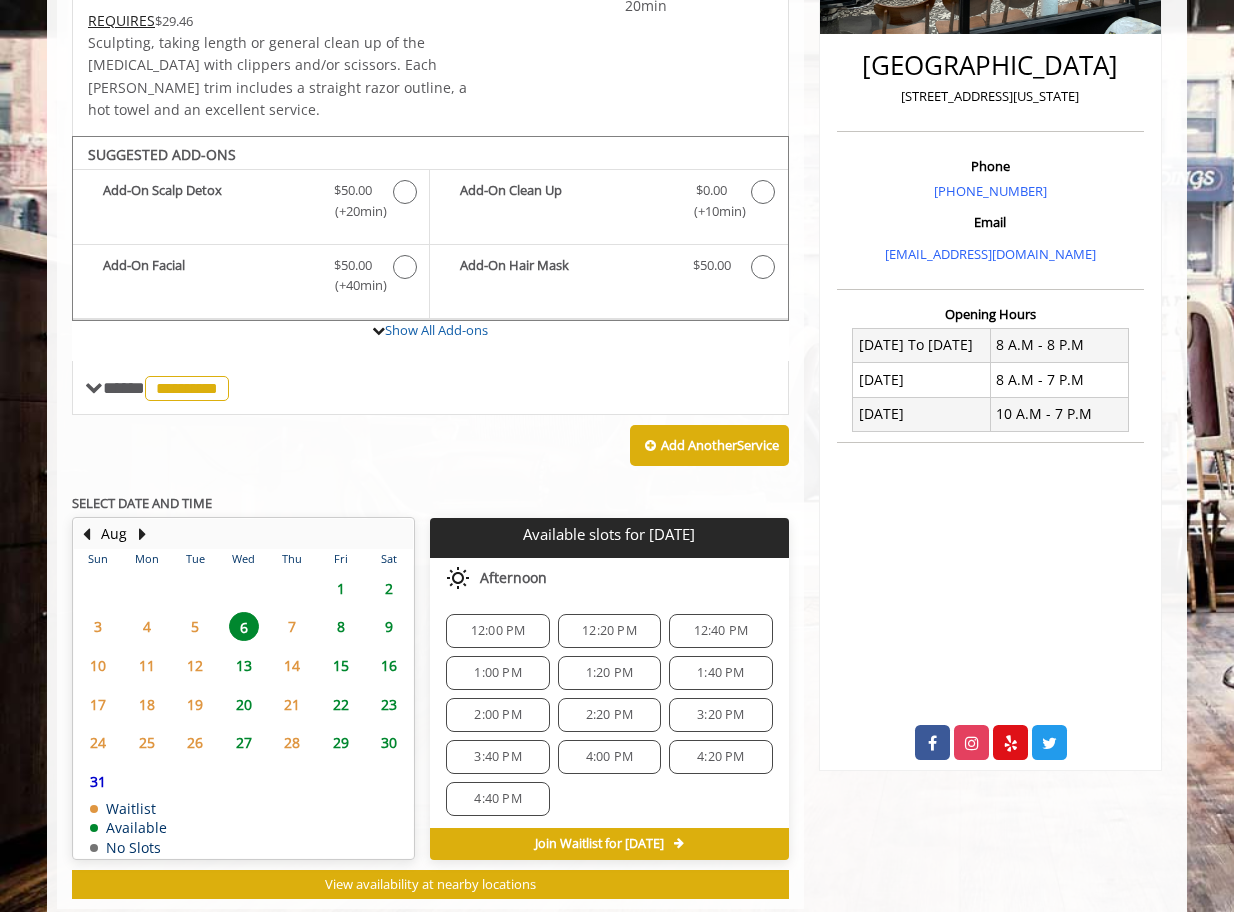 scroll, scrollTop: 482, scrollLeft: 0, axis: vertical 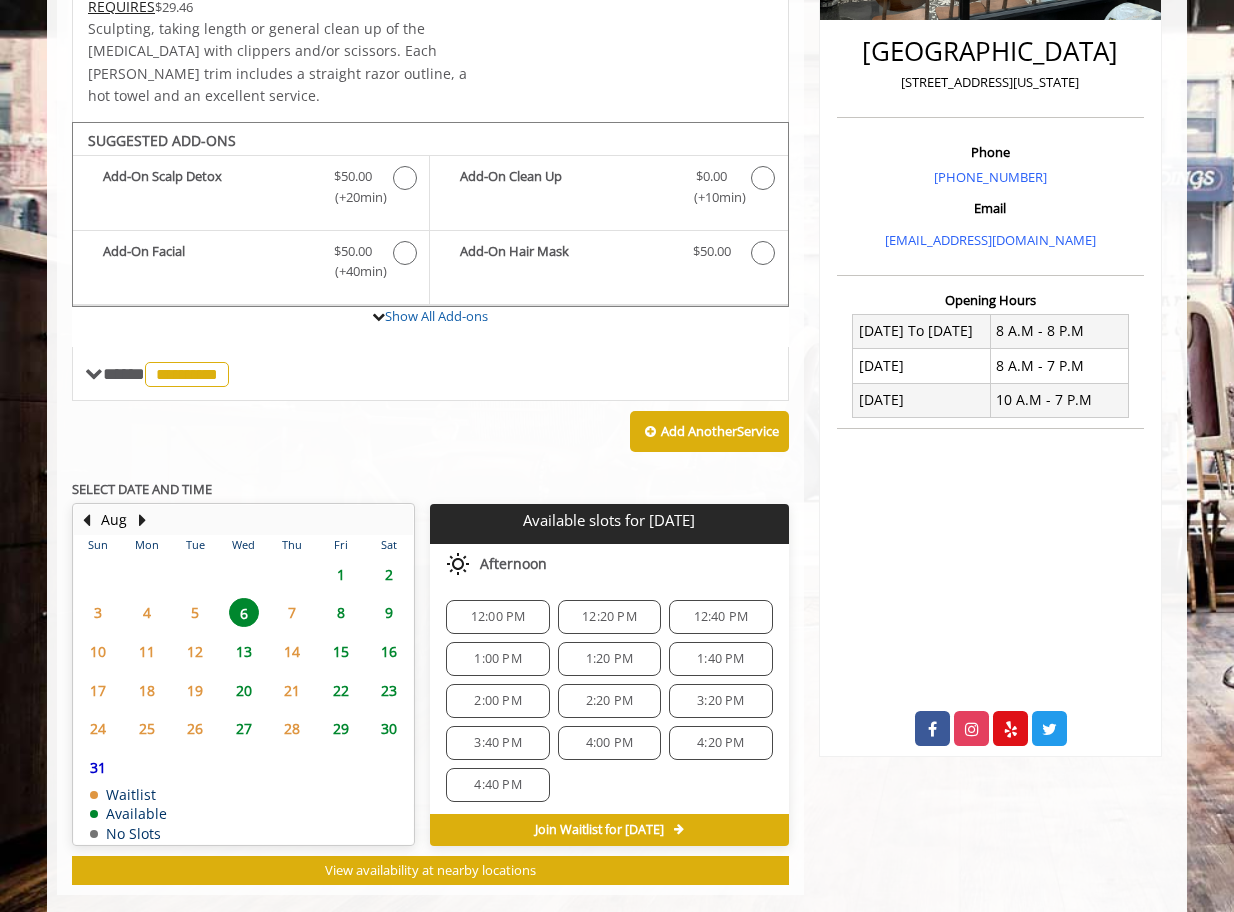 click on "12:00 PM" 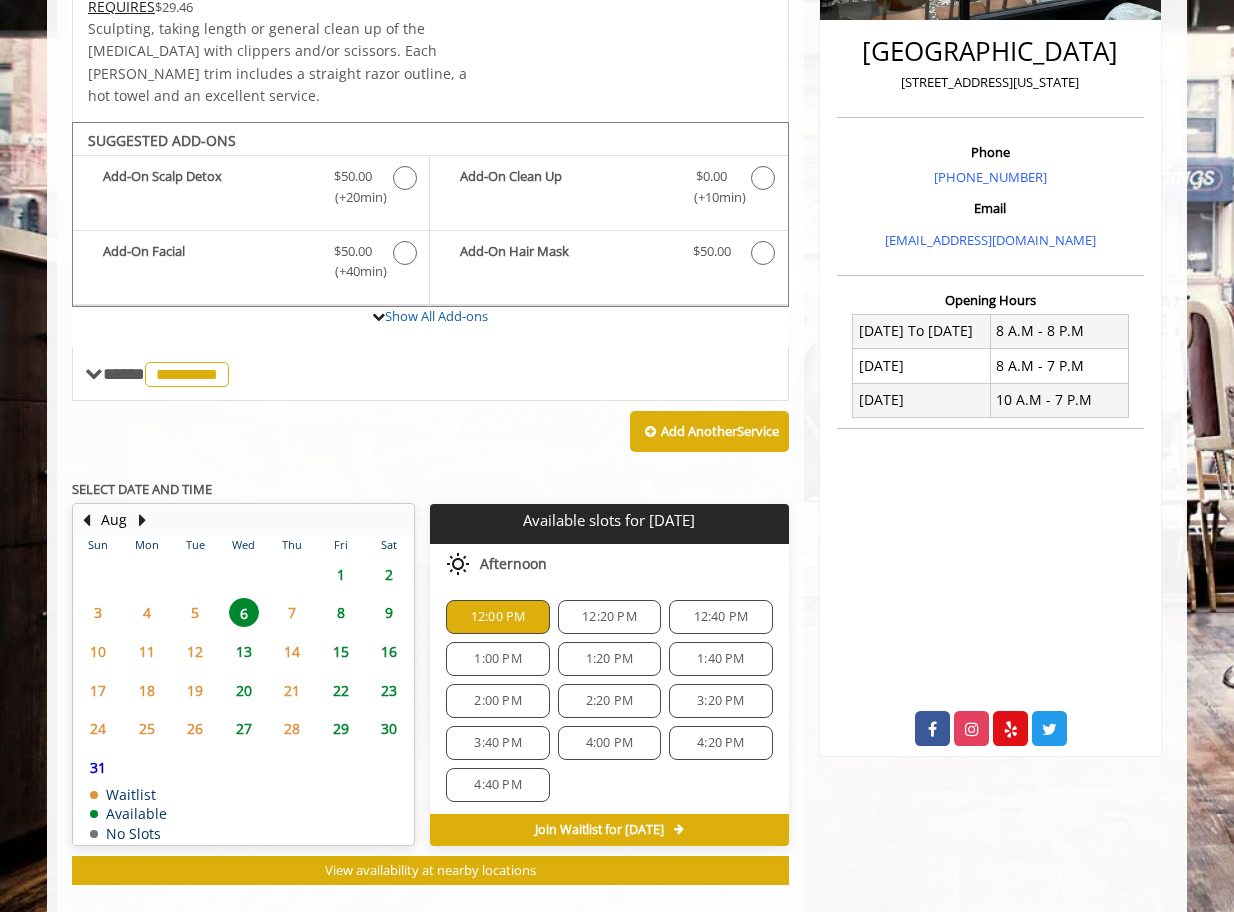 scroll, scrollTop: 838, scrollLeft: 0, axis: vertical 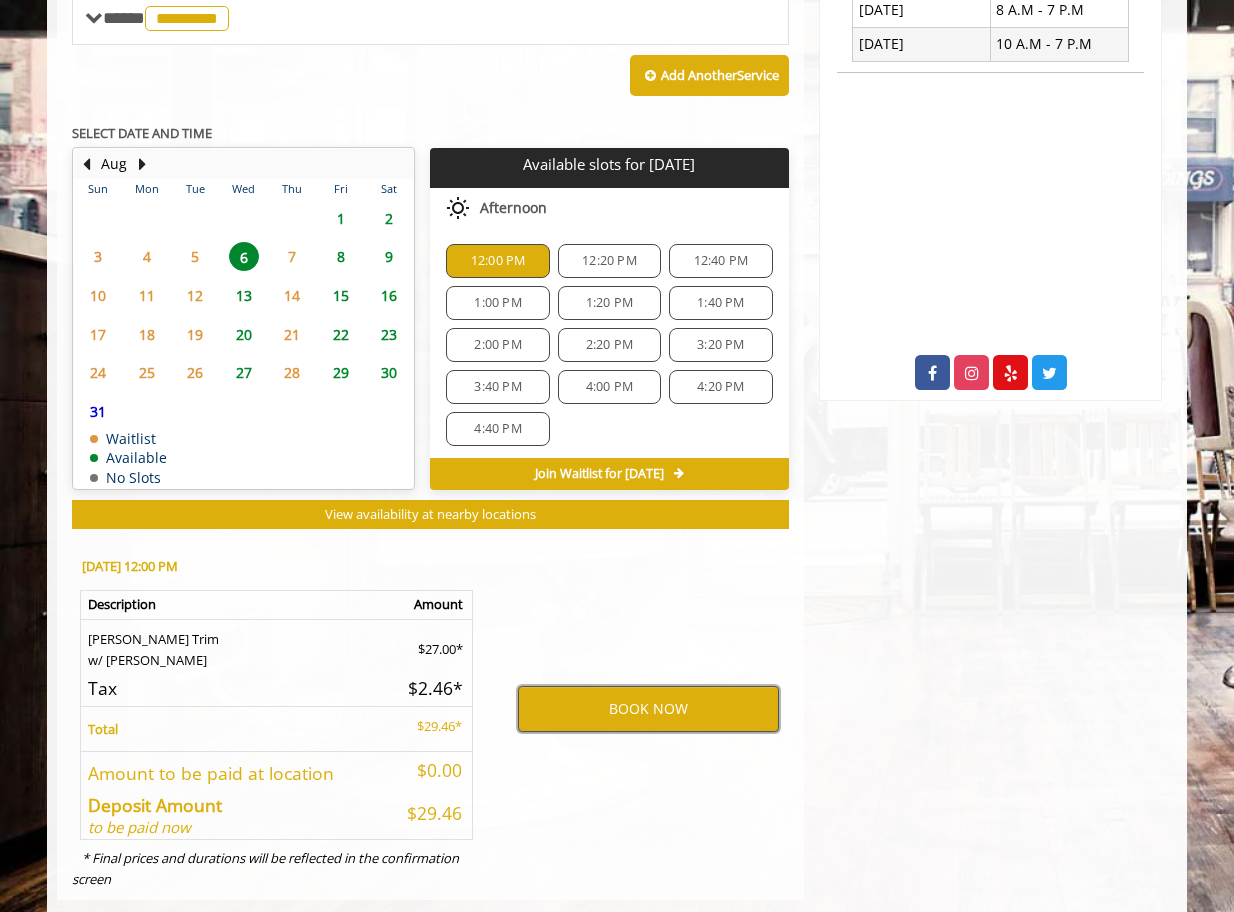 click on "BOOK NOW" at bounding box center (648, 709) 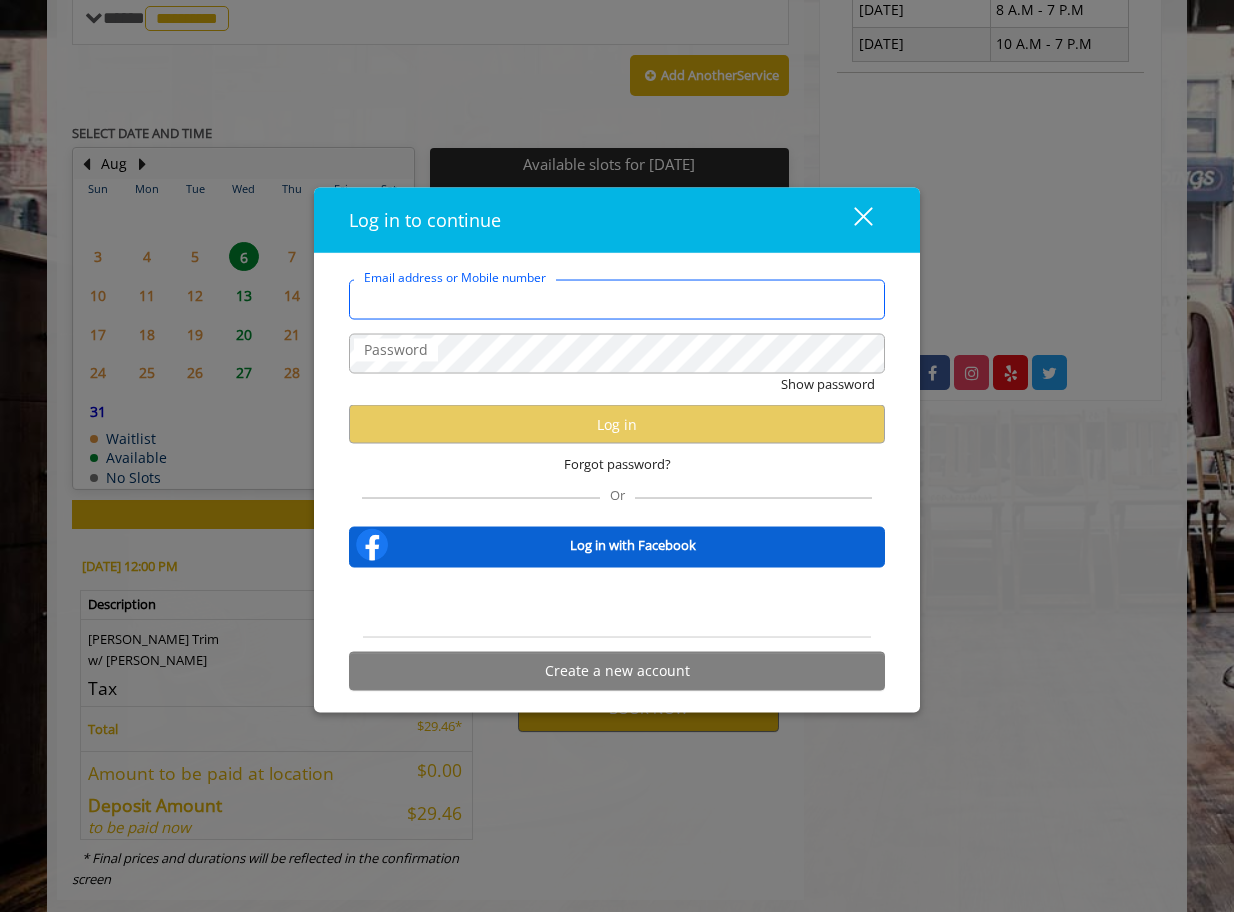 type on "**********" 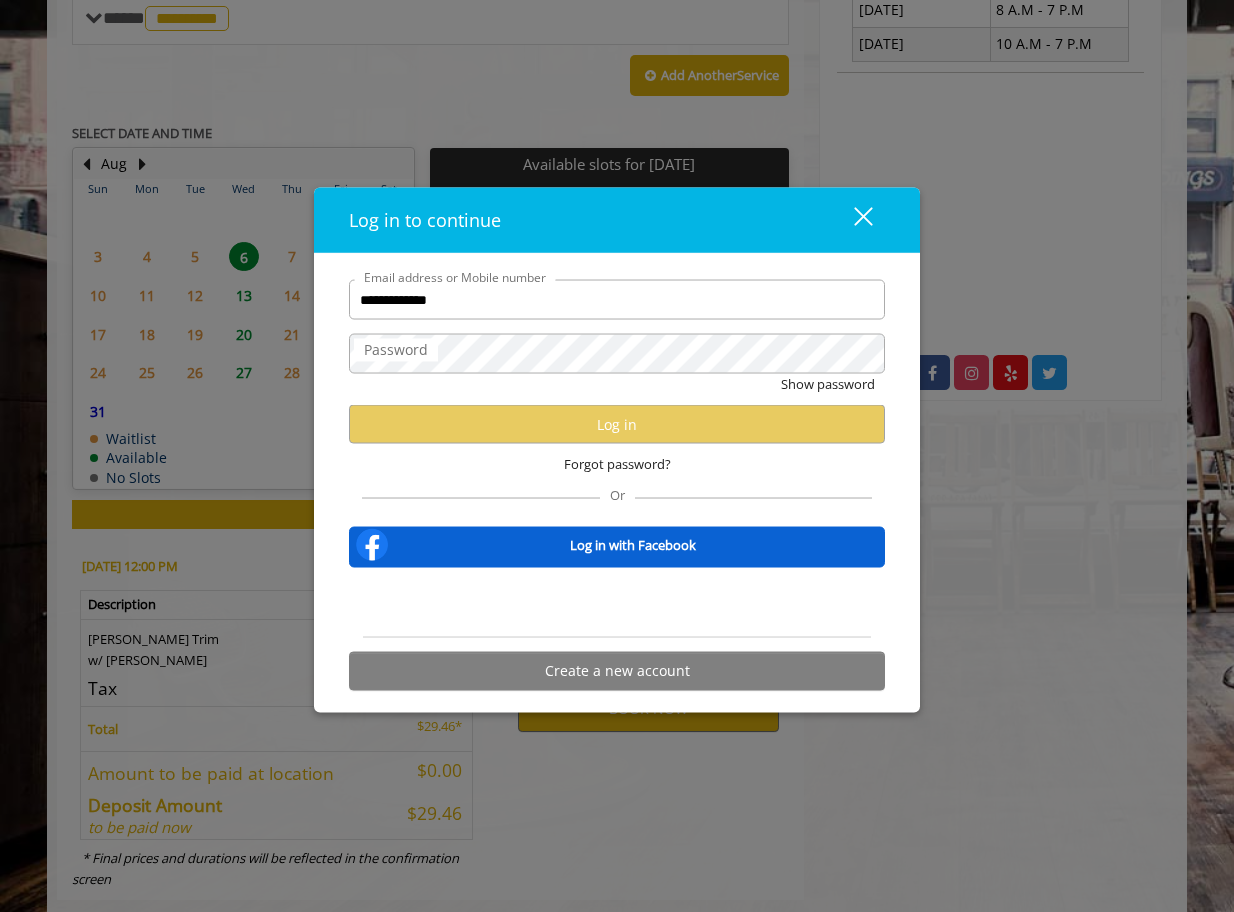 scroll, scrollTop: 0, scrollLeft: 0, axis: both 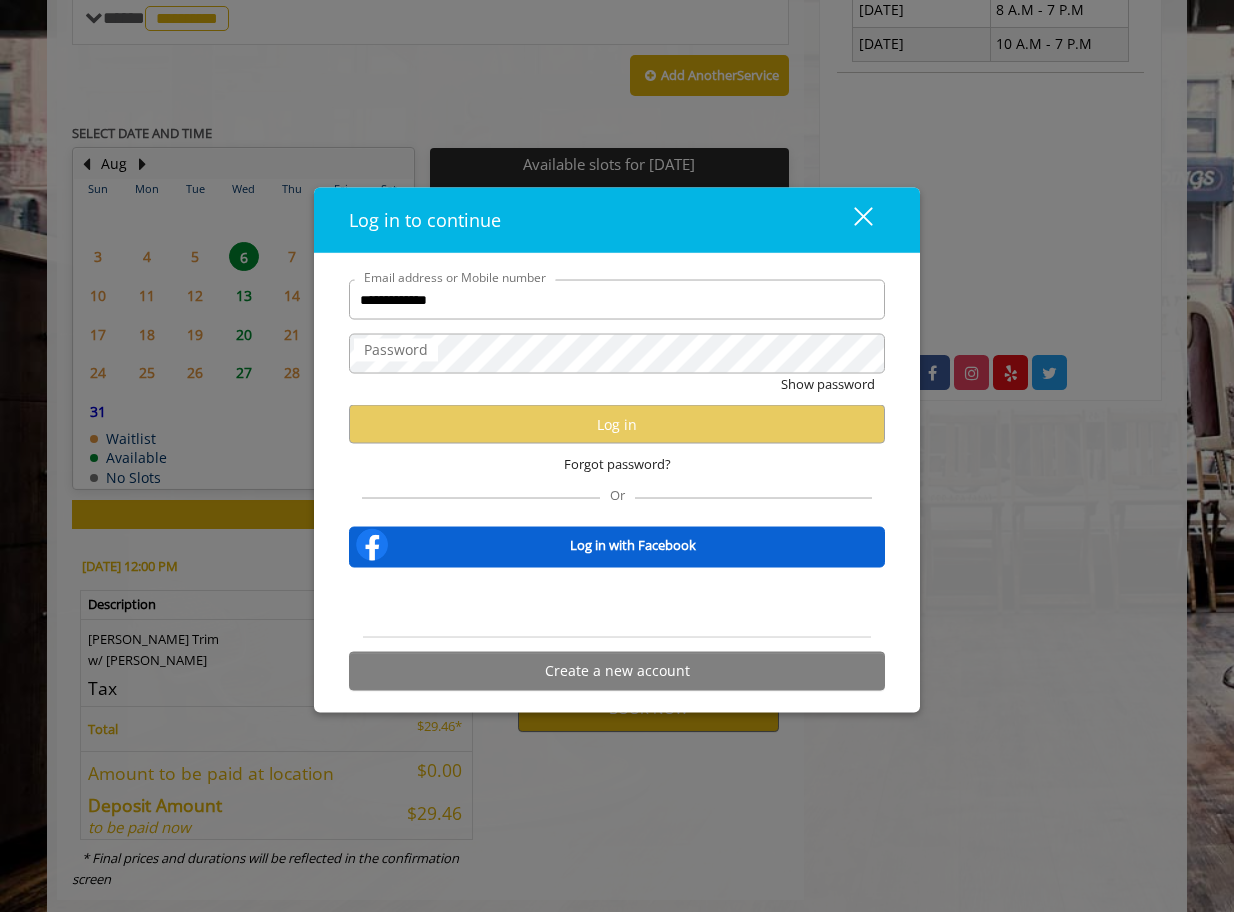 click on "close" at bounding box center [851, 220] 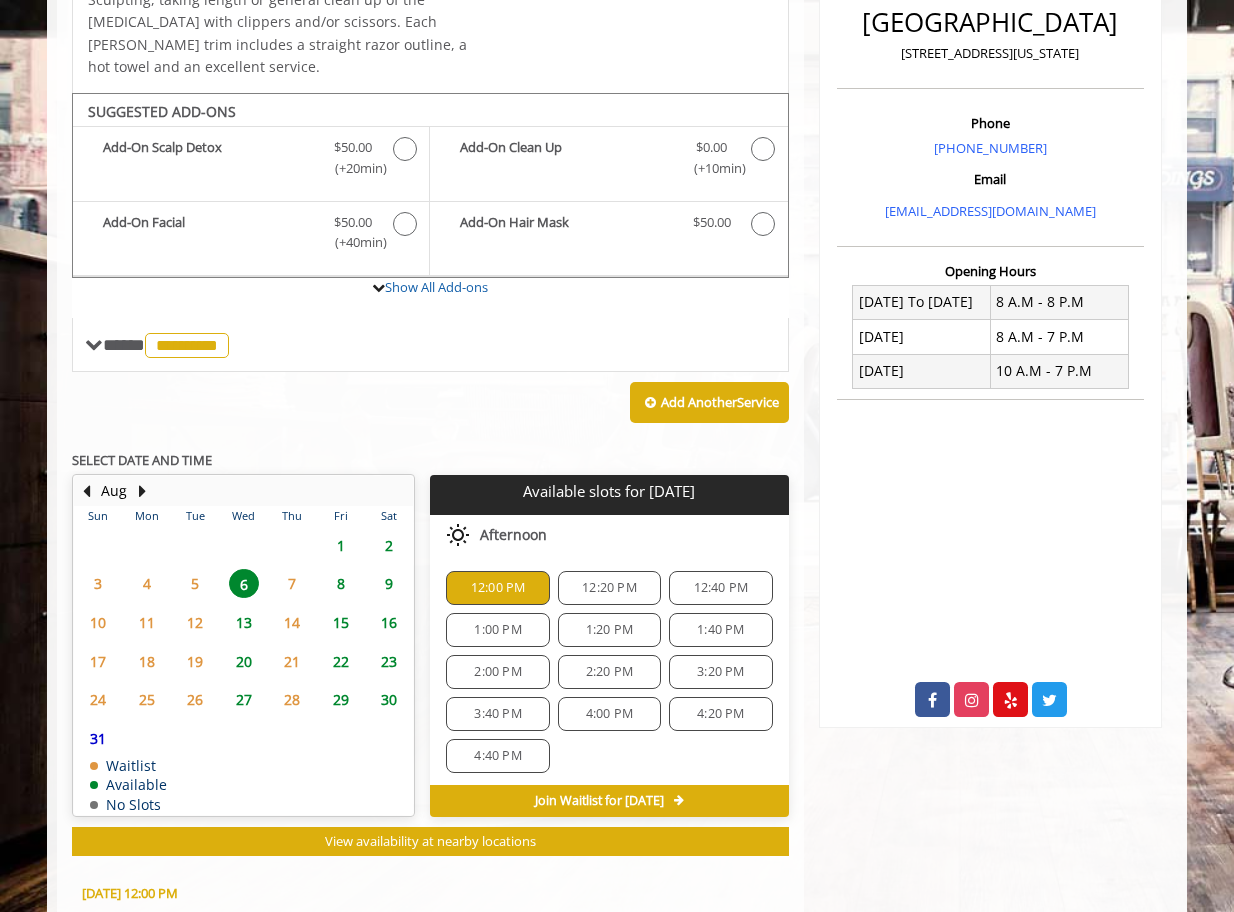 scroll, scrollTop: 520, scrollLeft: 0, axis: vertical 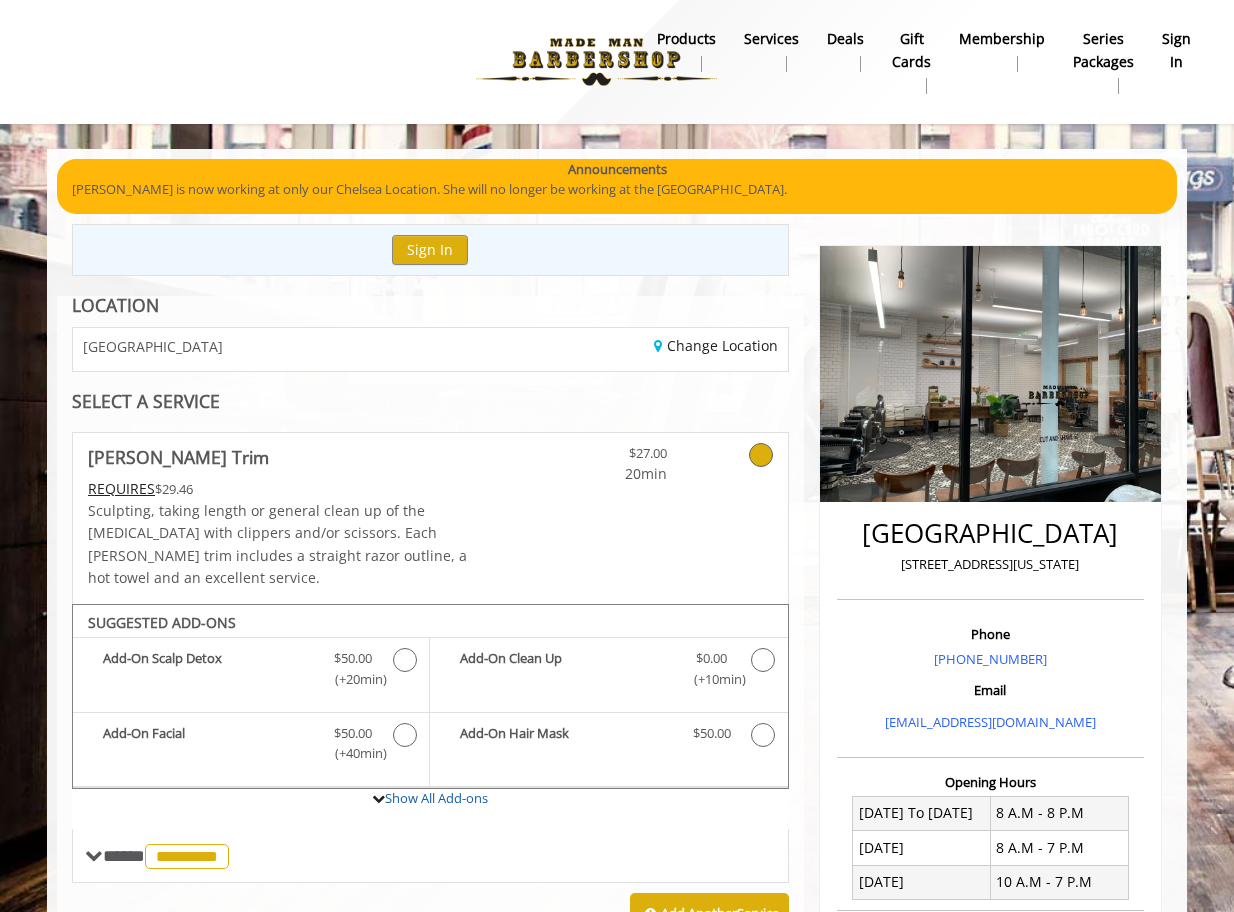 click on "Services" at bounding box center (771, 39) 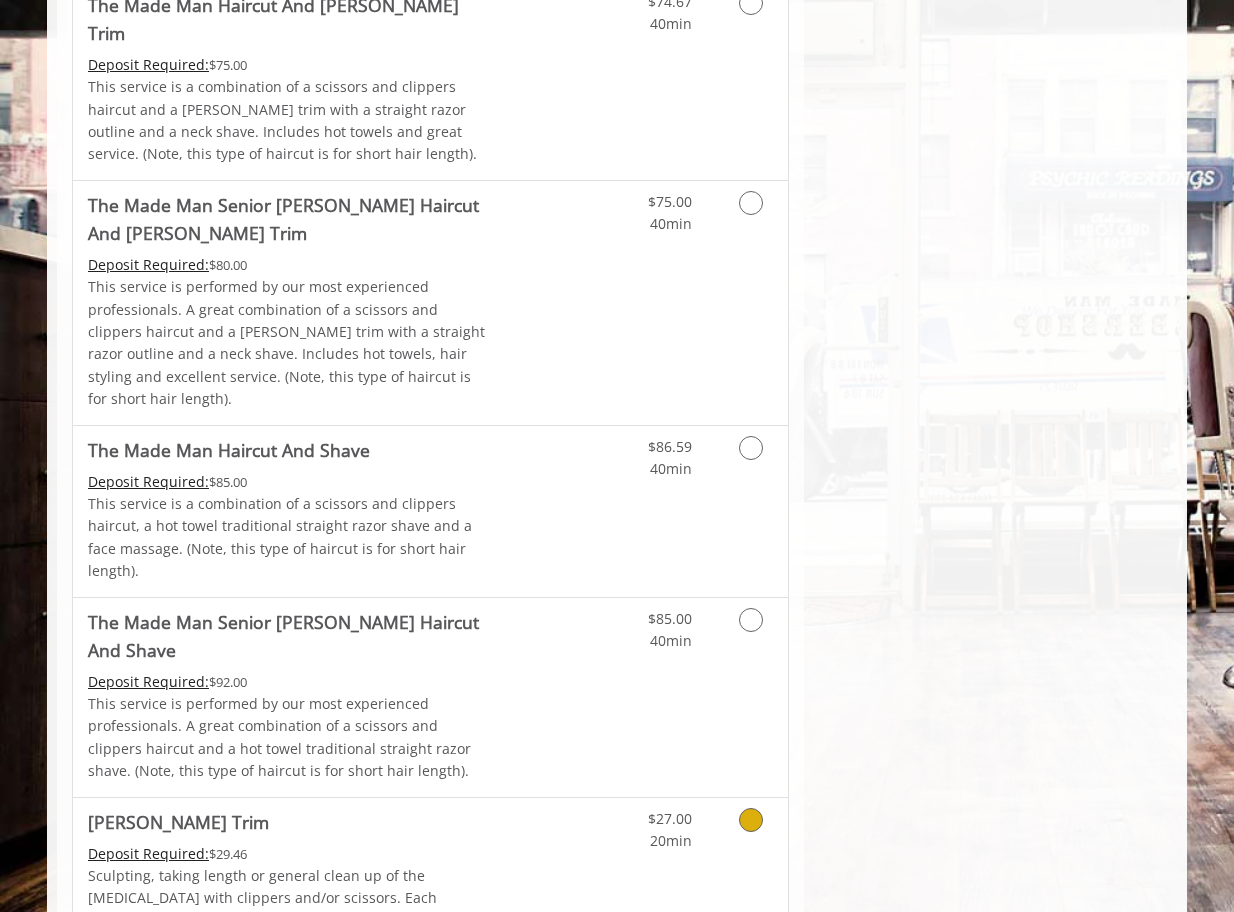 scroll, scrollTop: 1551, scrollLeft: 0, axis: vertical 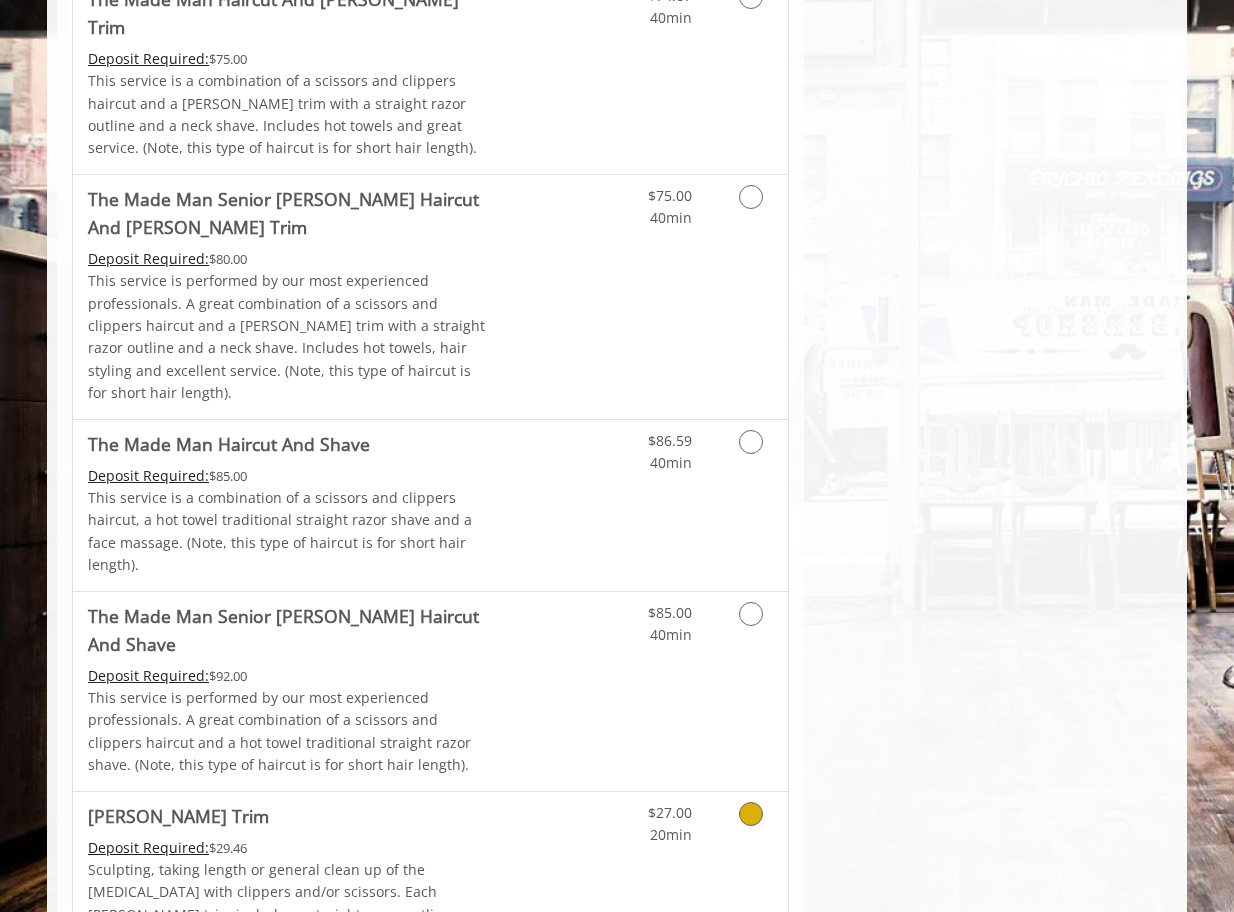click at bounding box center [751, 814] 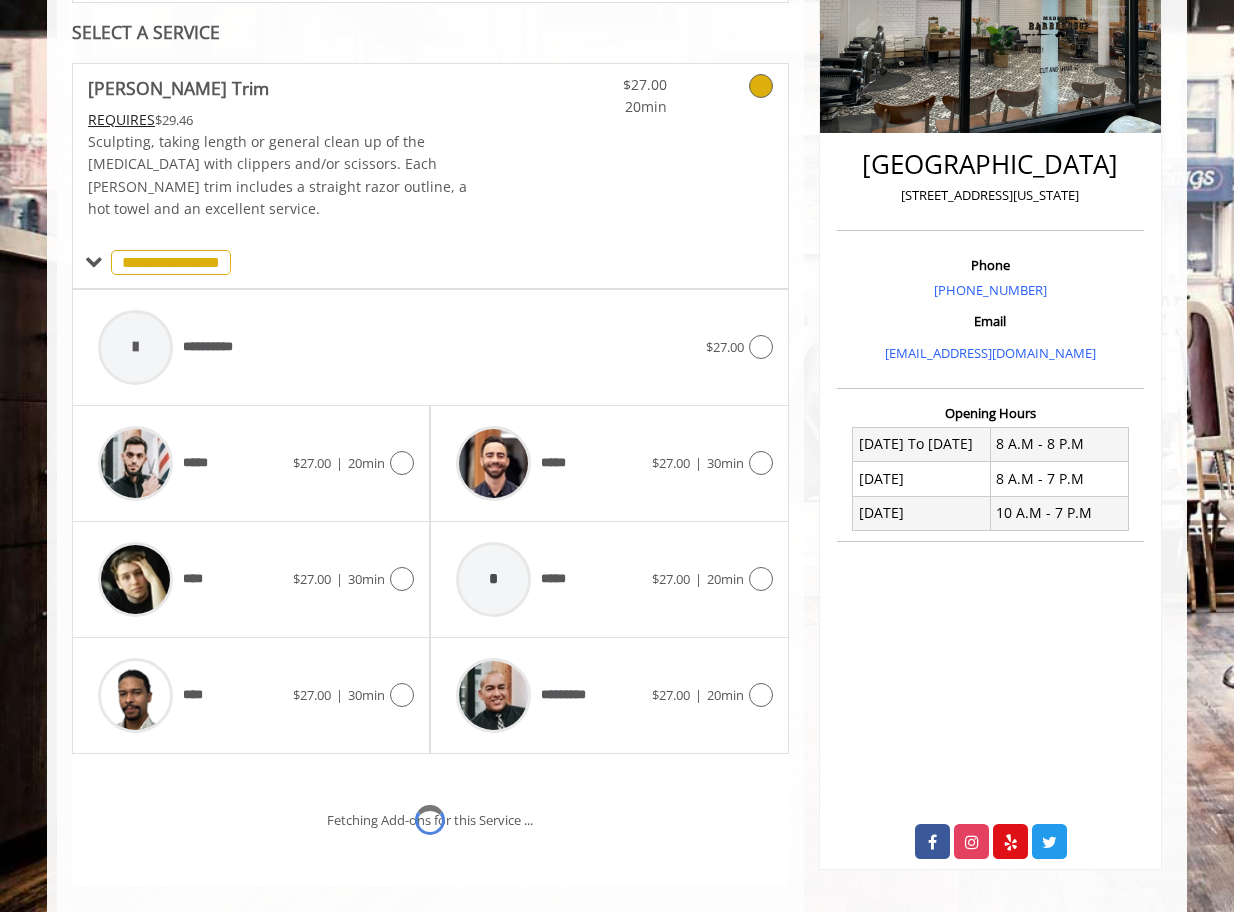 scroll, scrollTop: 394, scrollLeft: 0, axis: vertical 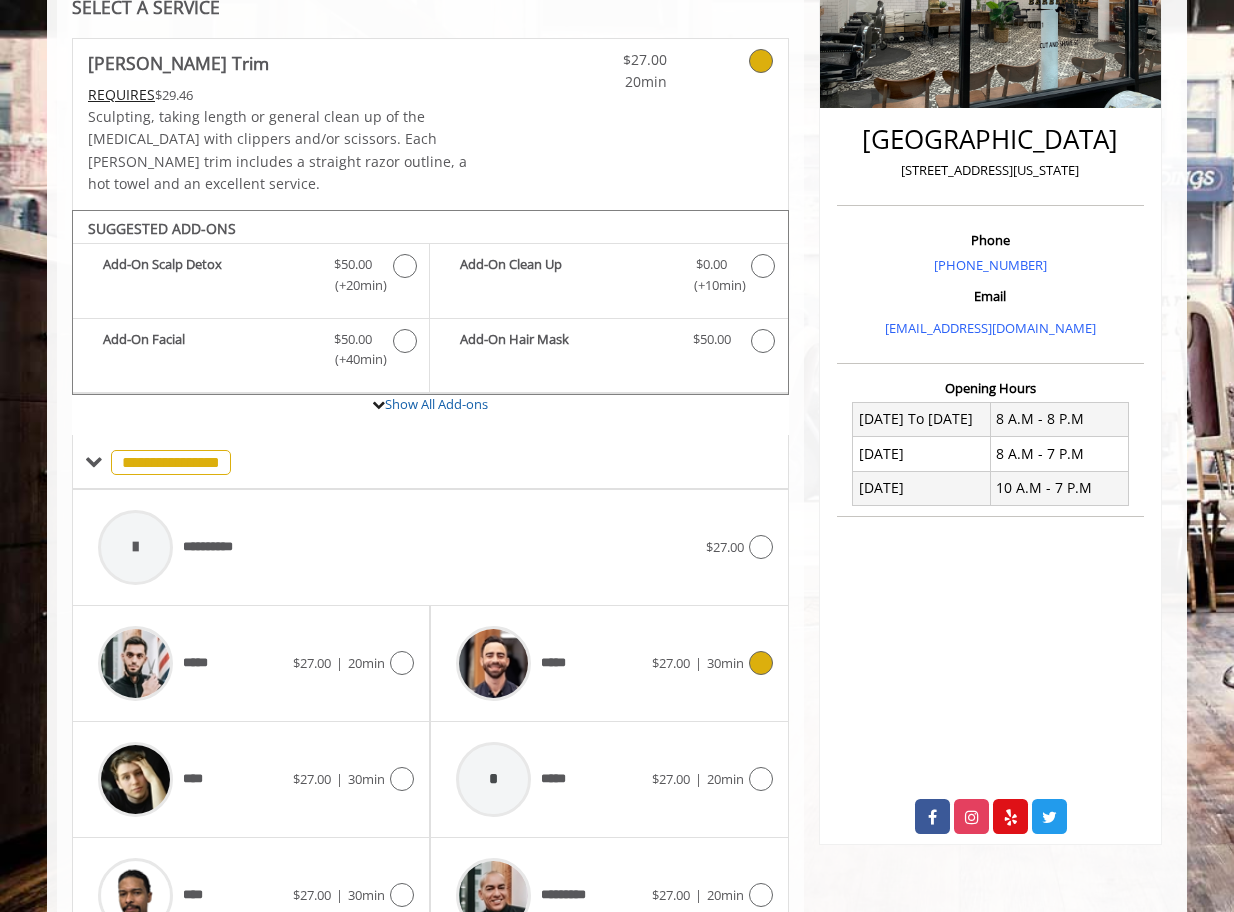 click at bounding box center [761, 663] 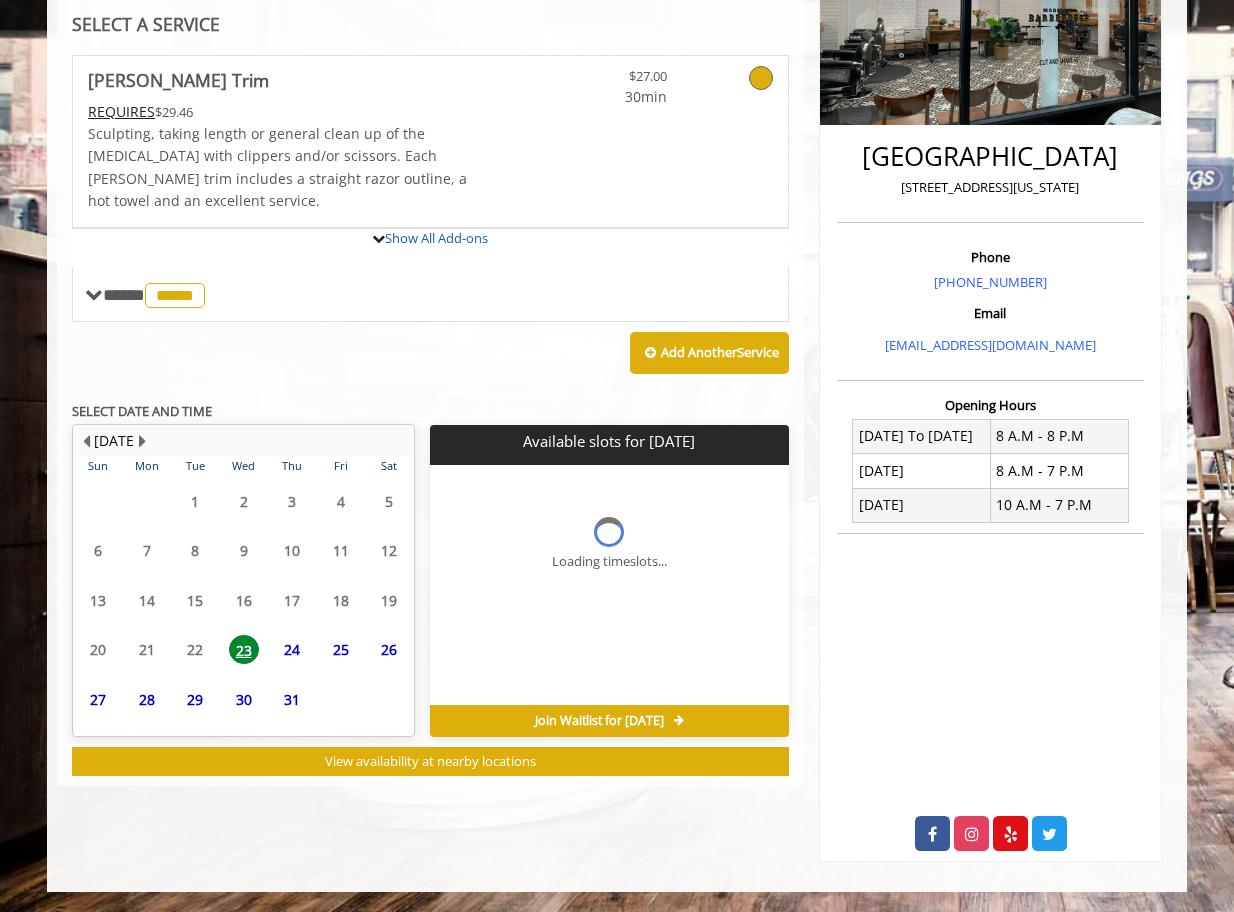scroll, scrollTop: 369, scrollLeft: 0, axis: vertical 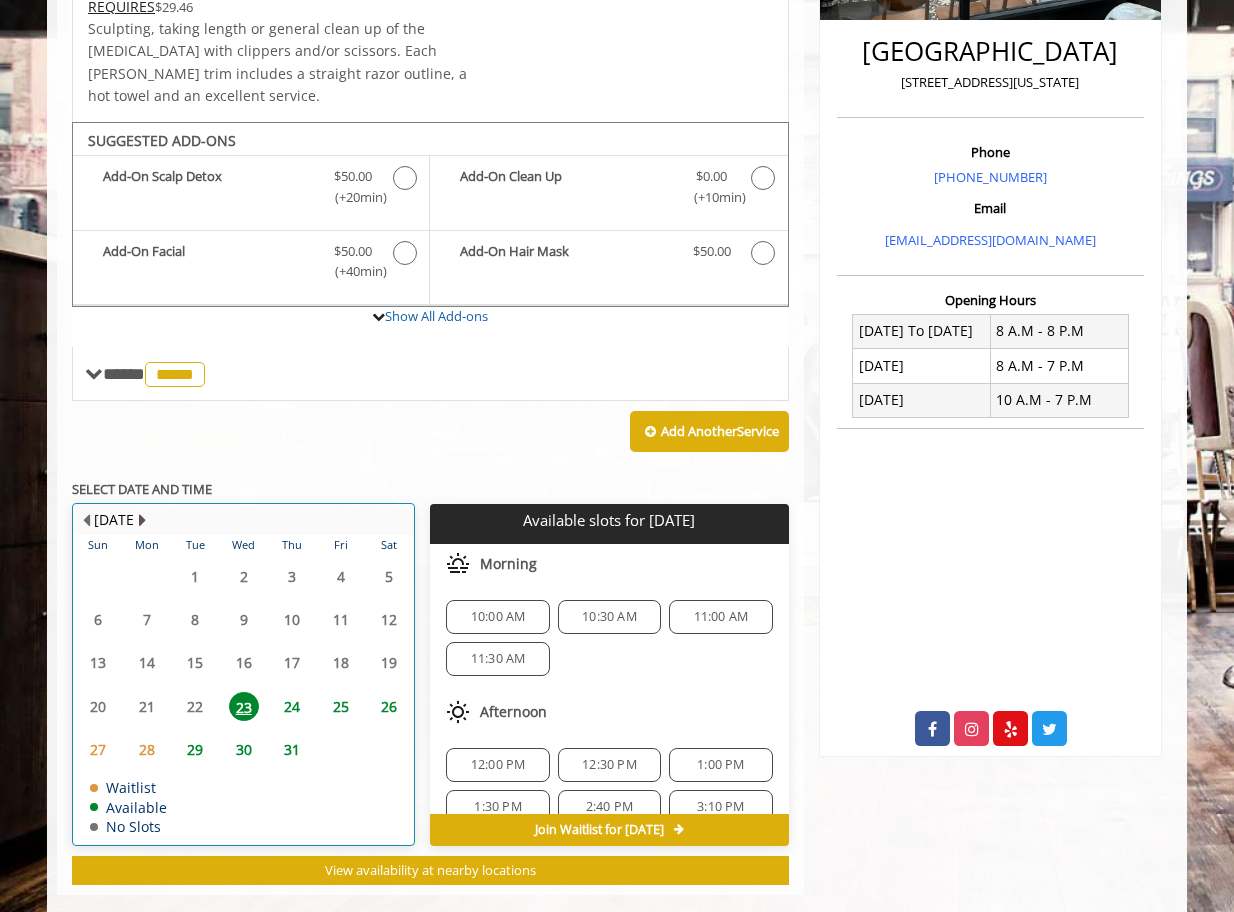 click at bounding box center (142, 520) 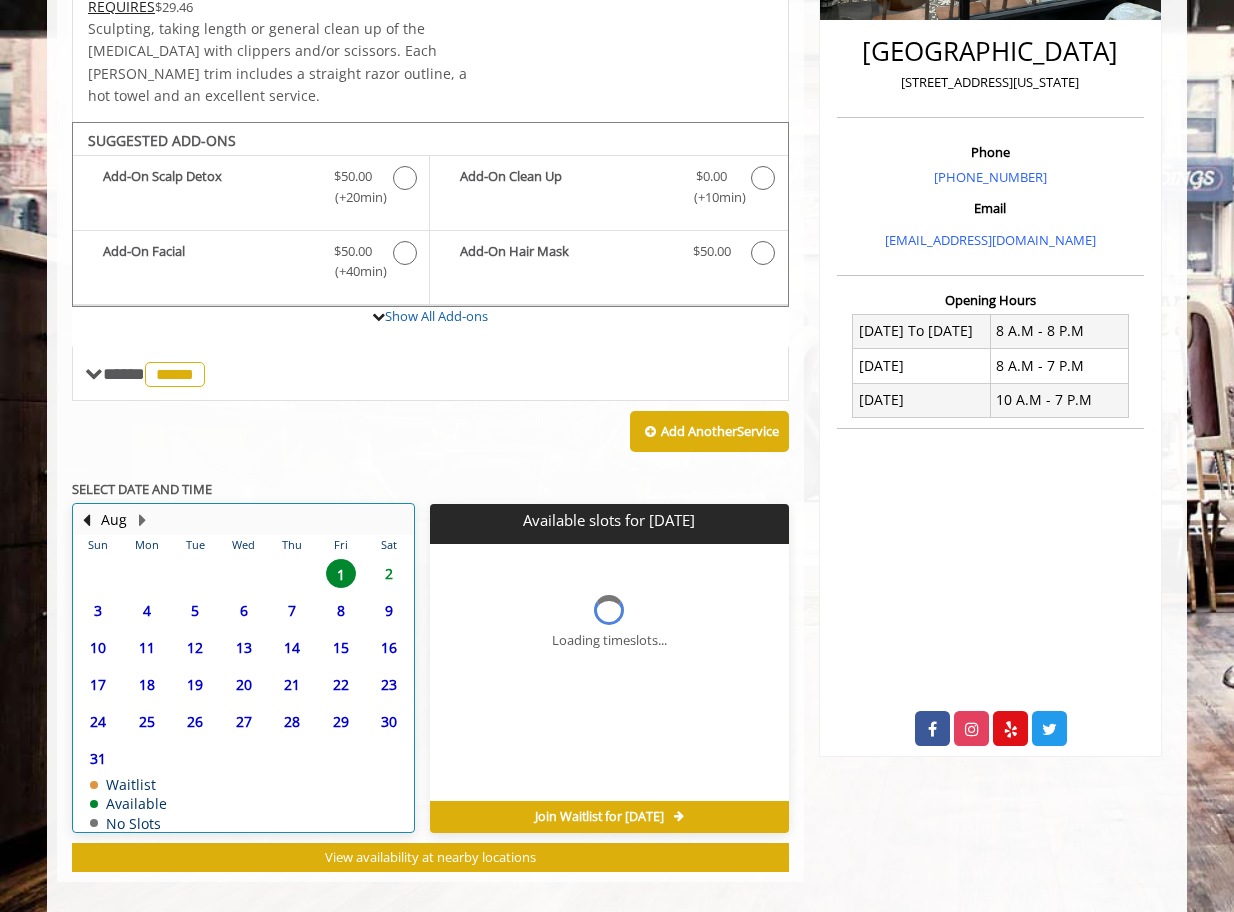 scroll, scrollTop: 468, scrollLeft: 0, axis: vertical 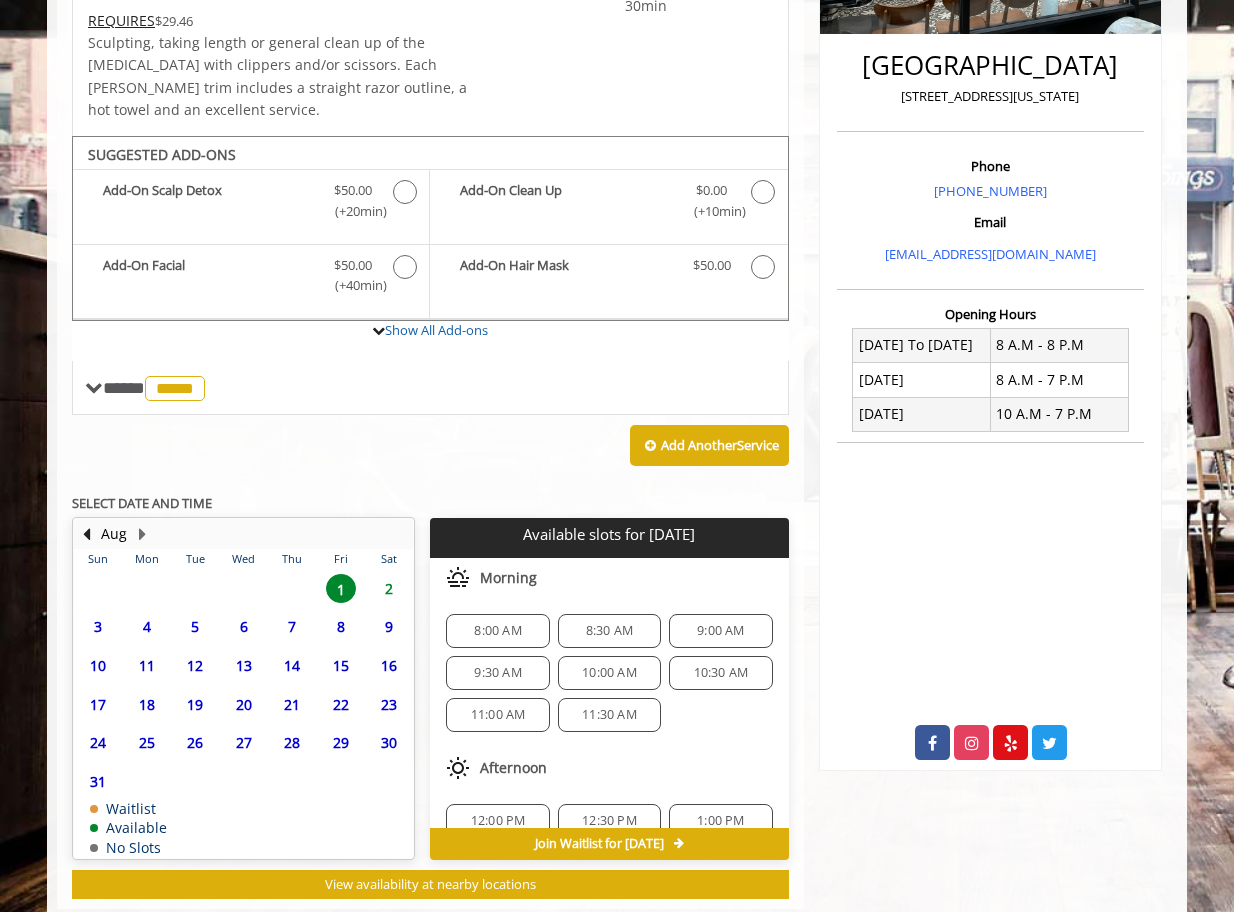 click on "6" 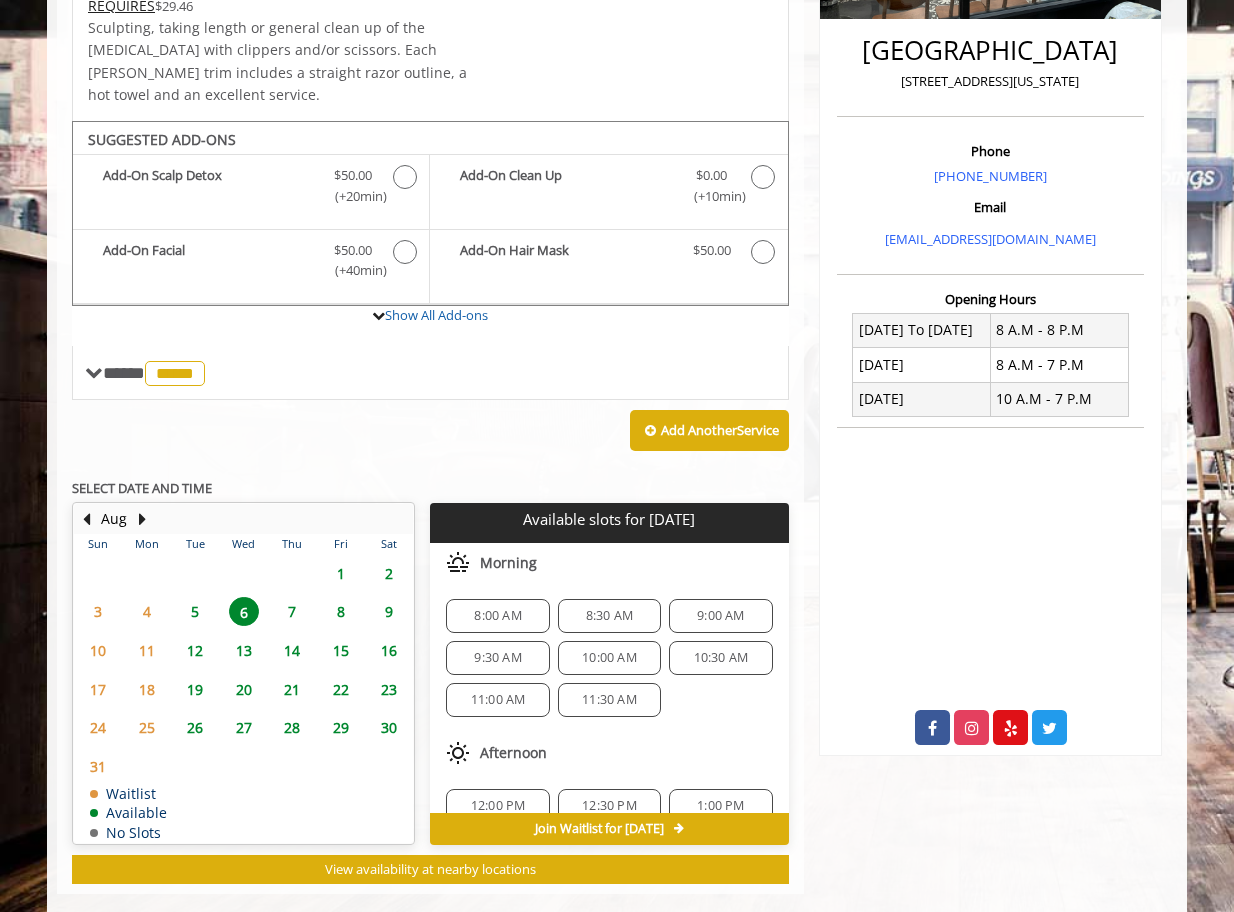 scroll, scrollTop: 482, scrollLeft: 0, axis: vertical 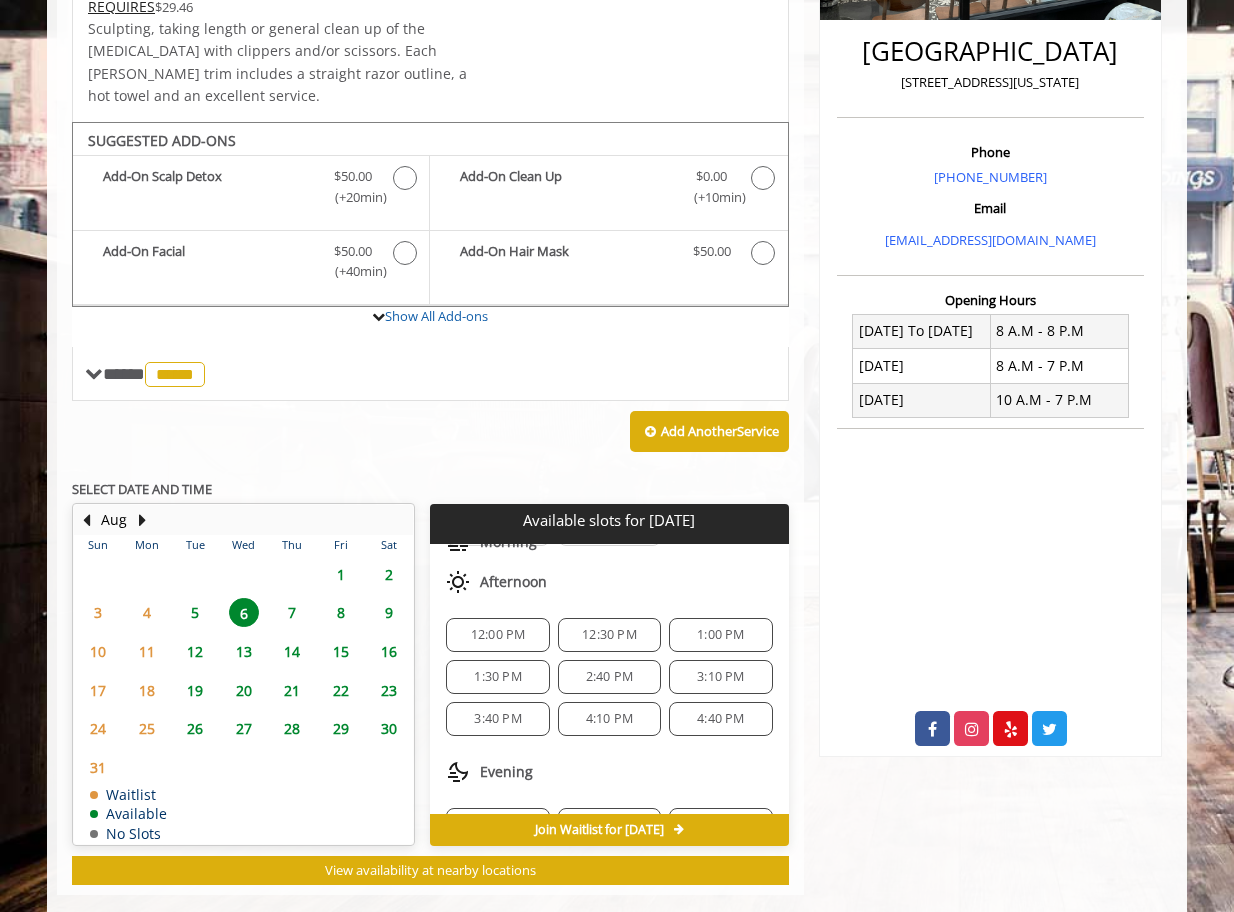 click on "12:00 PM" 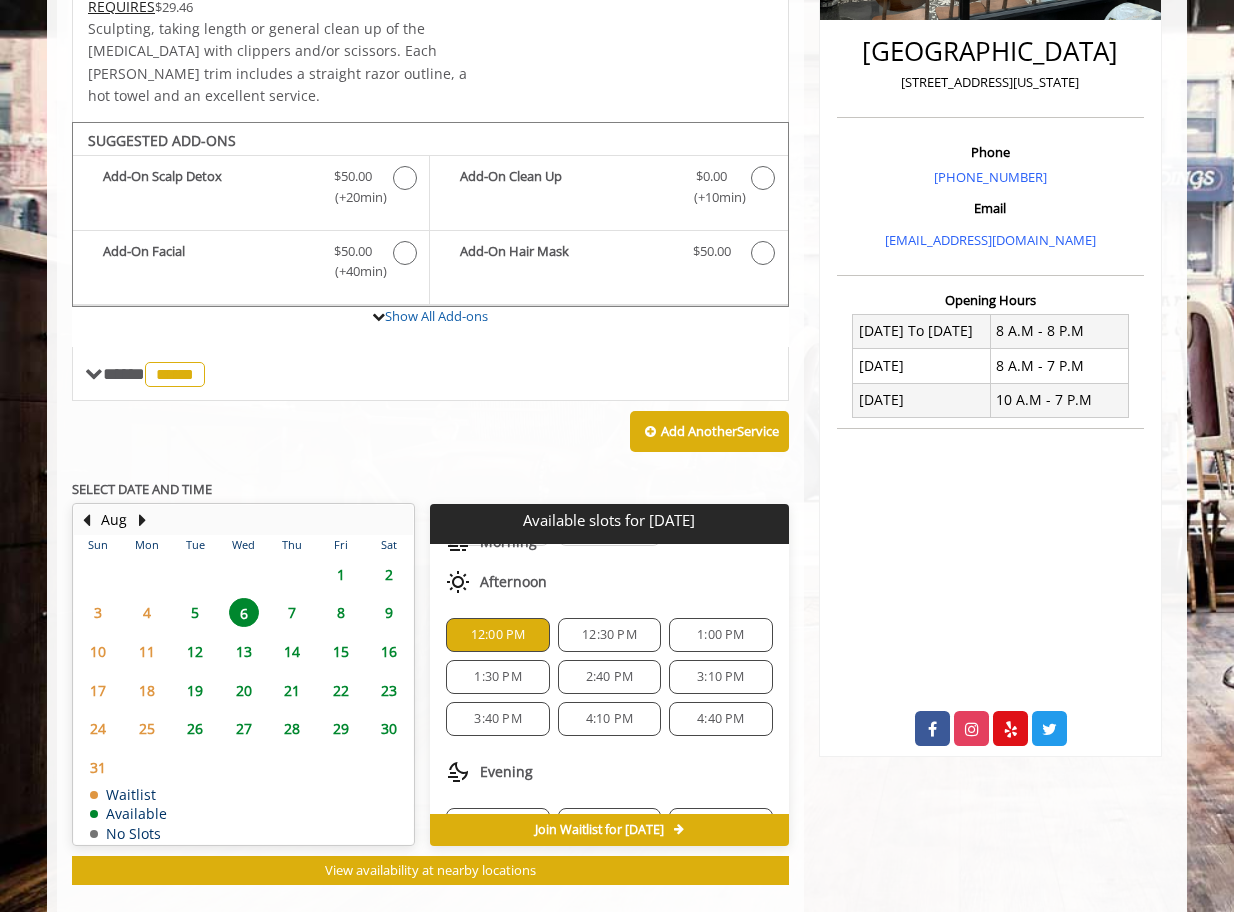 scroll, scrollTop: 838, scrollLeft: 0, axis: vertical 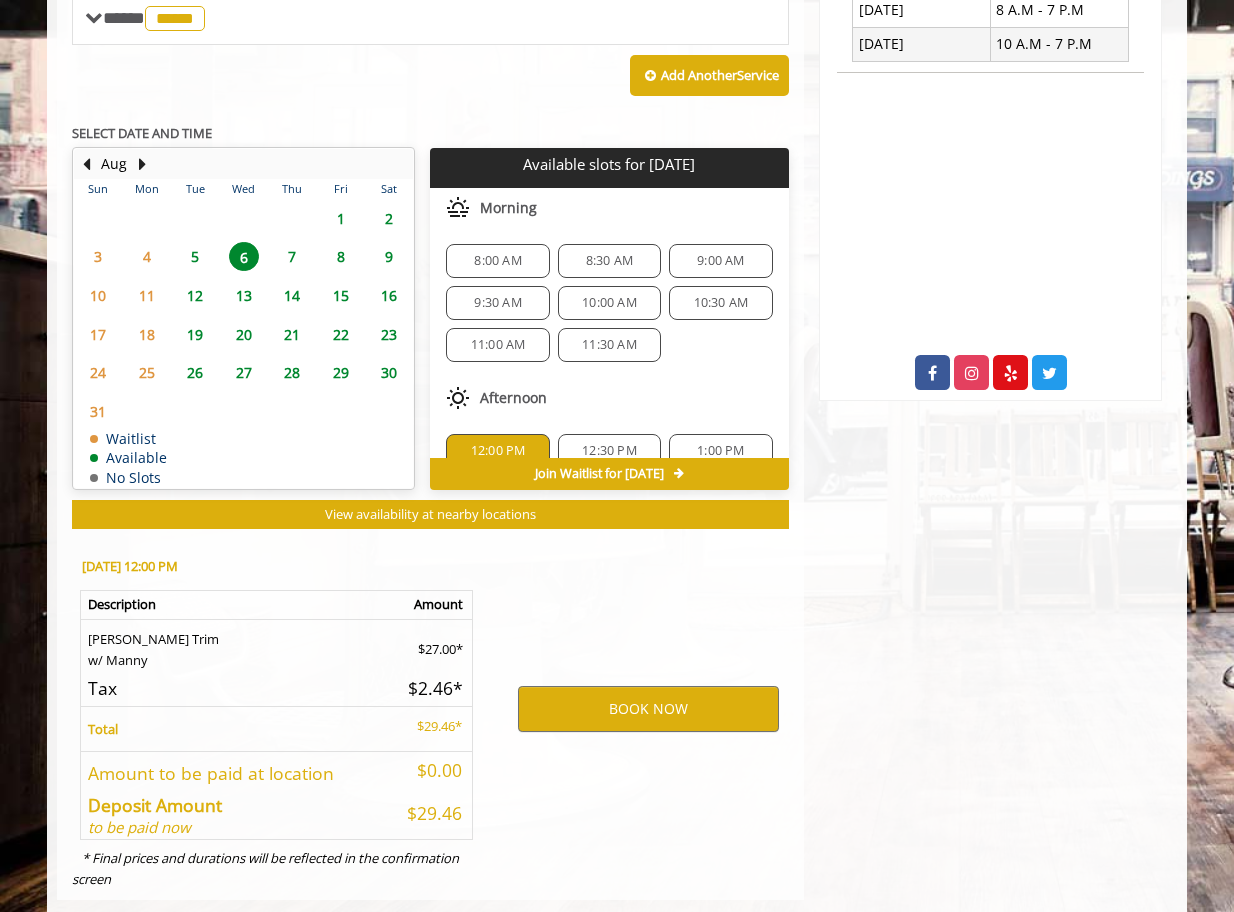 click on "11:00 AM" 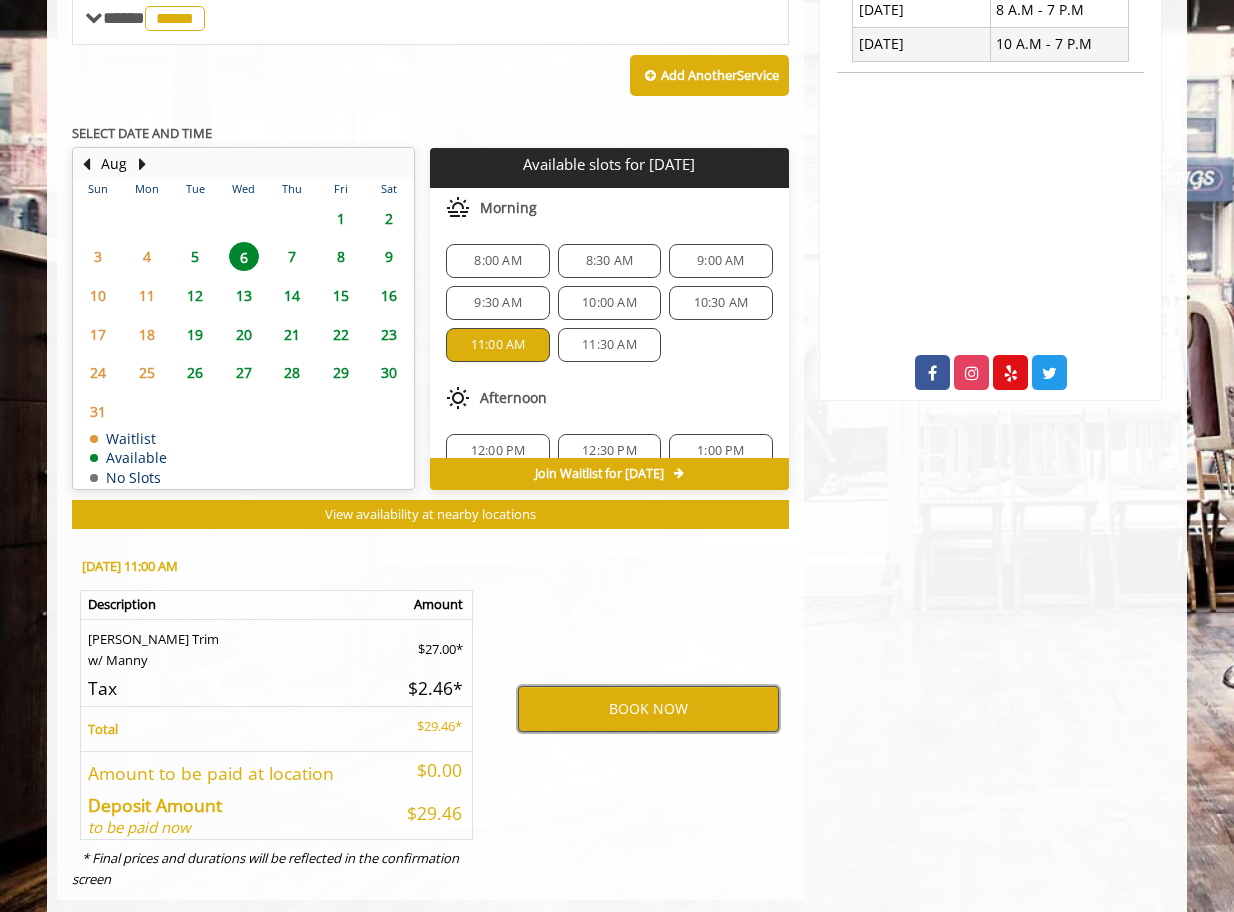 click on "BOOK NOW" at bounding box center (648, 709) 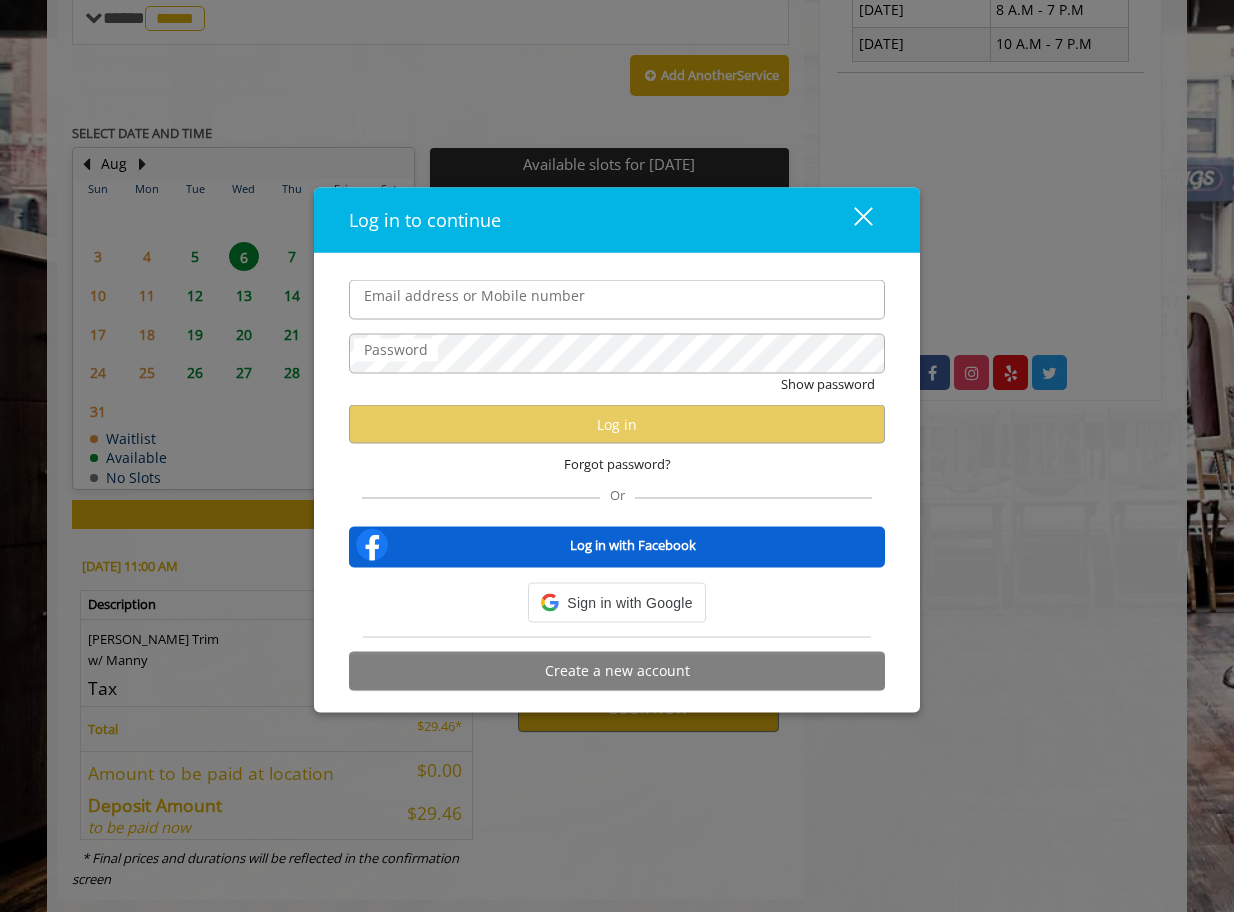 click on "Email address or Mobile number" at bounding box center (617, 300) 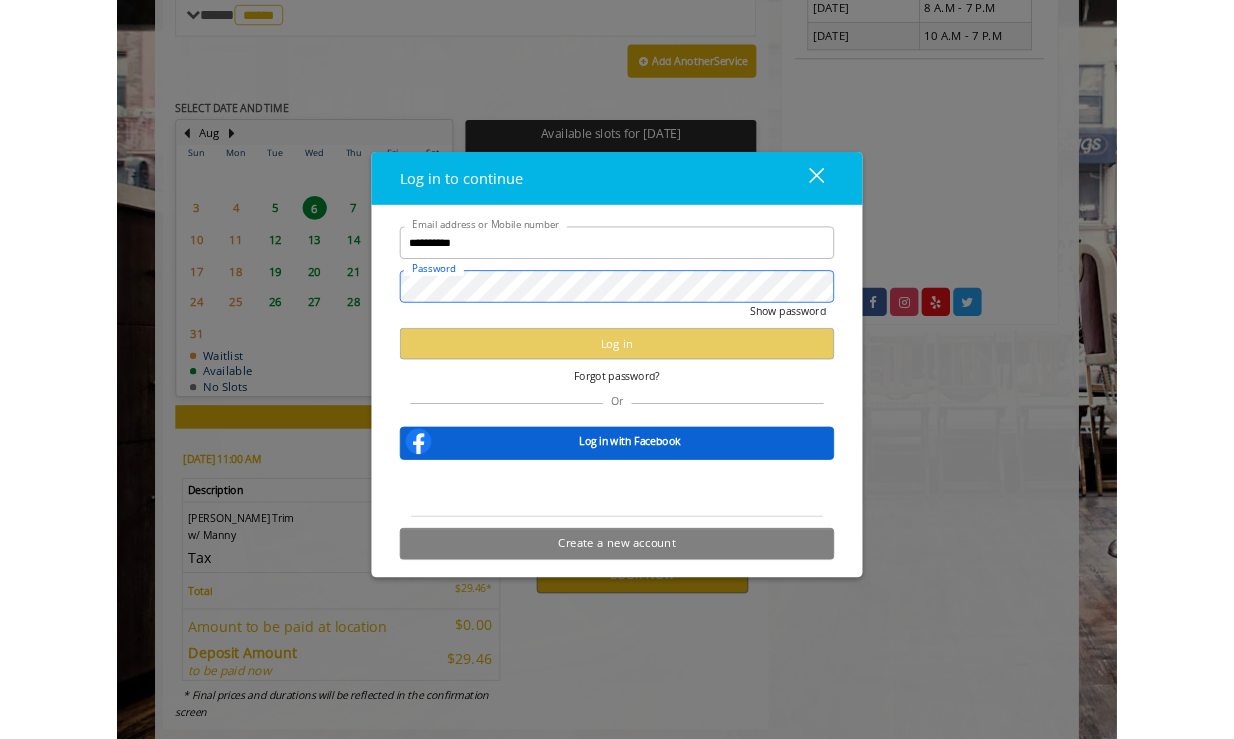 scroll, scrollTop: 0, scrollLeft: 0, axis: both 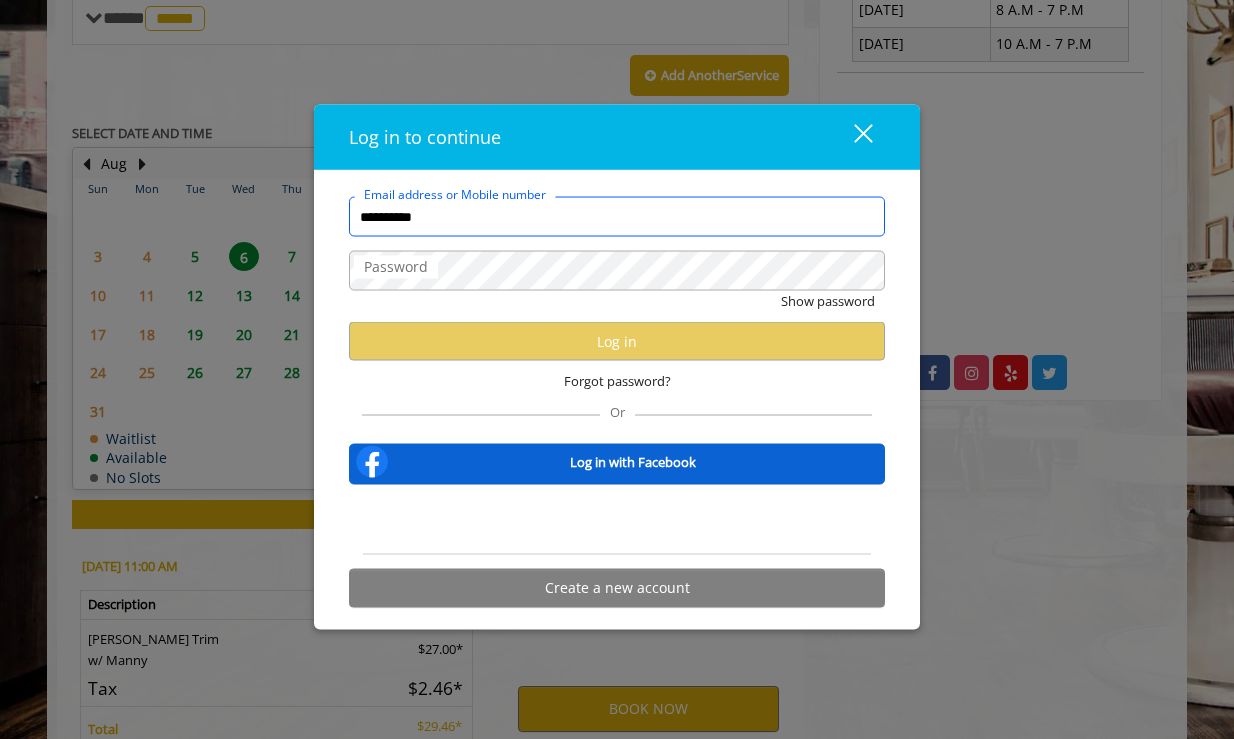 drag, startPoint x: 454, startPoint y: 214, endPoint x: 310, endPoint y: 213, distance: 144.00348 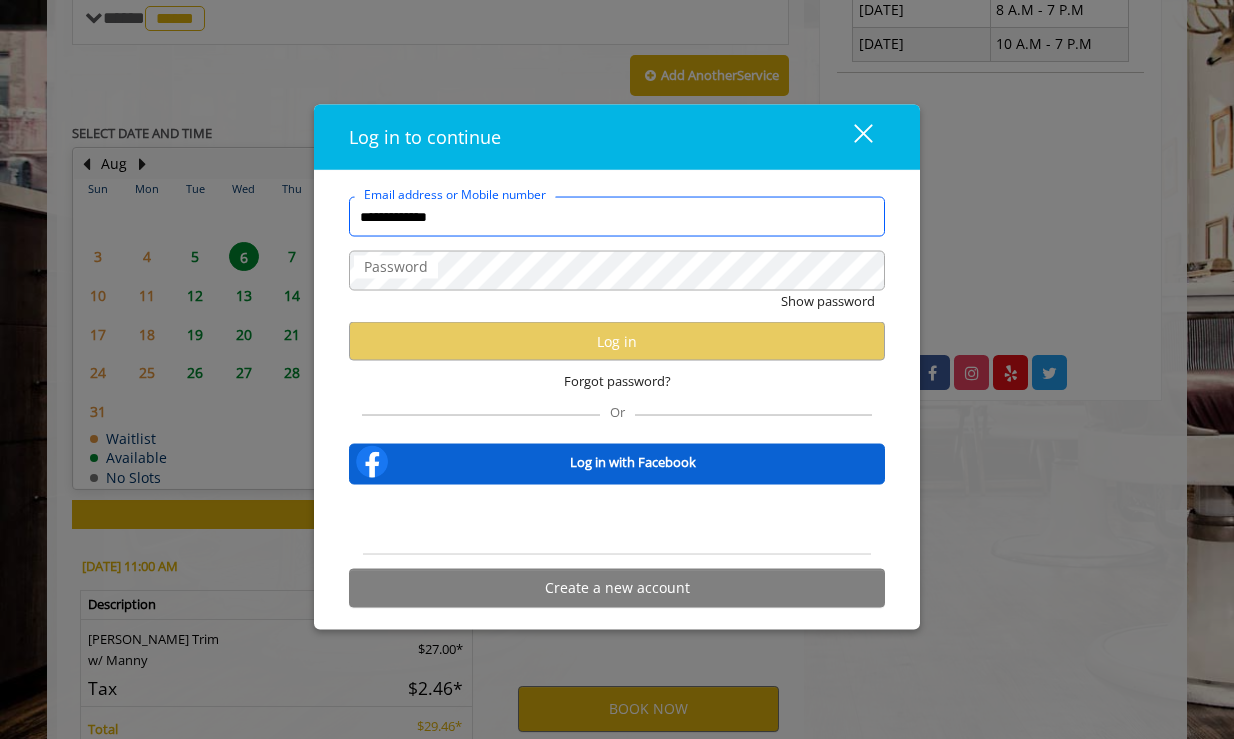 type on "**********" 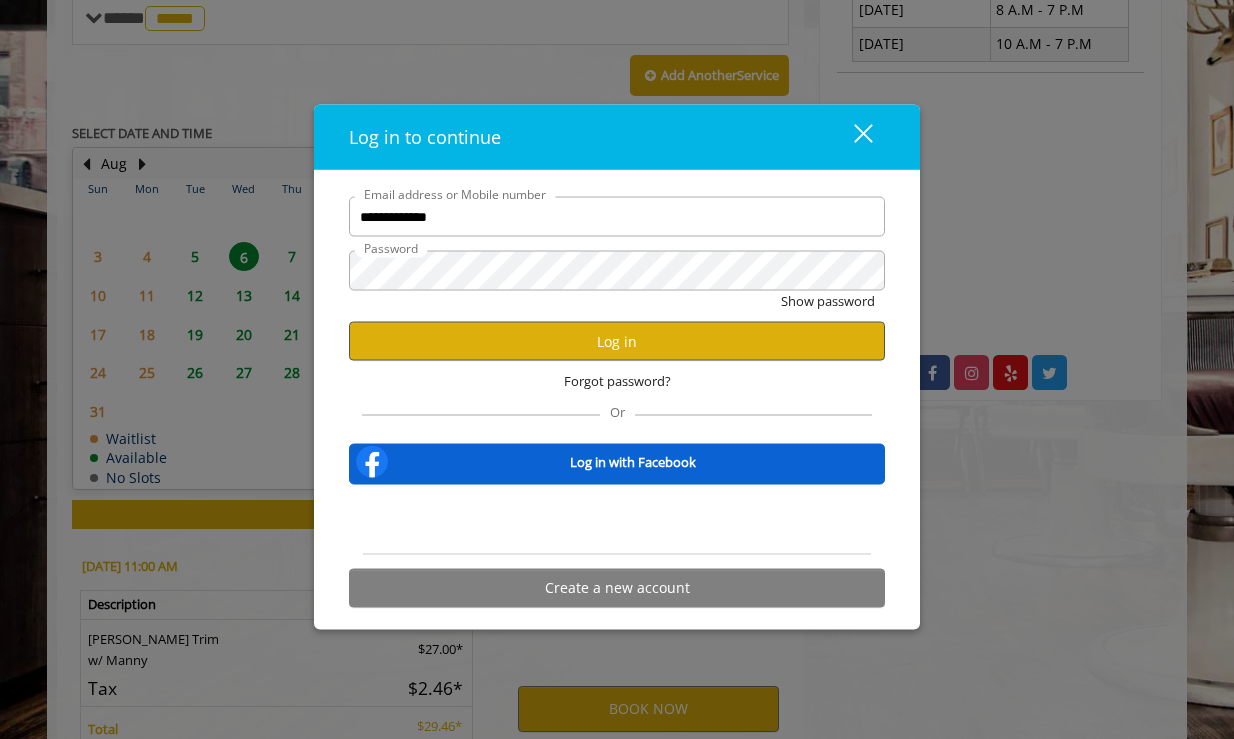 click on "Log in" at bounding box center (617, 341) 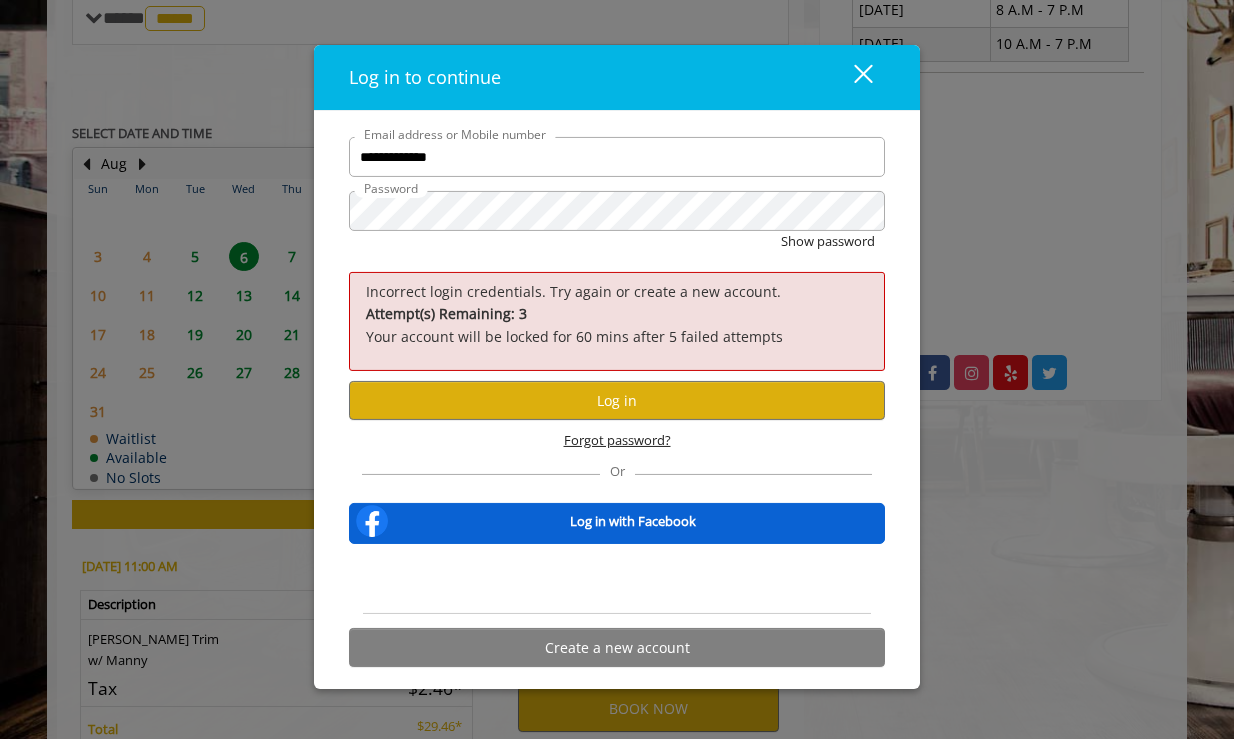 click on "Forgot password?" at bounding box center [617, 440] 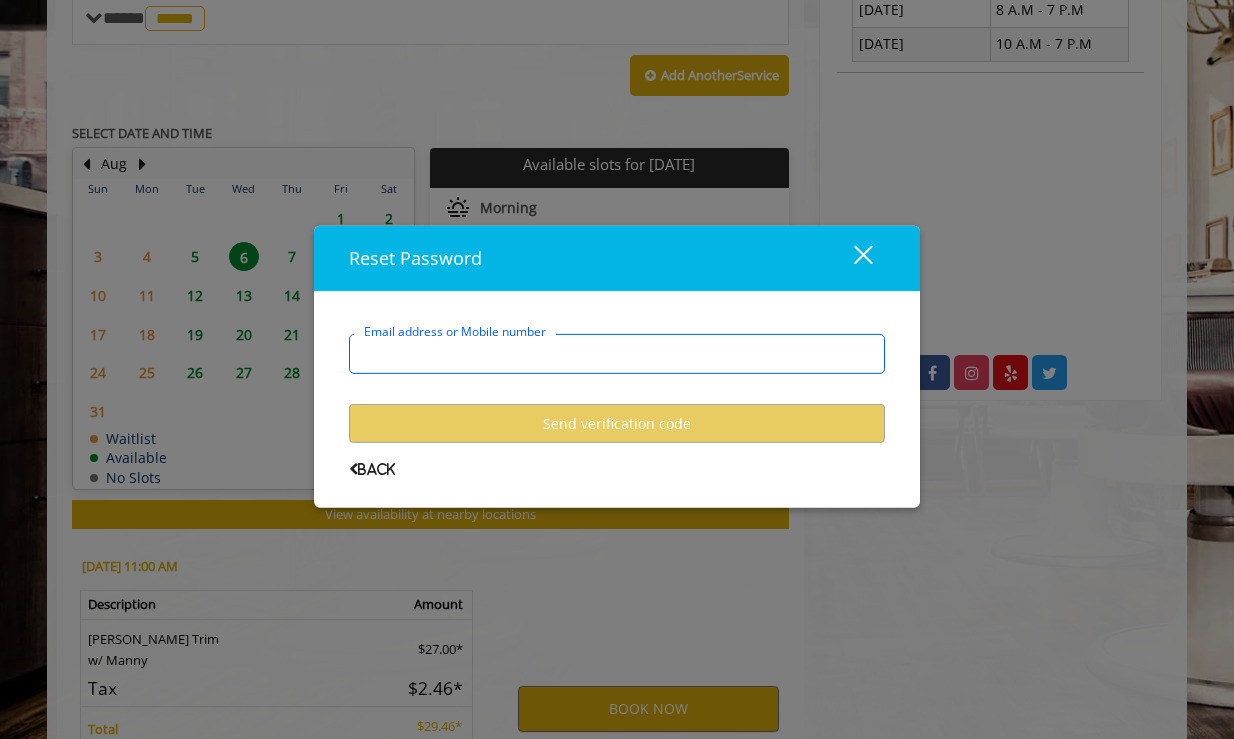 type on "**********" 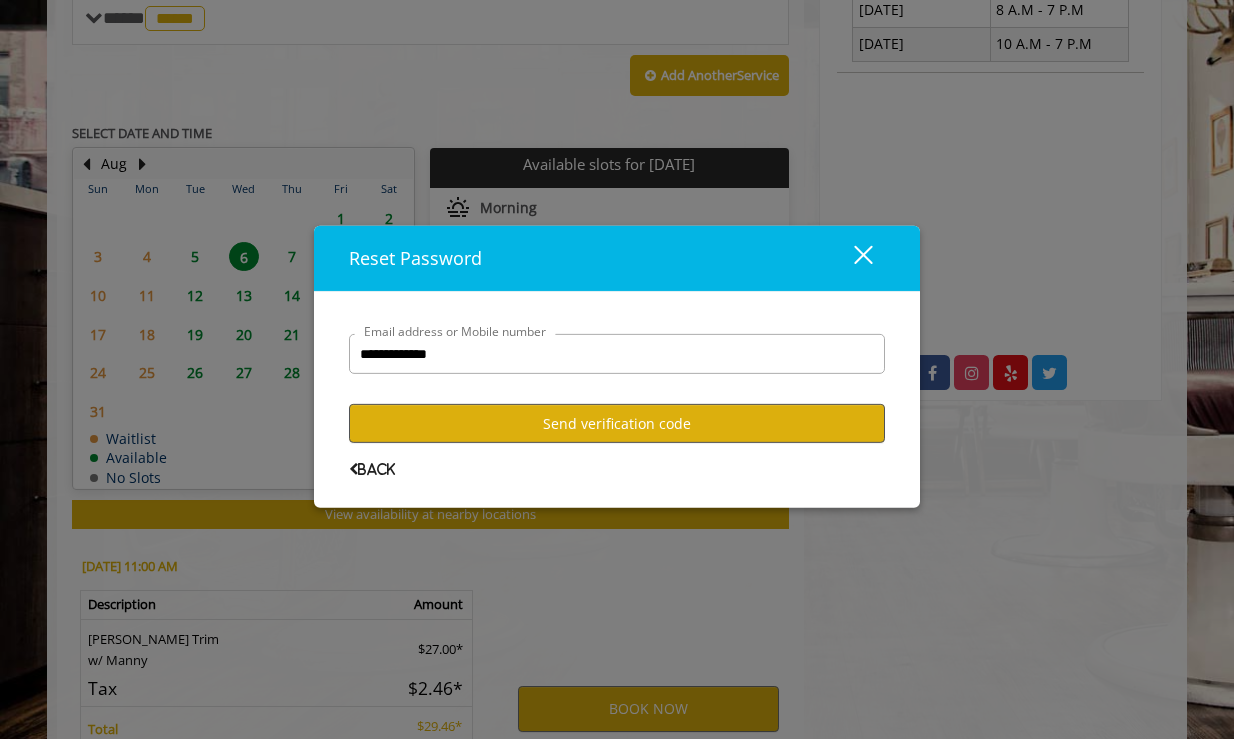 click on "Send verification code" at bounding box center (617, 423) 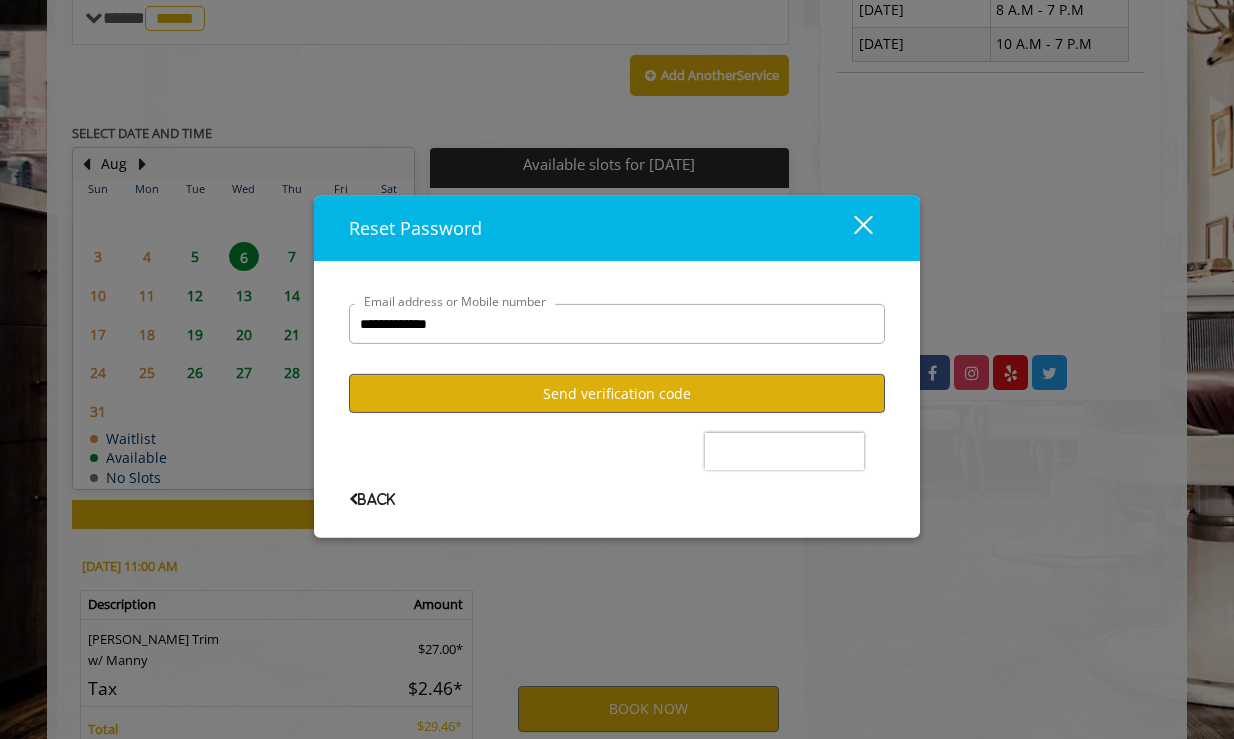 click on "Send verification code" at bounding box center [617, 393] 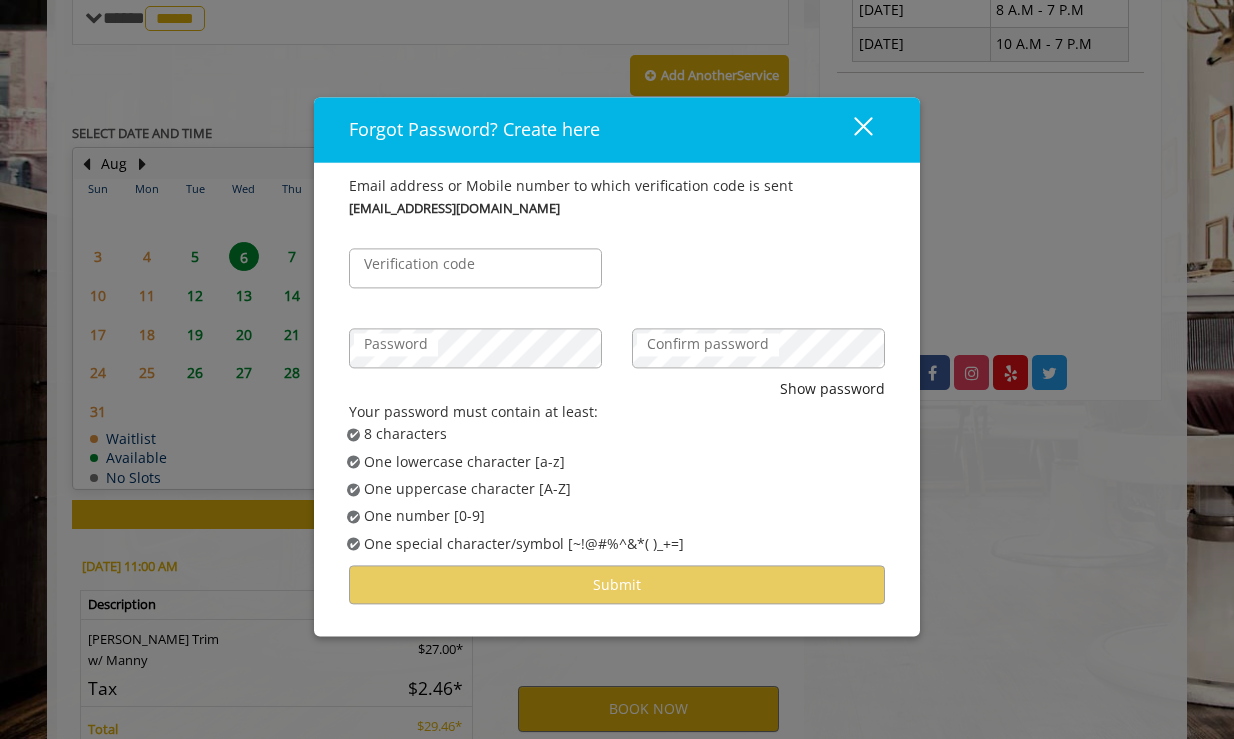 click on "Verification code" at bounding box center (419, 265) 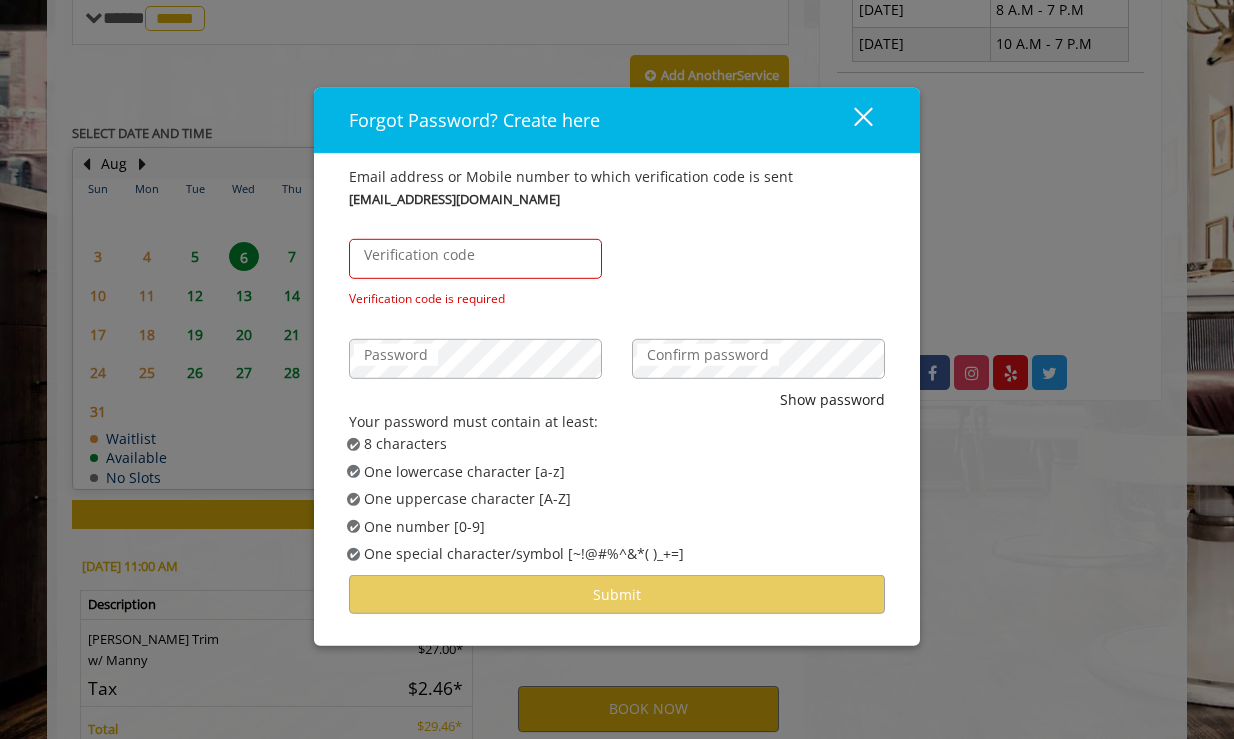 drag, startPoint x: 768, startPoint y: 106, endPoint x: 720, endPoint y: 74, distance: 57.68882 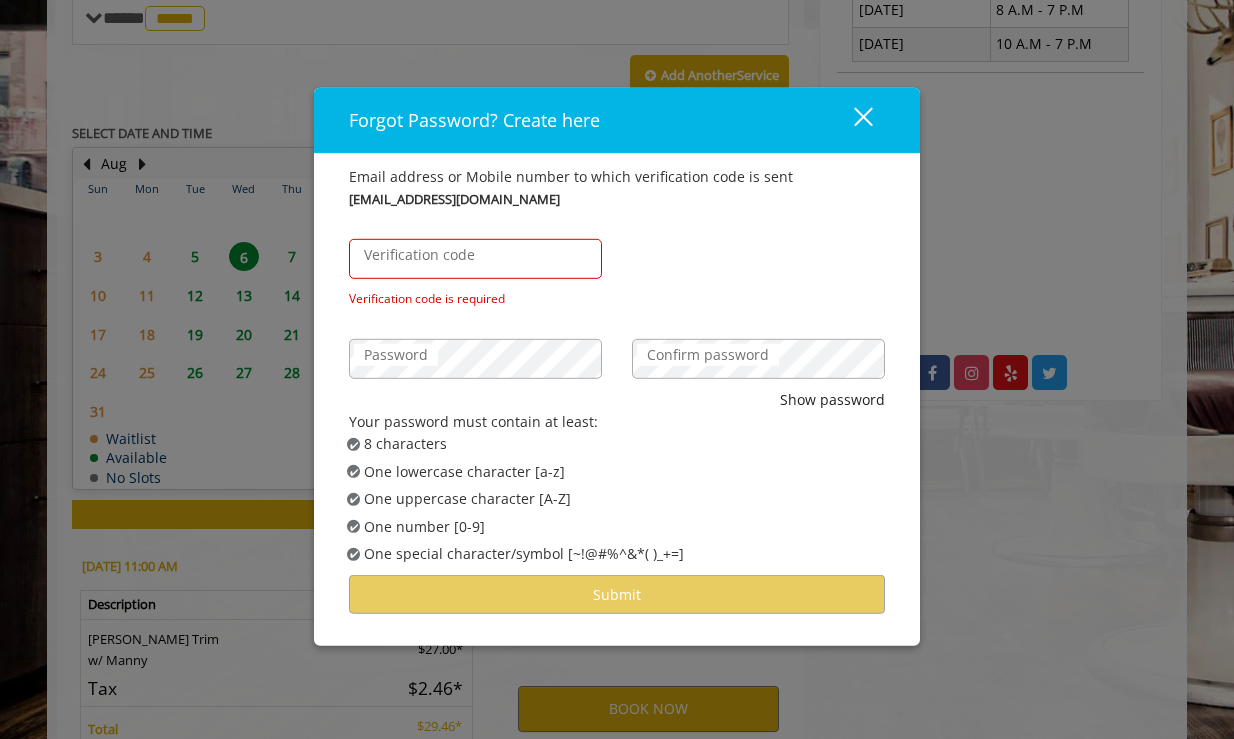 click on "close" at bounding box center (851, 120) 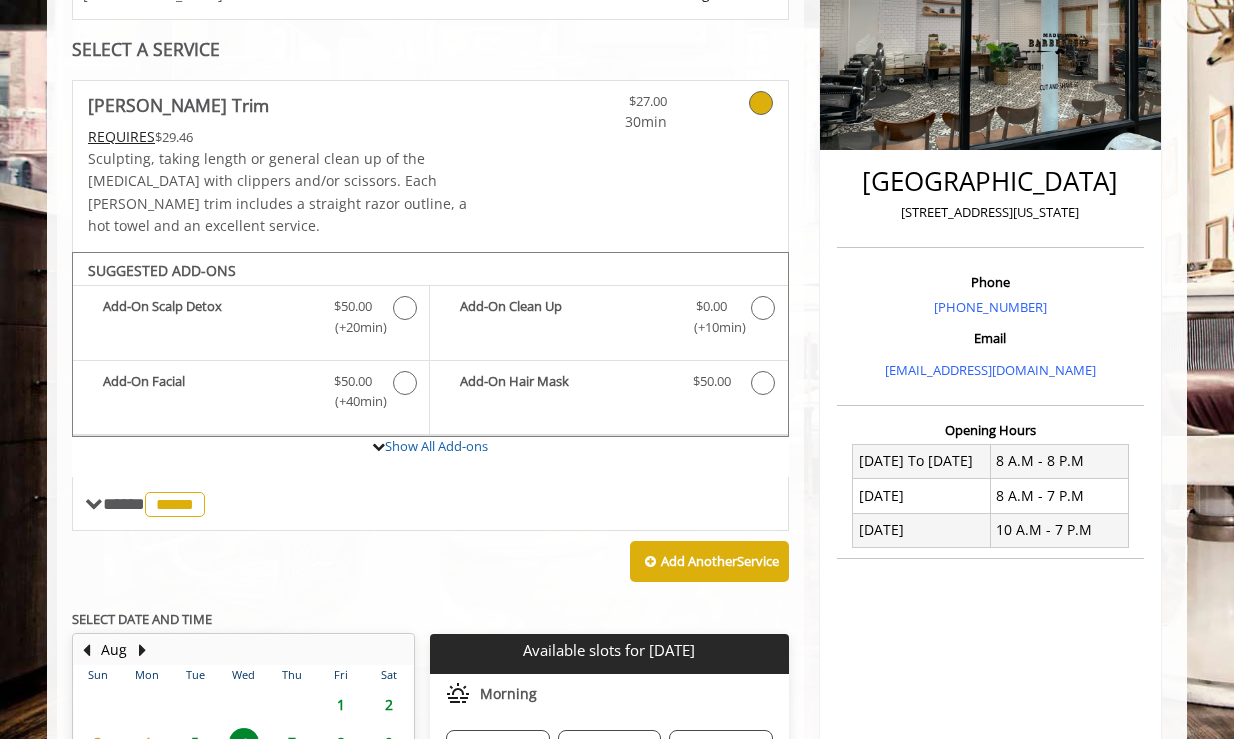 scroll, scrollTop: 384, scrollLeft: 0, axis: vertical 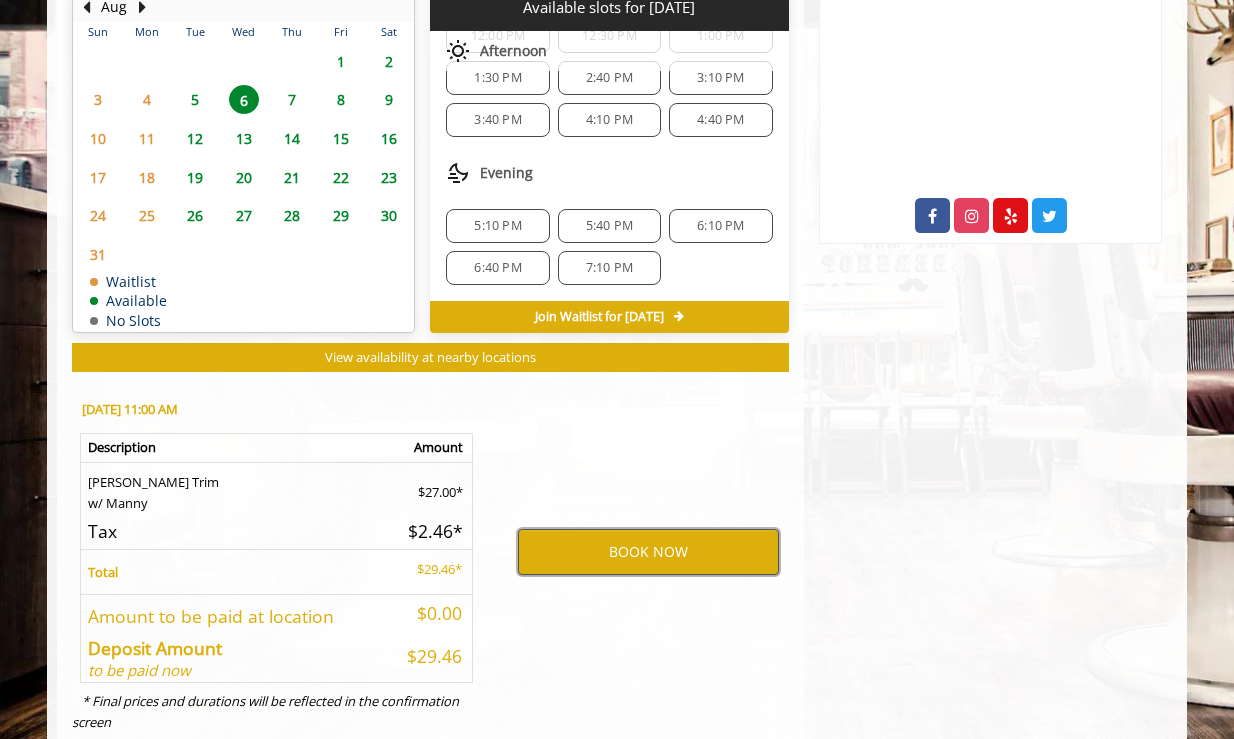 click on "BOOK NOW" at bounding box center [648, 552] 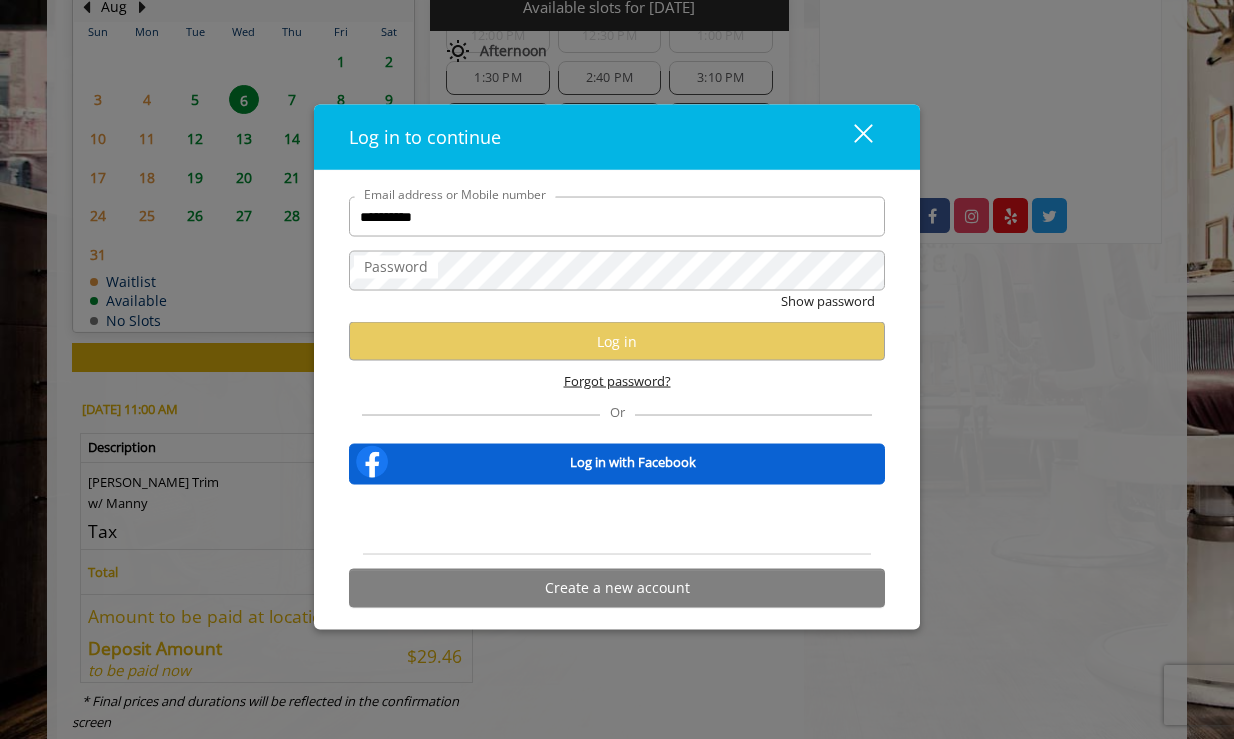 type on "**********" 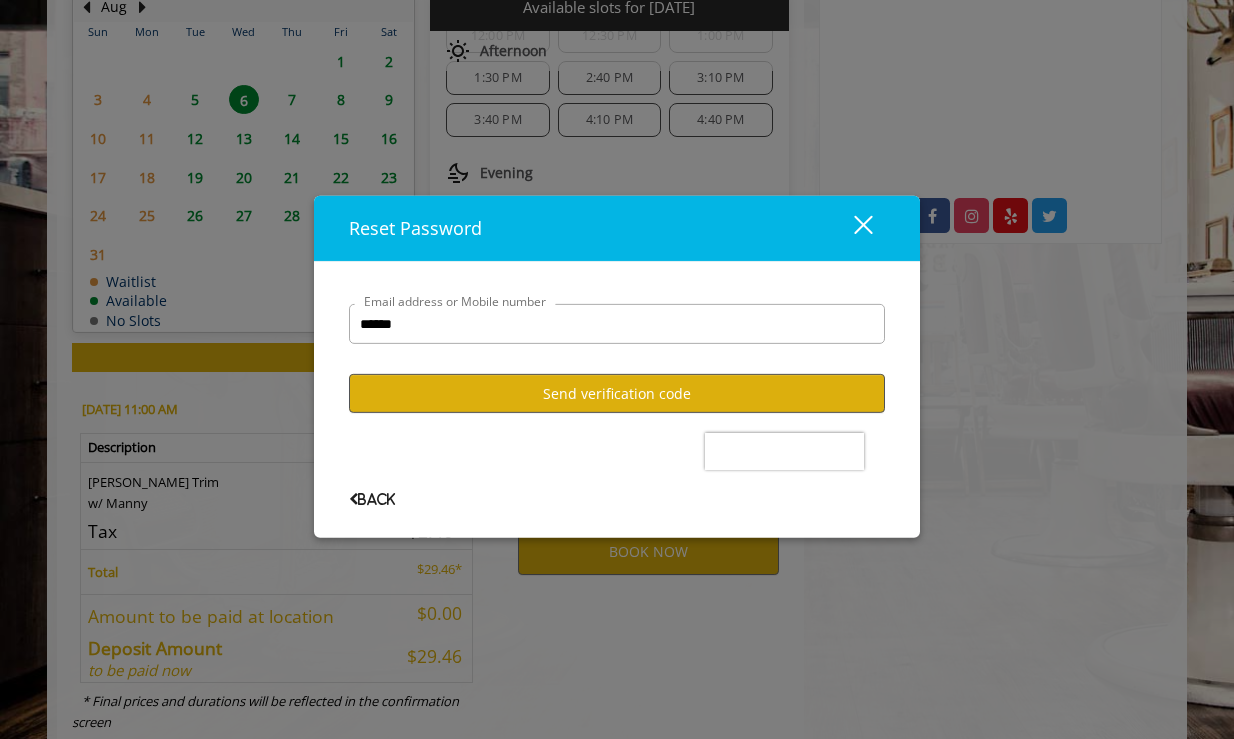 click on "Send verification code" at bounding box center (617, 393) 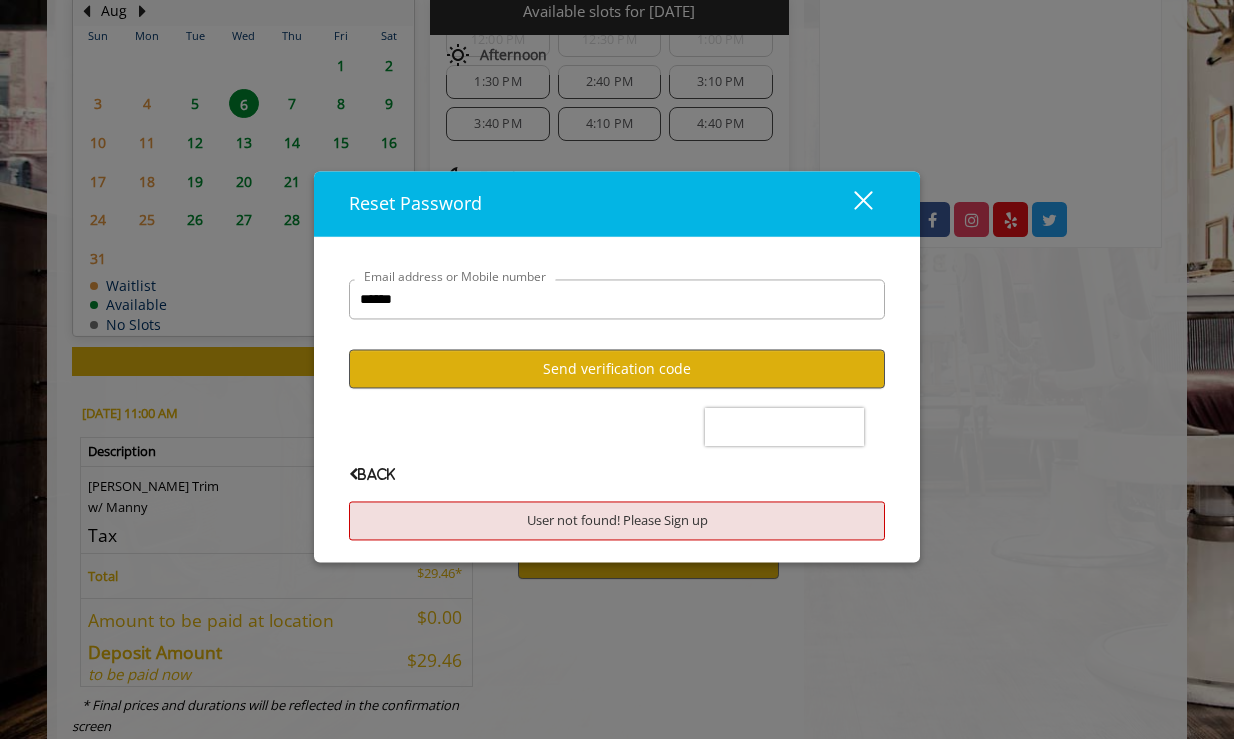 scroll, scrollTop: 994, scrollLeft: 0, axis: vertical 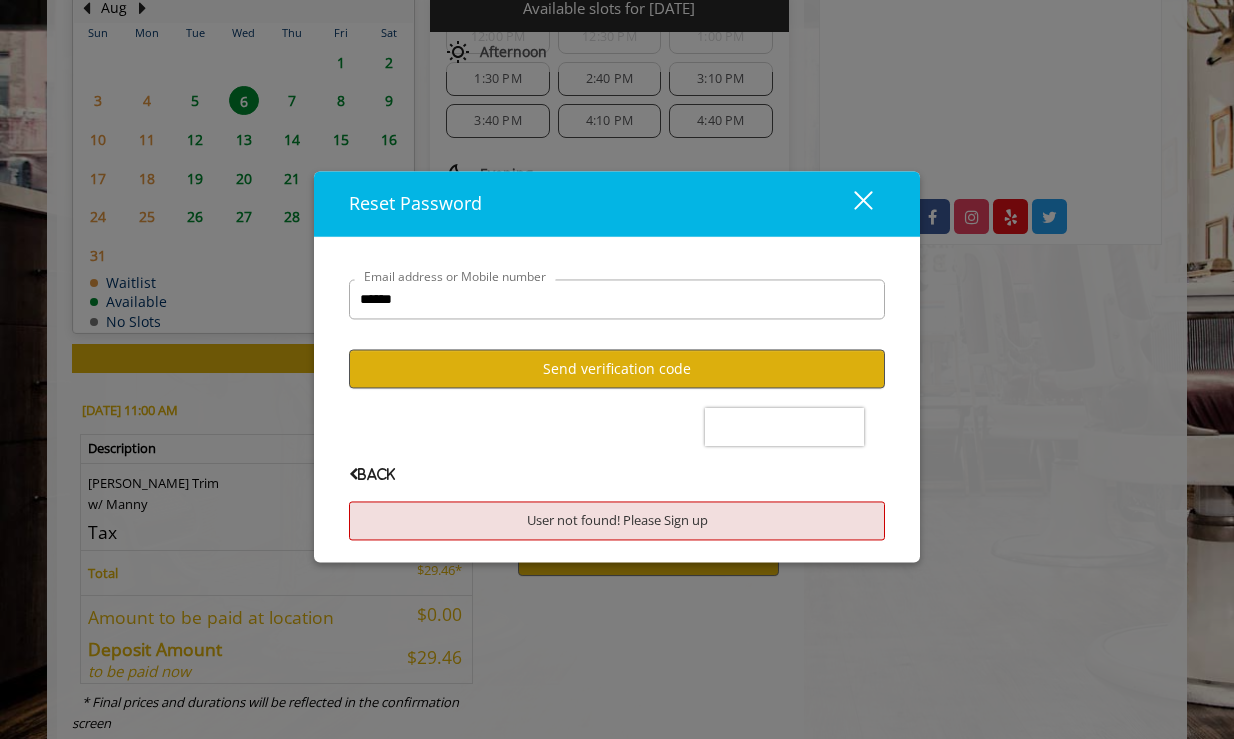 click on "Send verification code" at bounding box center (617, 369) 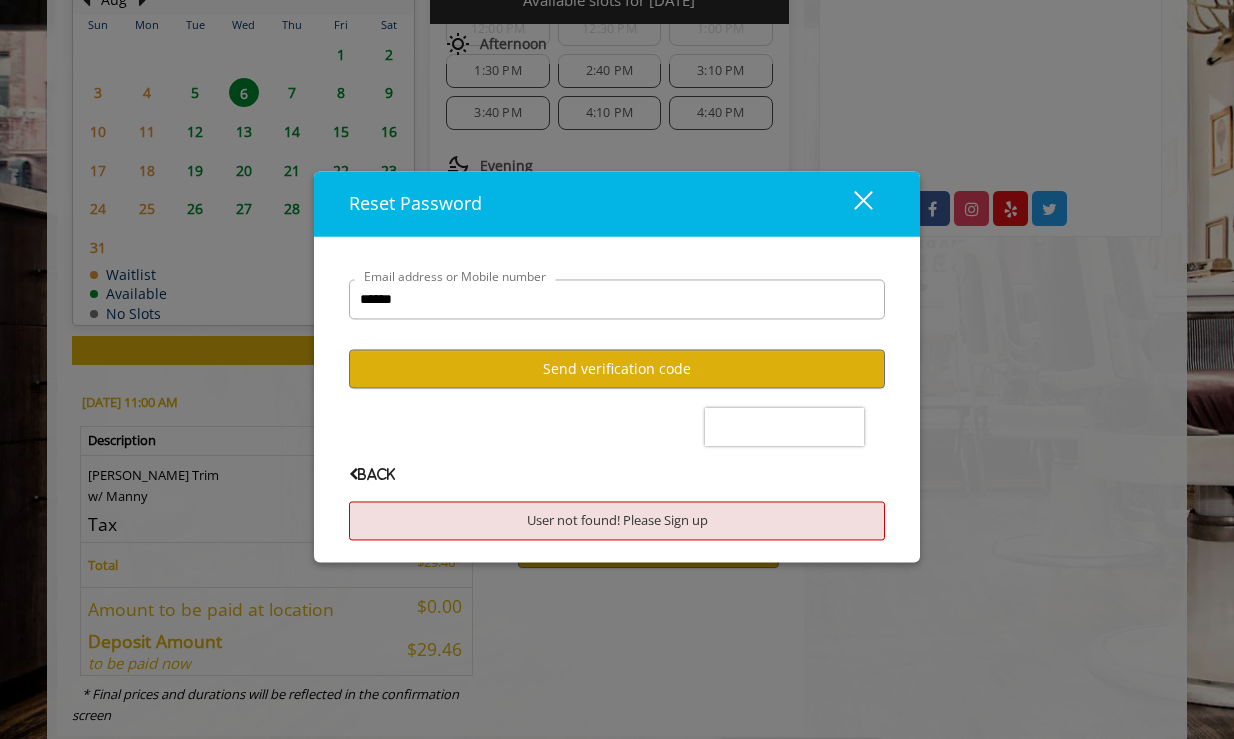 scroll, scrollTop: 1006, scrollLeft: 2, axis: both 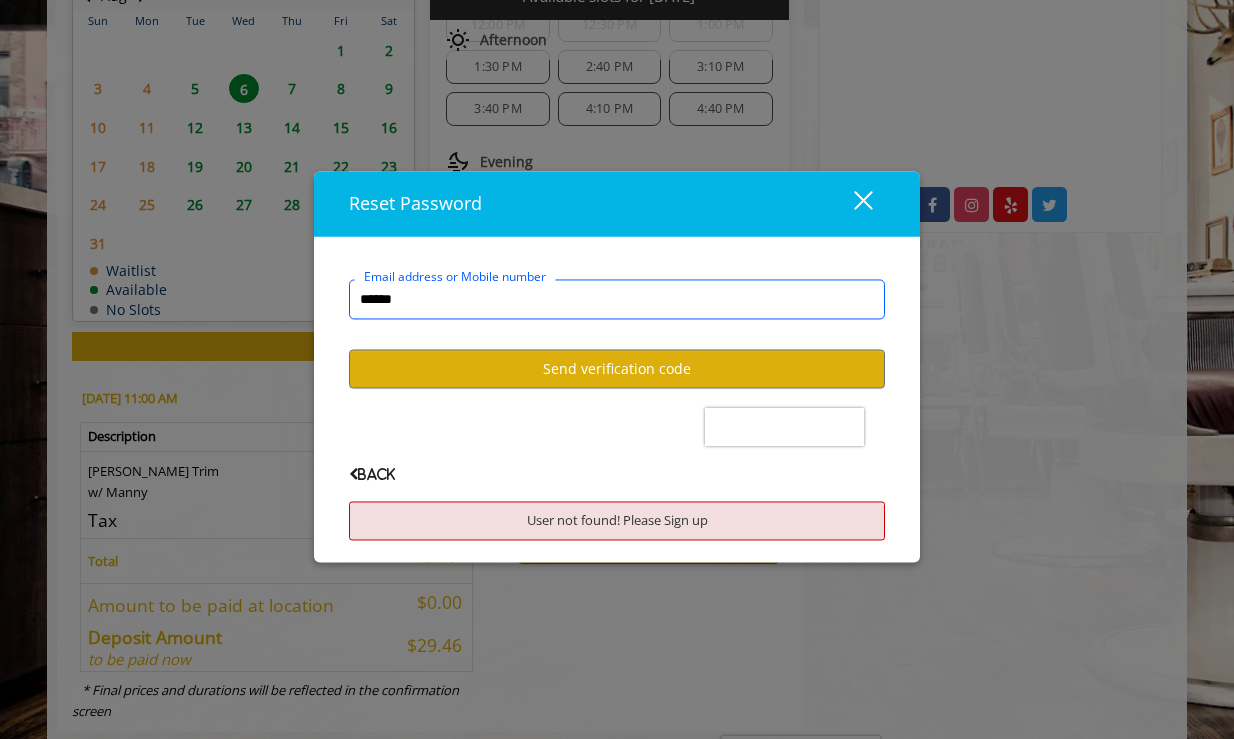 drag, startPoint x: 425, startPoint y: 304, endPoint x: 313, endPoint y: 292, distance: 112.64102 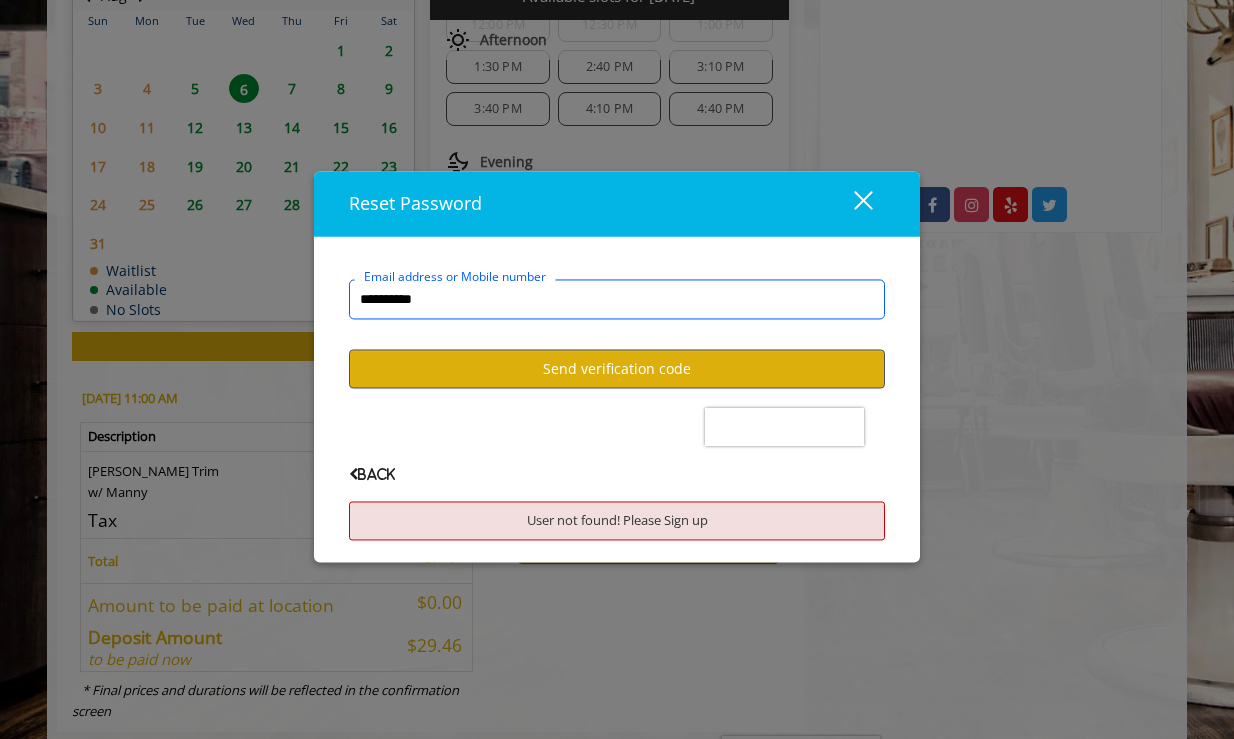 type on "**********" 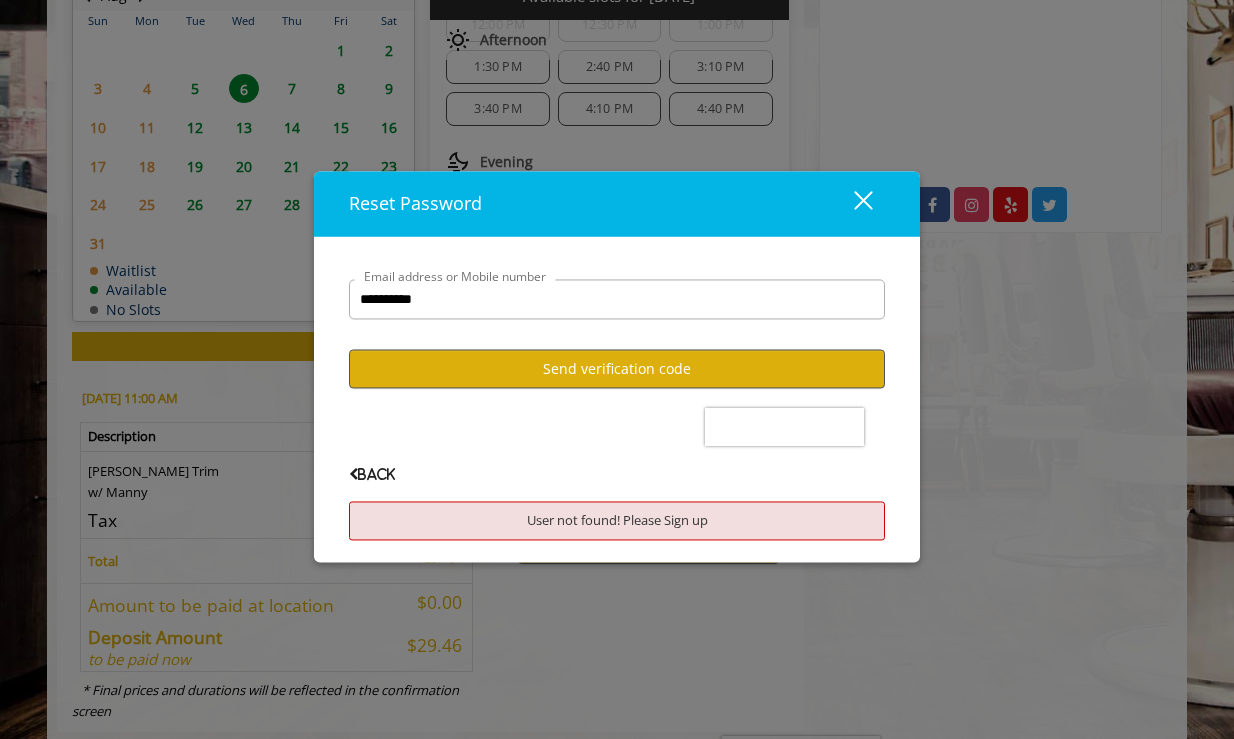 click on "Send verification code" at bounding box center [617, 369] 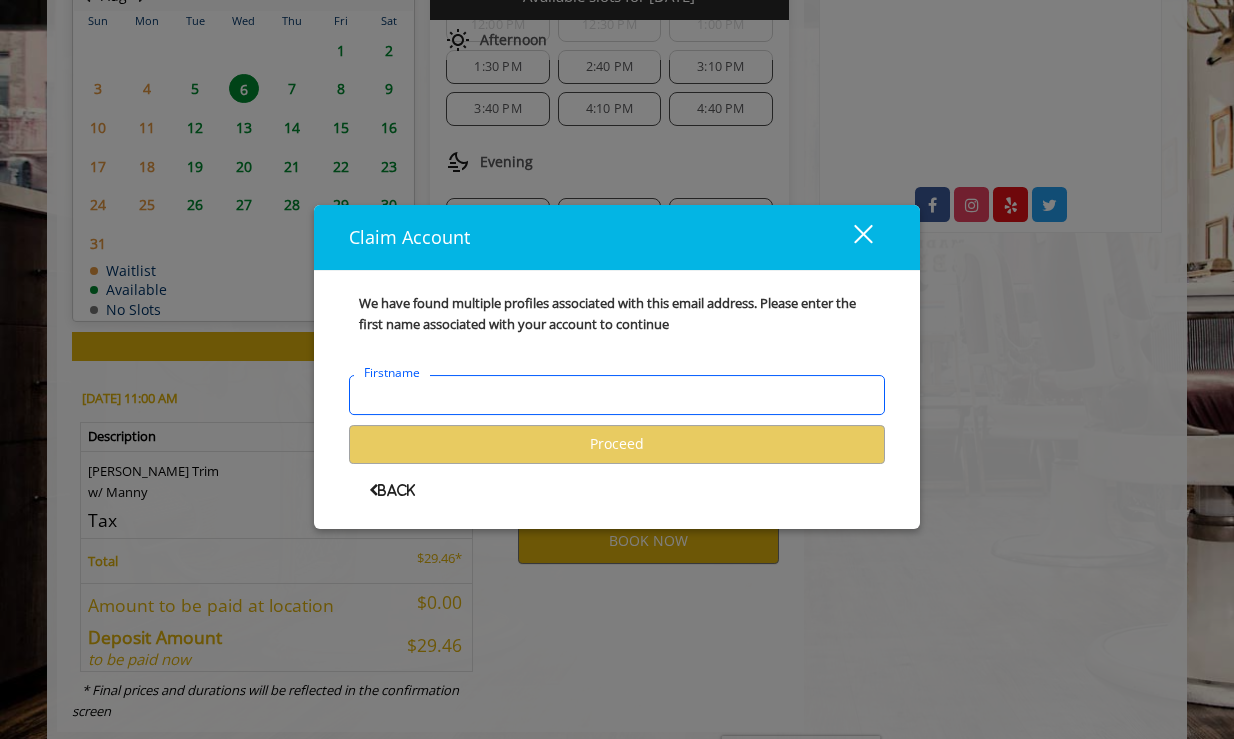 drag, startPoint x: 450, startPoint y: 385, endPoint x: 437, endPoint y: 395, distance: 16.40122 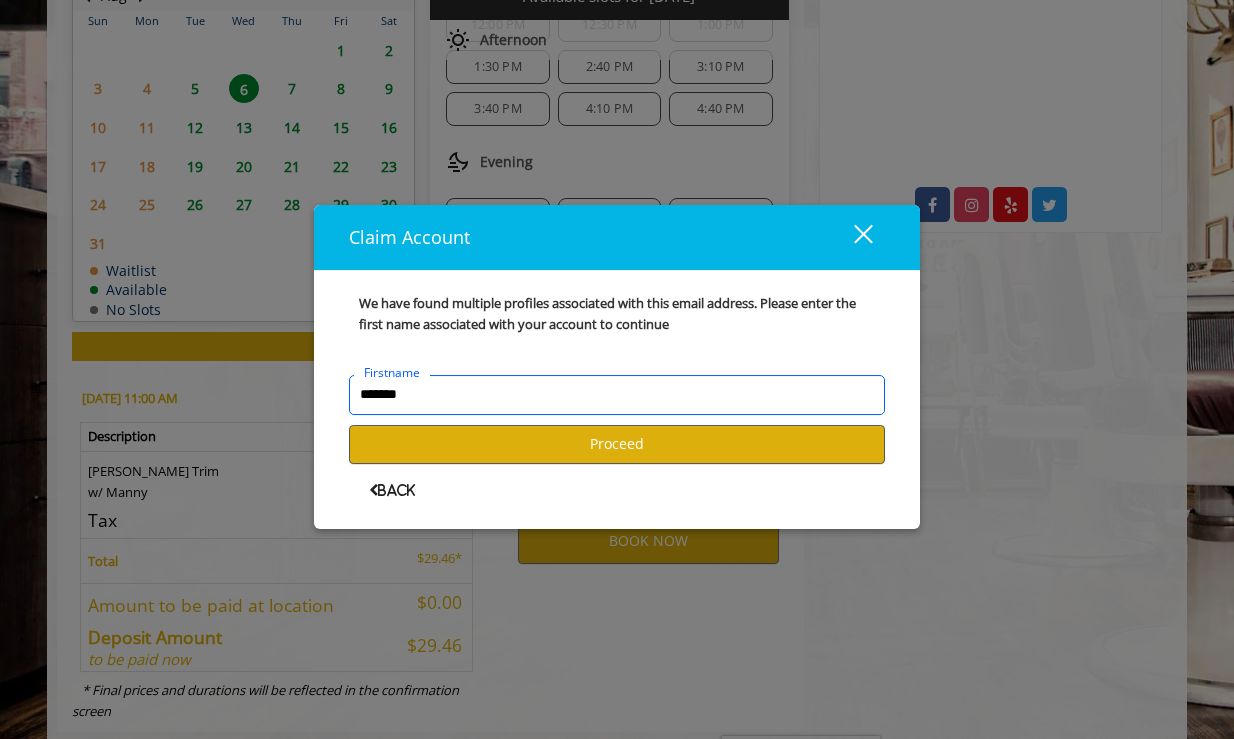 type on "*******" 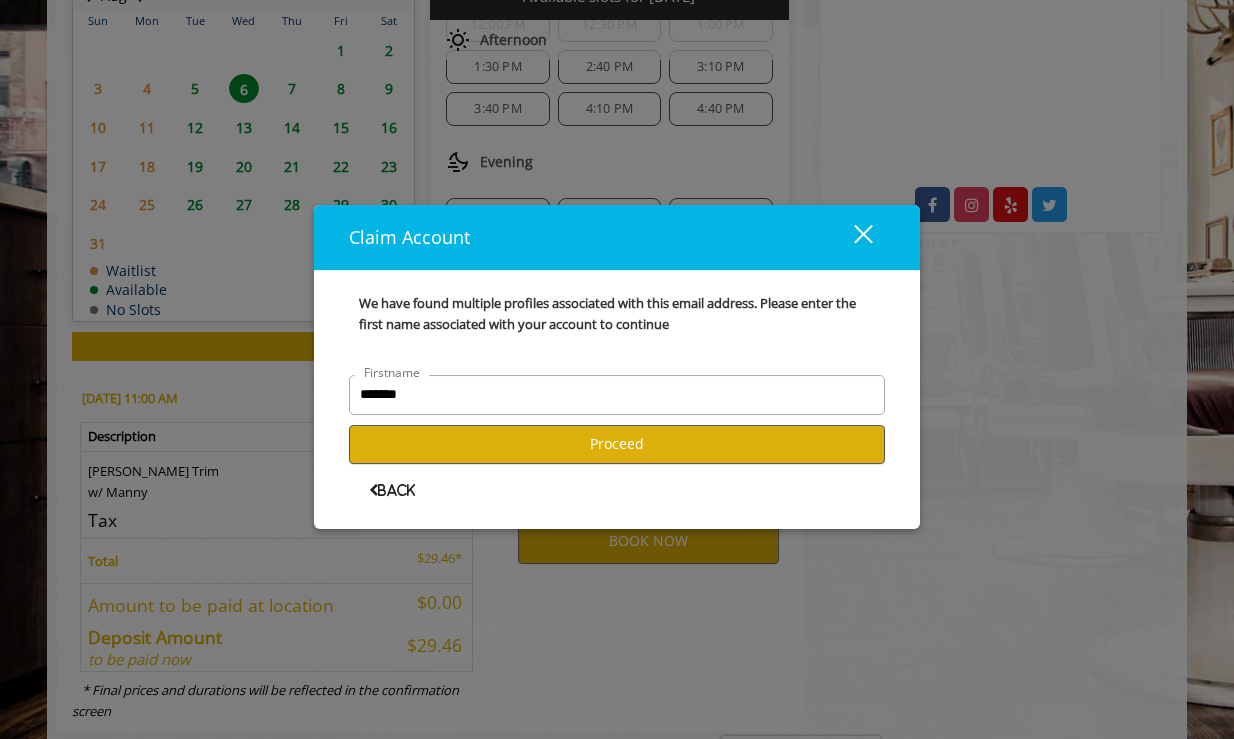 click on "Proceed" at bounding box center (617, 444) 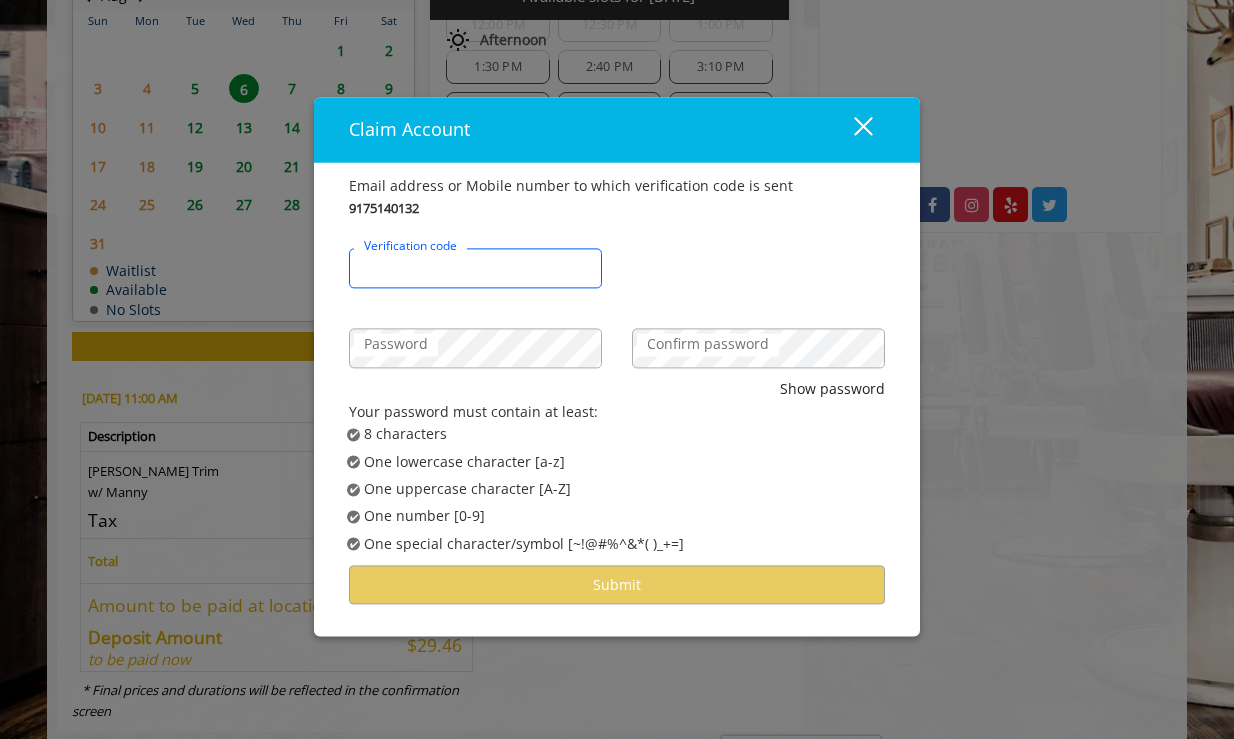 click on "Verification code" at bounding box center [475, 269] 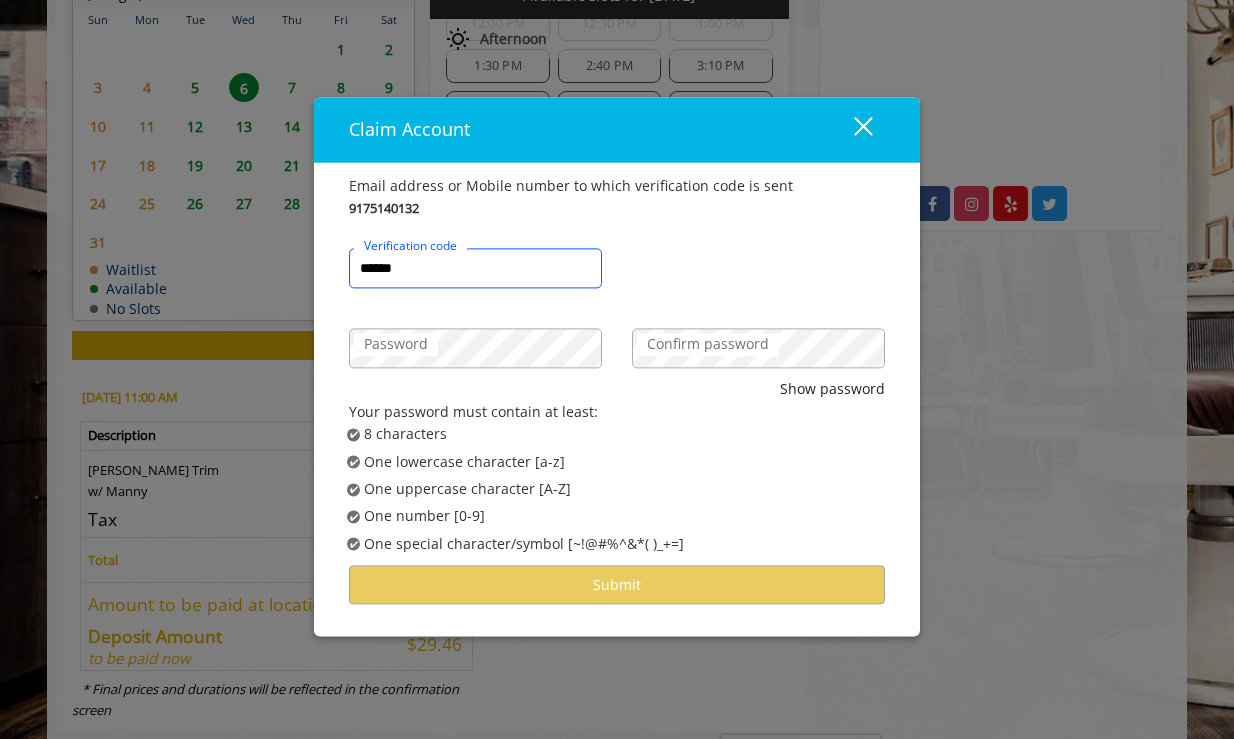 scroll, scrollTop: 1008, scrollLeft: 0, axis: vertical 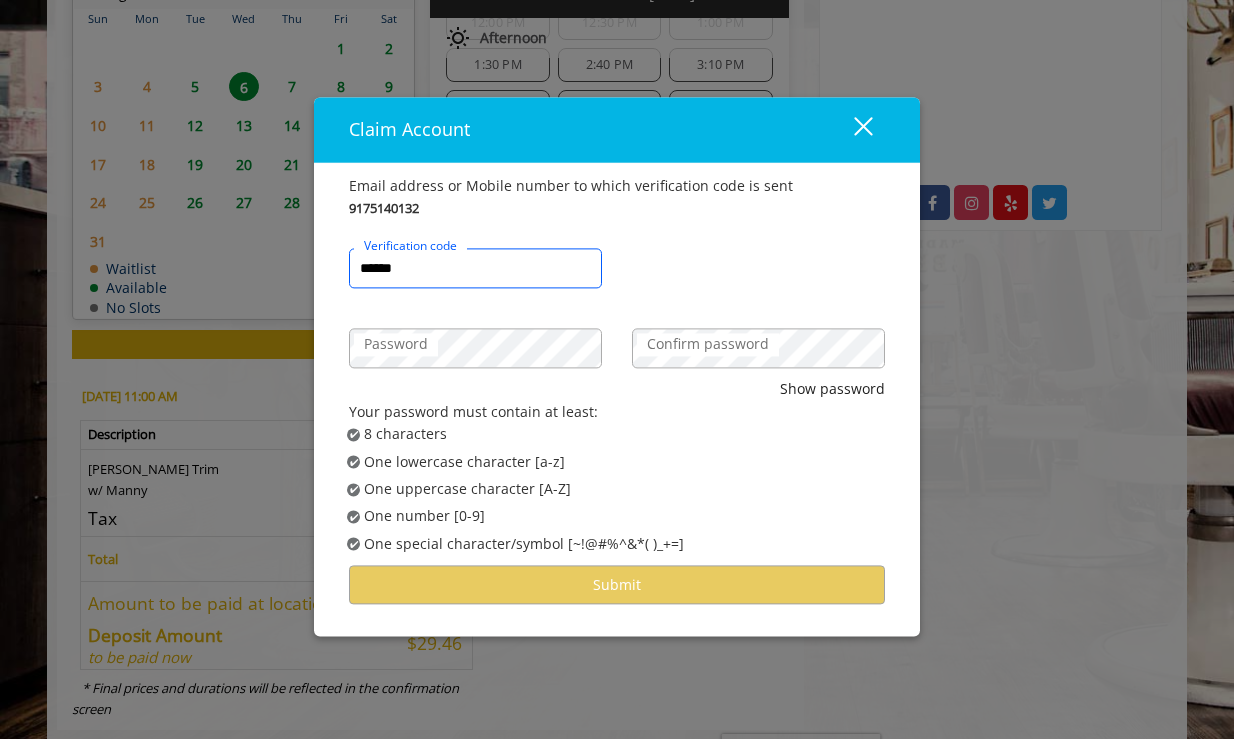type on "******" 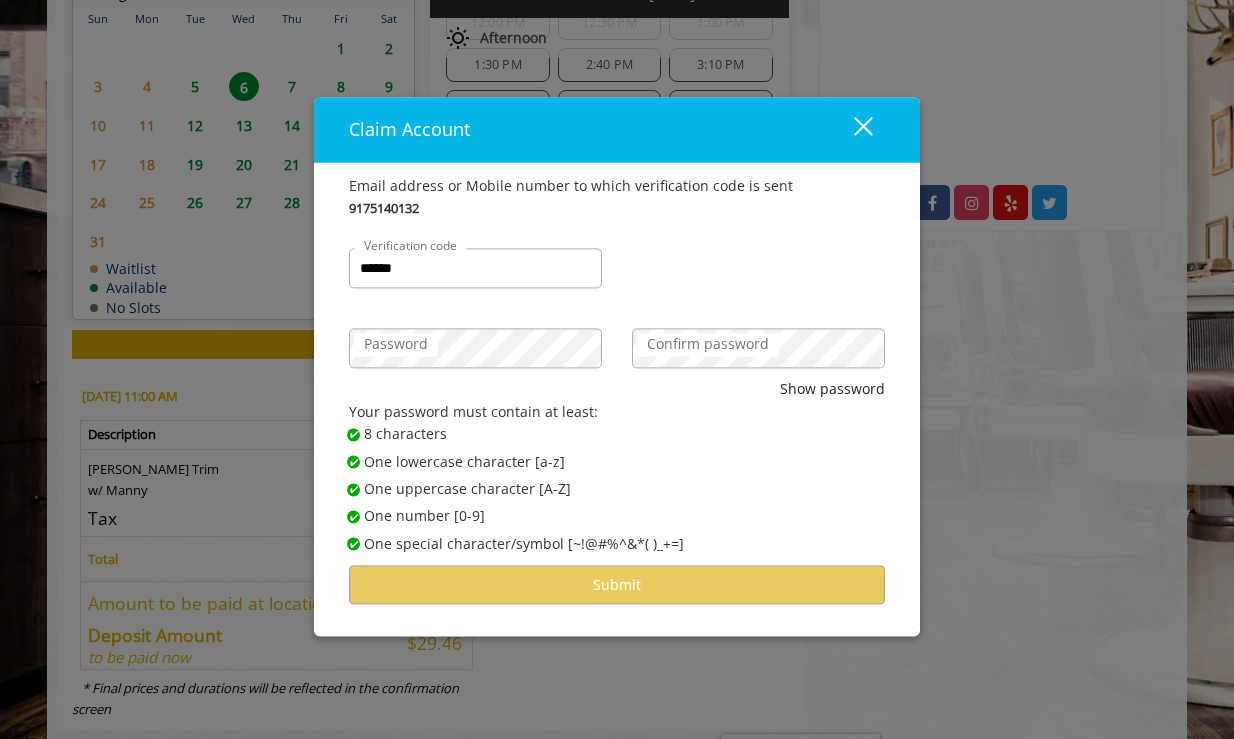 click on "Confirm password" at bounding box center (708, 345) 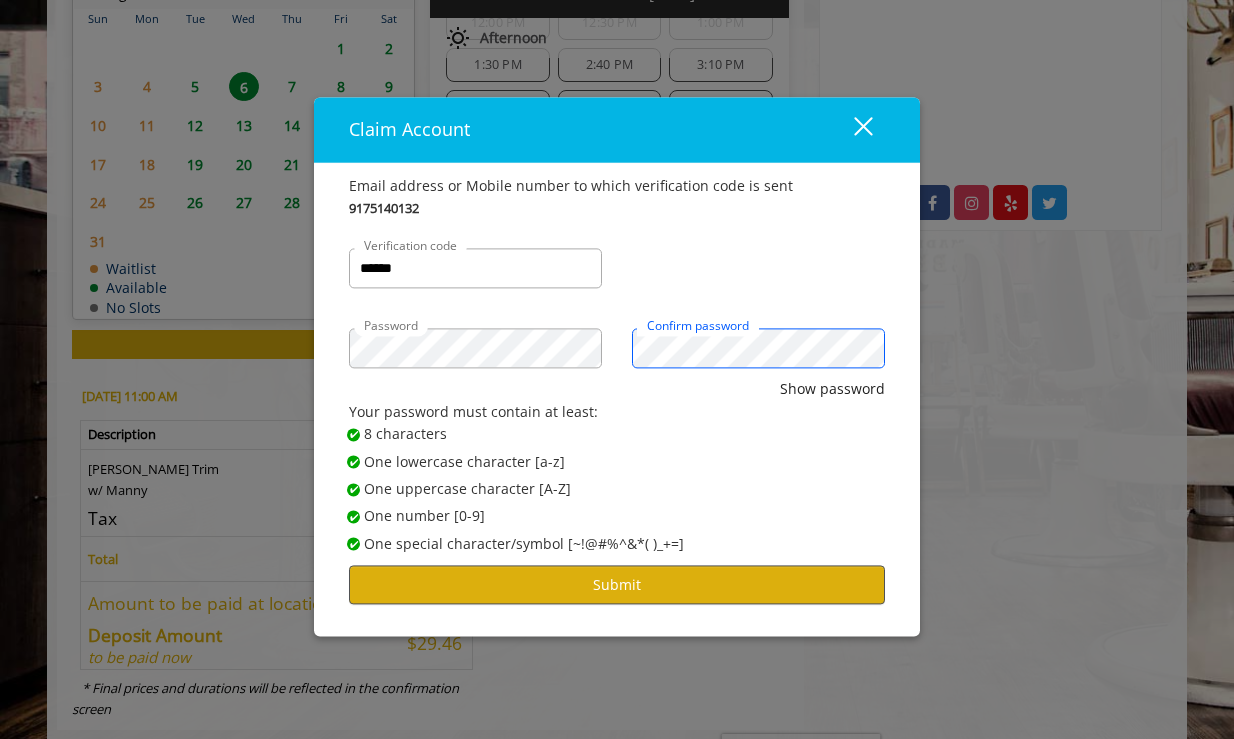 scroll, scrollTop: 1012, scrollLeft: 0, axis: vertical 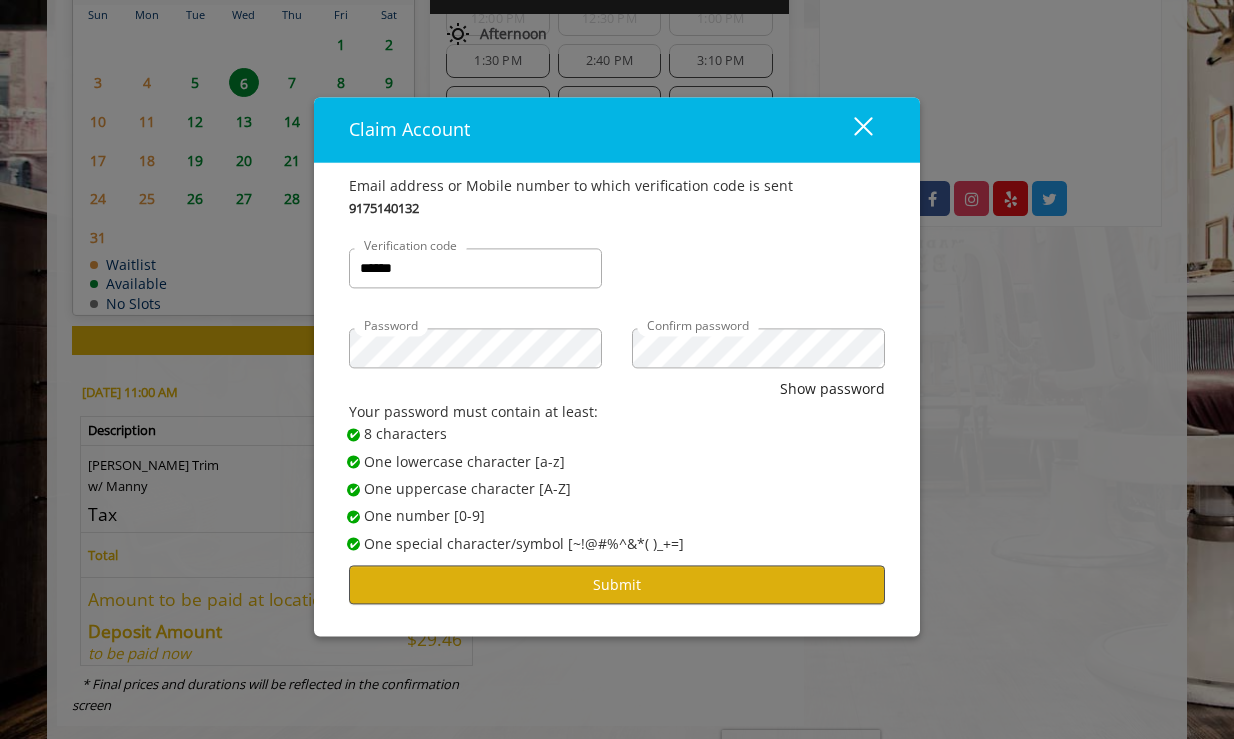 click on "Submit" at bounding box center (617, 585) 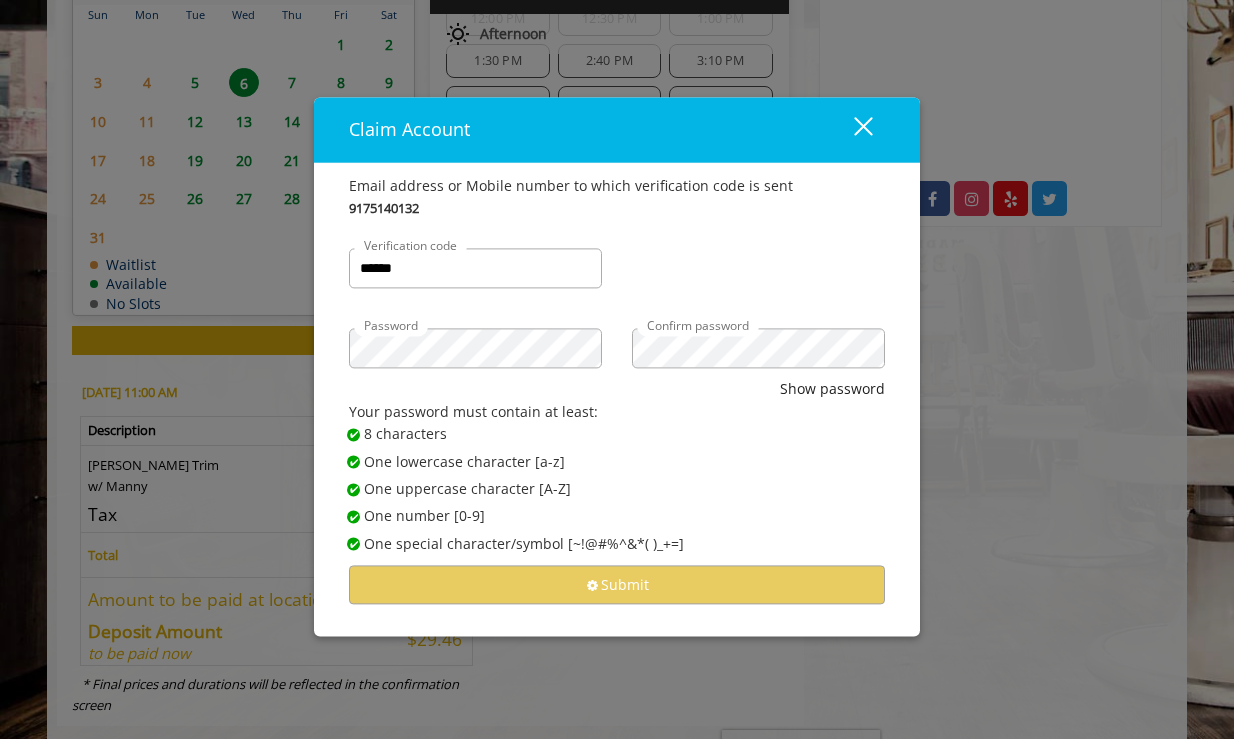 scroll, scrollTop: 1011, scrollLeft: 0, axis: vertical 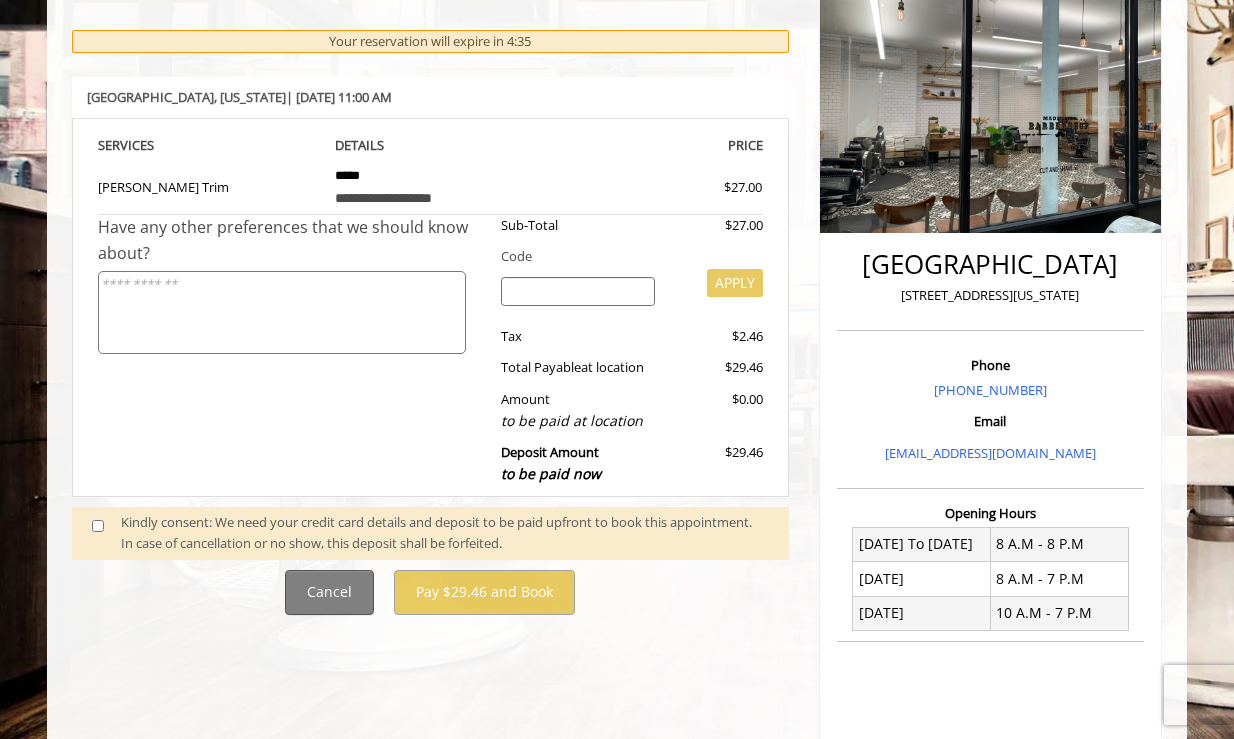 click on "Cancel" 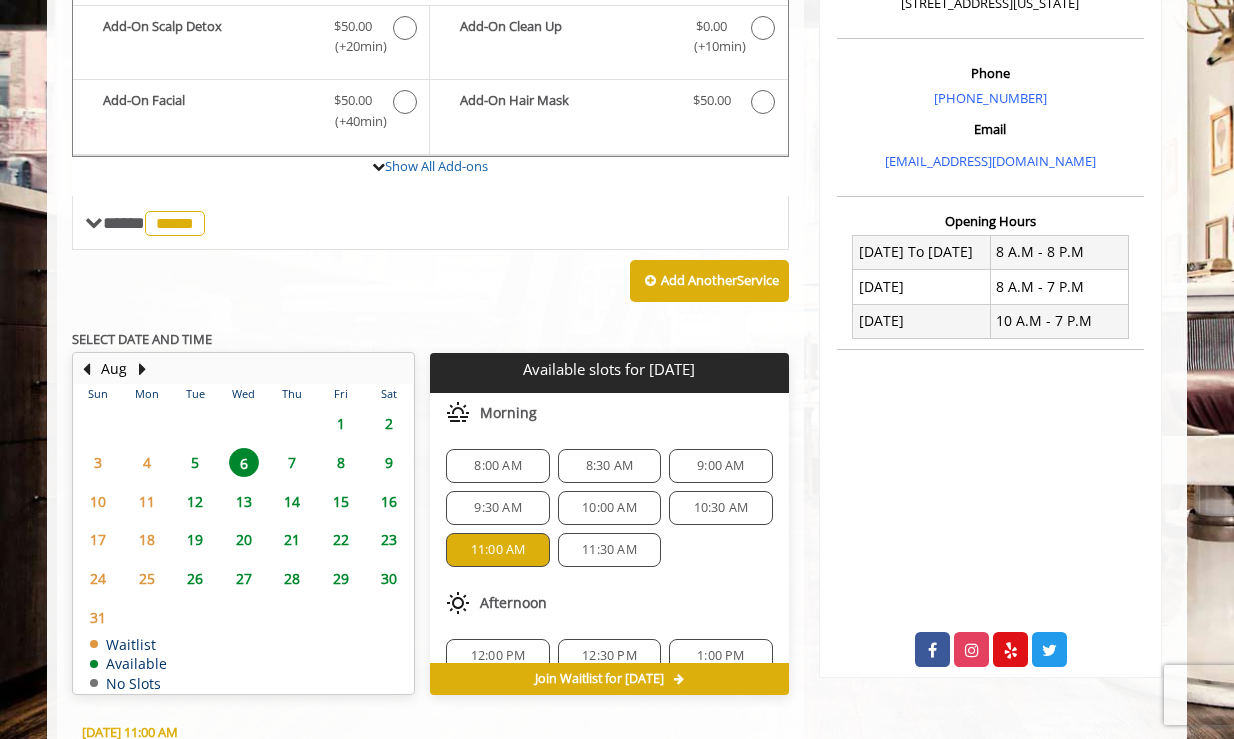 scroll, scrollTop: 577, scrollLeft: 0, axis: vertical 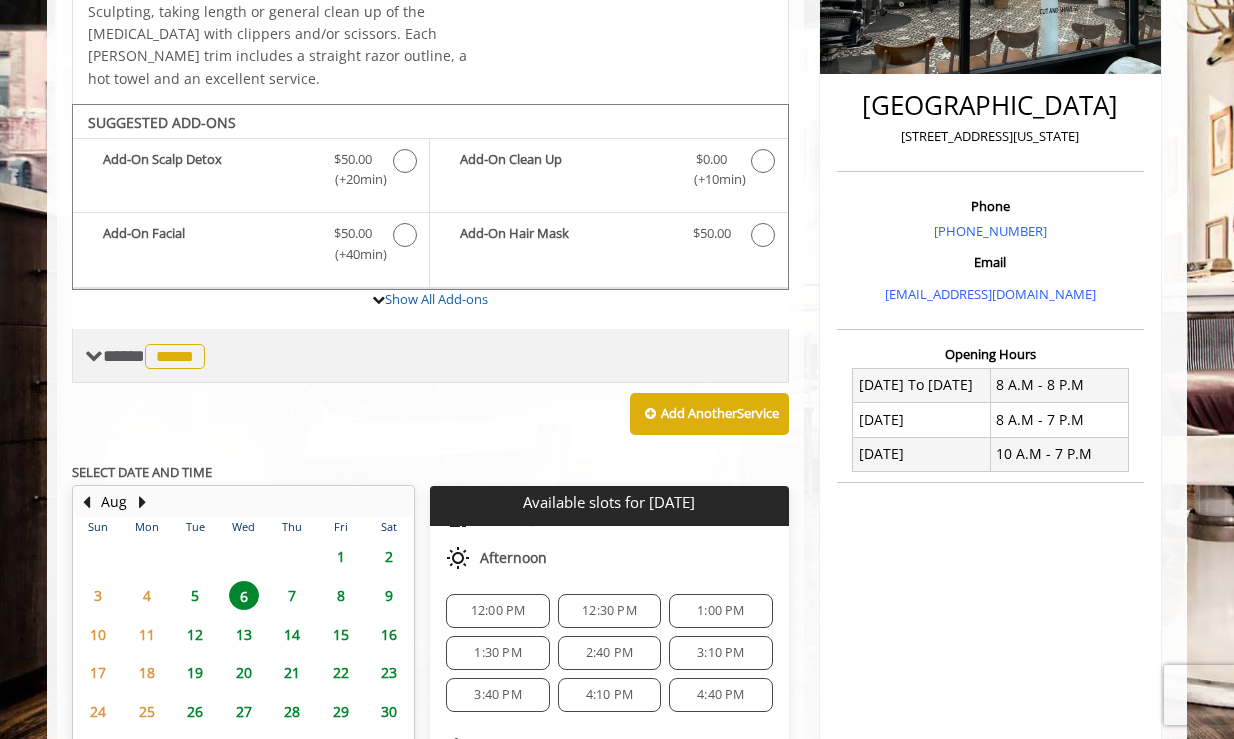 click on "**** *****    ********" at bounding box center [430, 356] 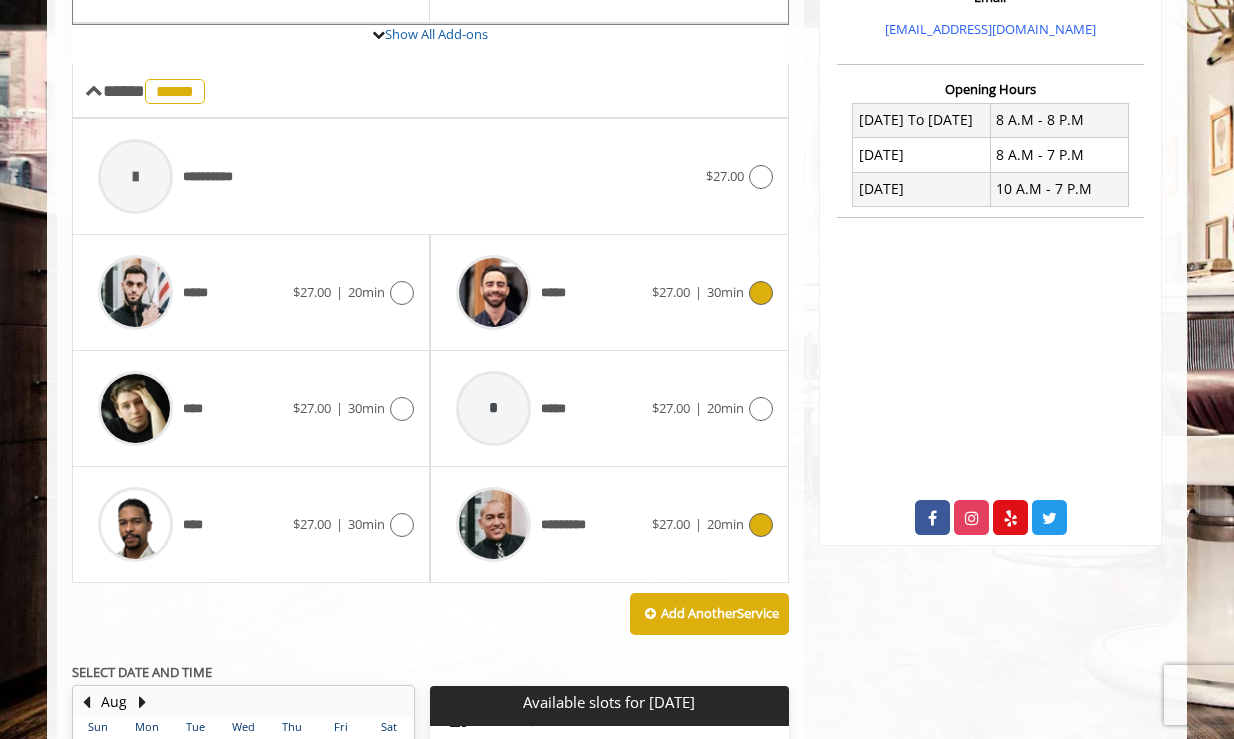 scroll, scrollTop: 736, scrollLeft: 0, axis: vertical 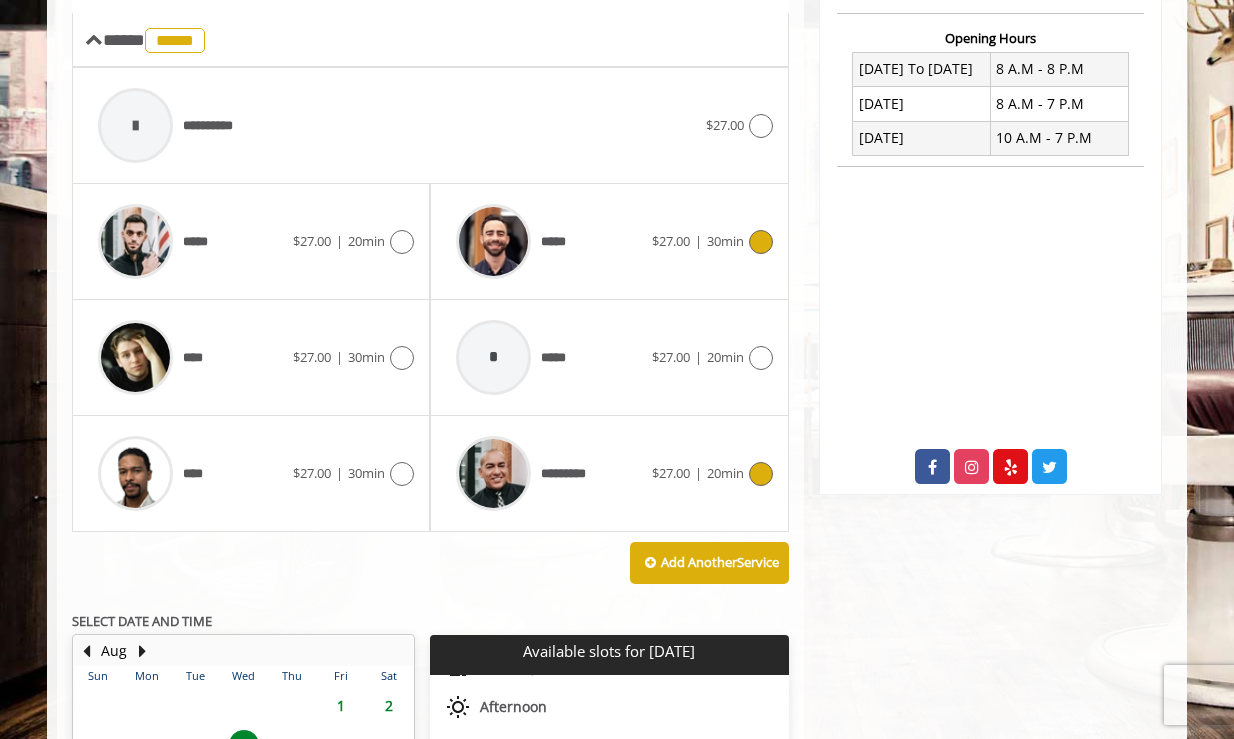 drag, startPoint x: 758, startPoint y: 452, endPoint x: 798, endPoint y: 457, distance: 40.311287 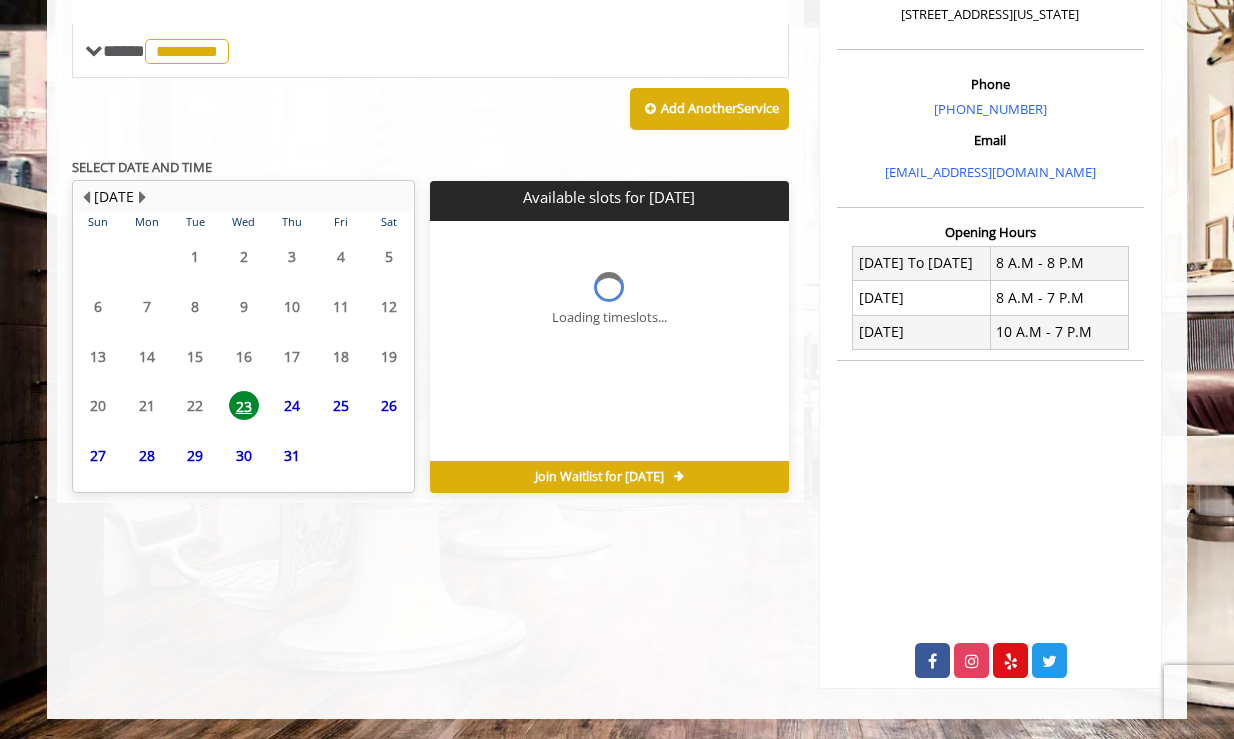 scroll, scrollTop: 542, scrollLeft: 0, axis: vertical 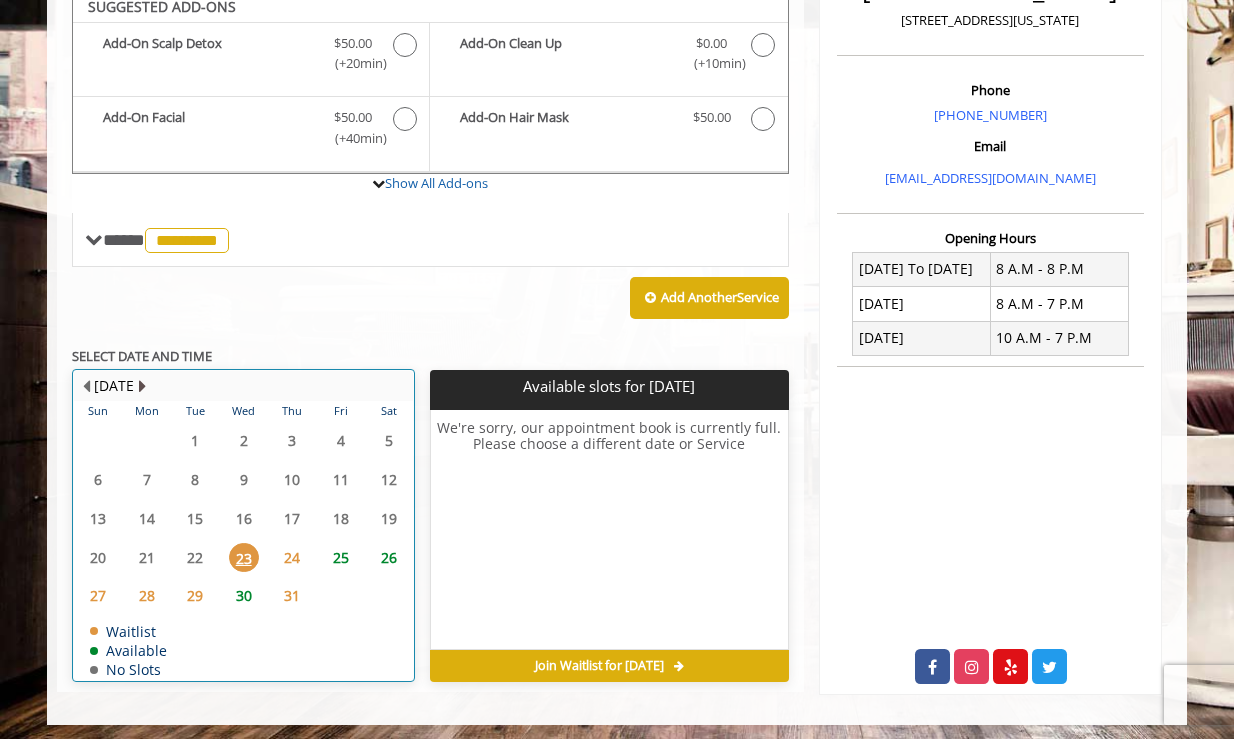 click at bounding box center [142, 386] 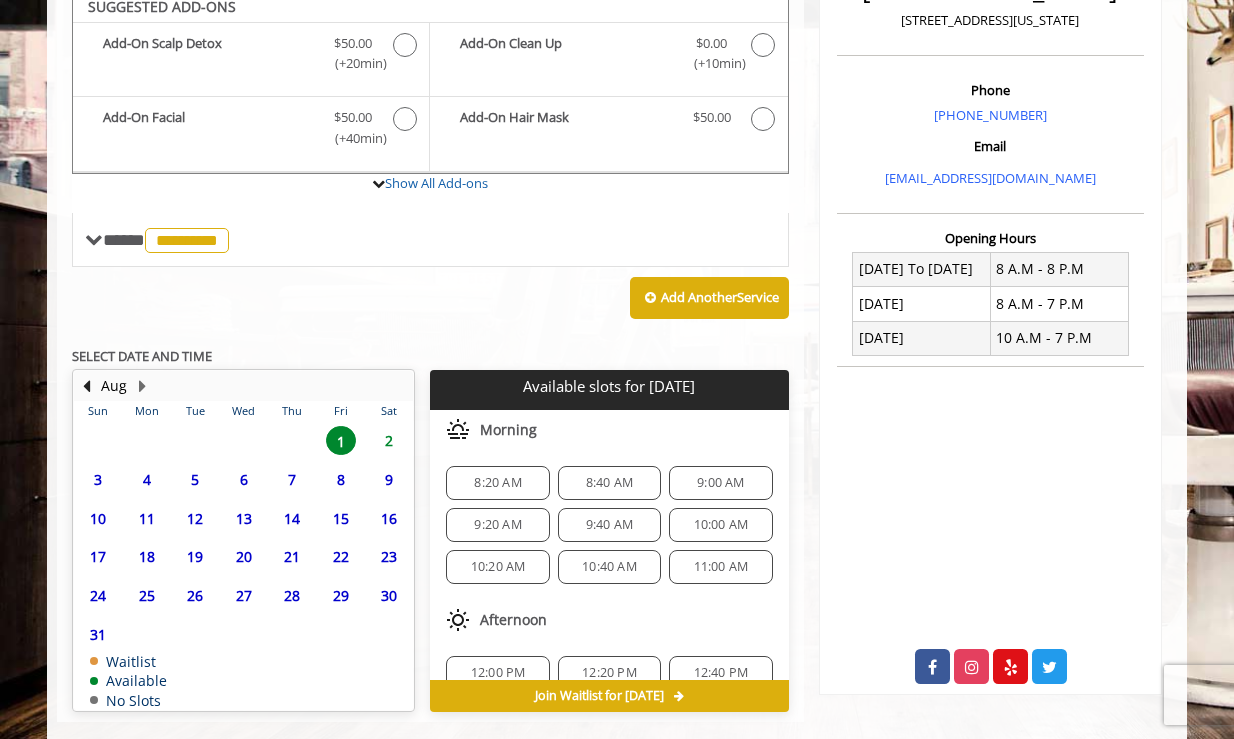 click on "6" 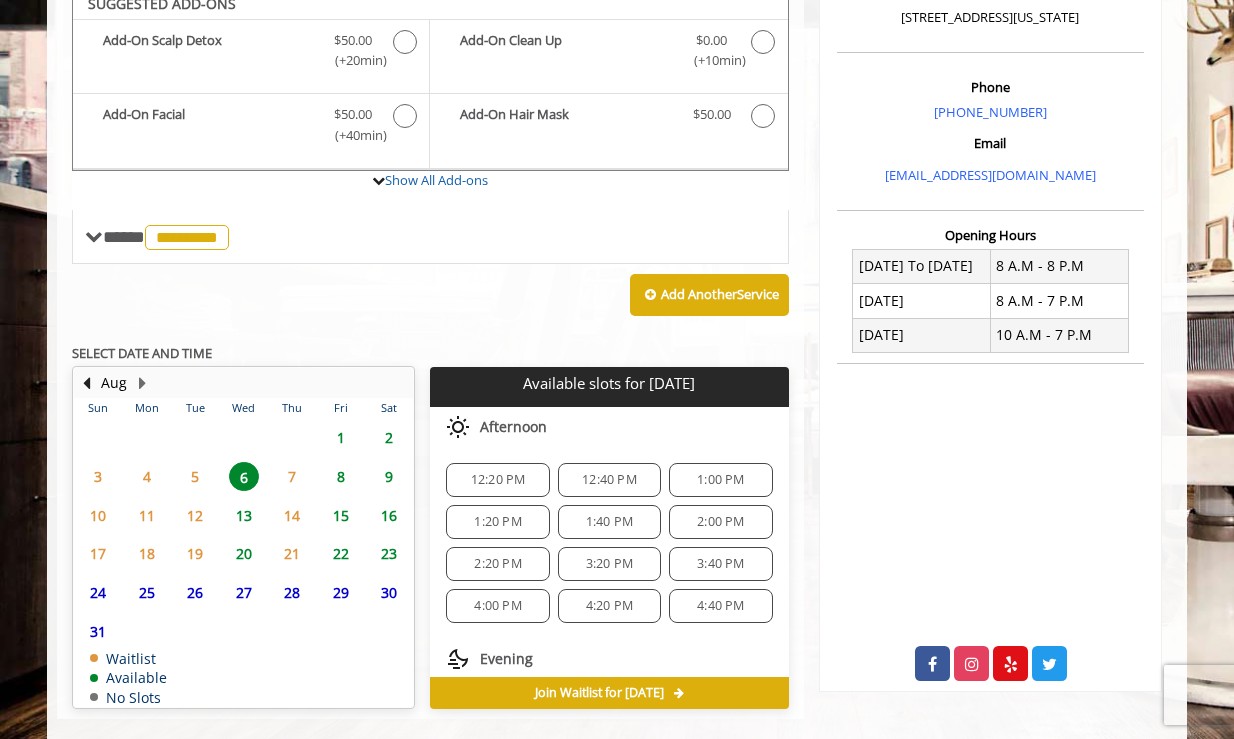 scroll, scrollTop: 546, scrollLeft: 0, axis: vertical 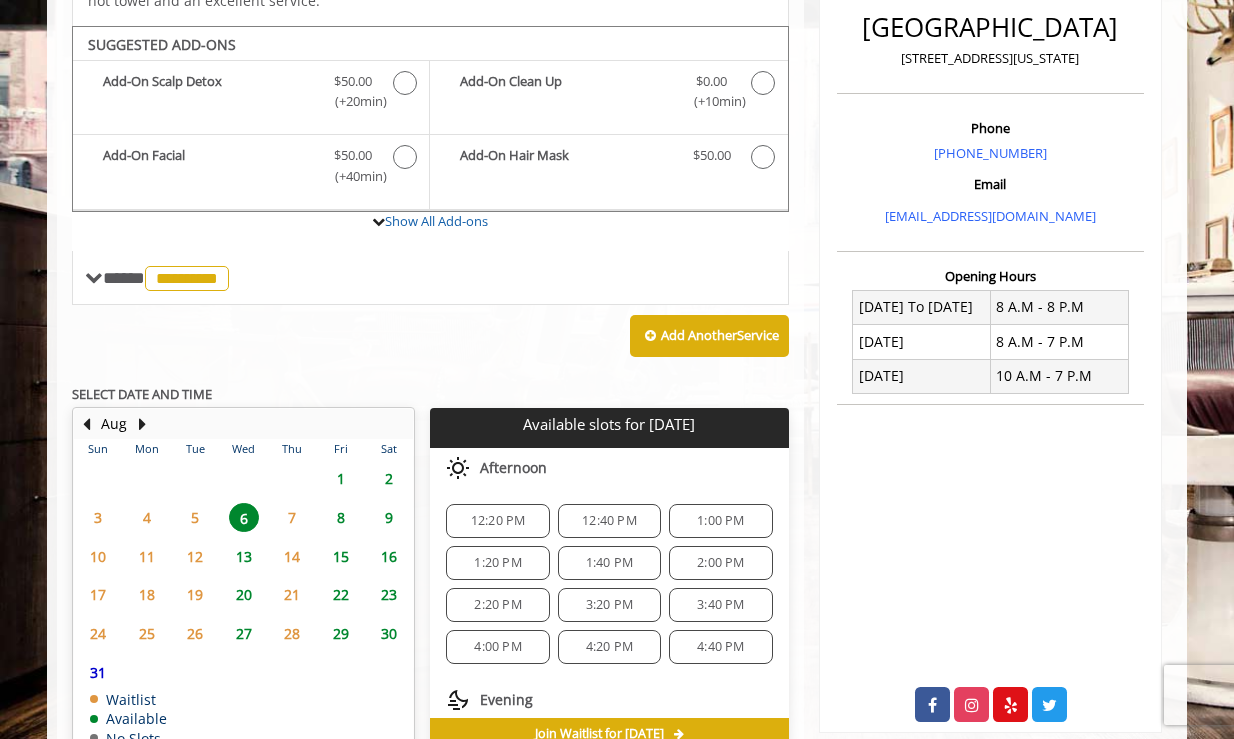 click on "12:20 PM" 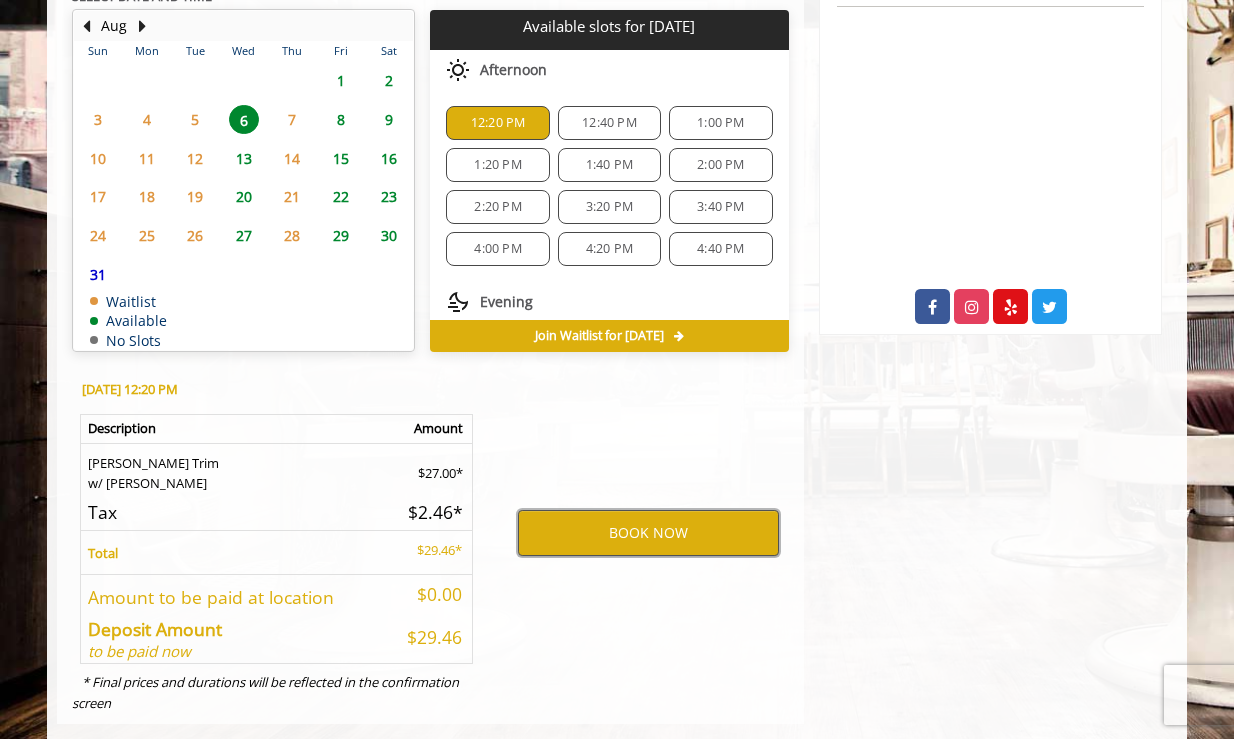 click on "BOOK NOW" at bounding box center (648, 533) 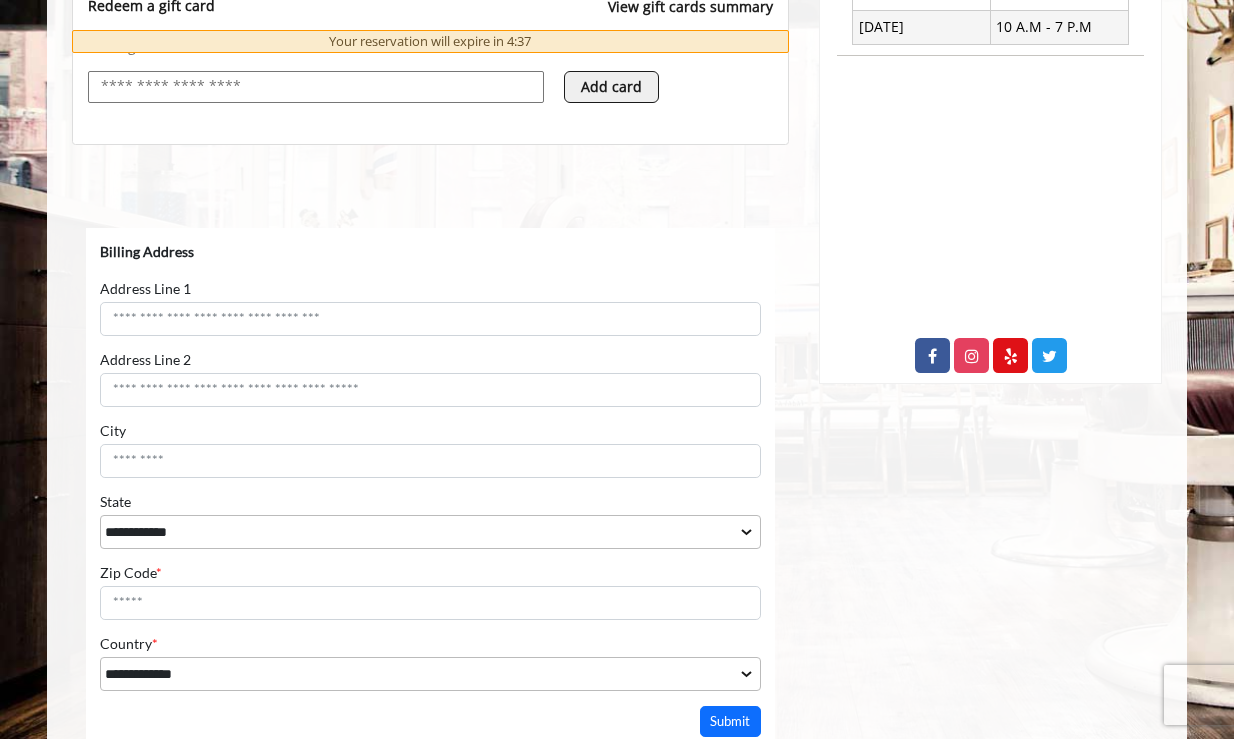 scroll, scrollTop: 0, scrollLeft: 0, axis: both 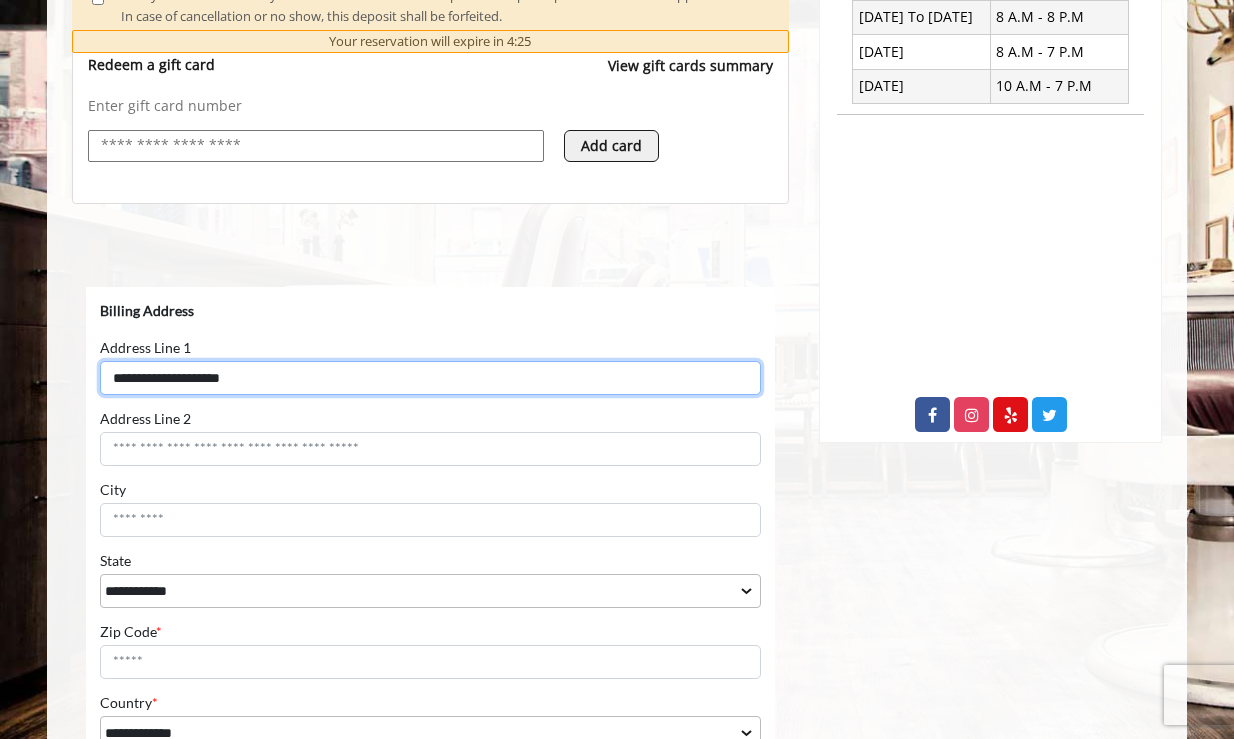type on "**********" 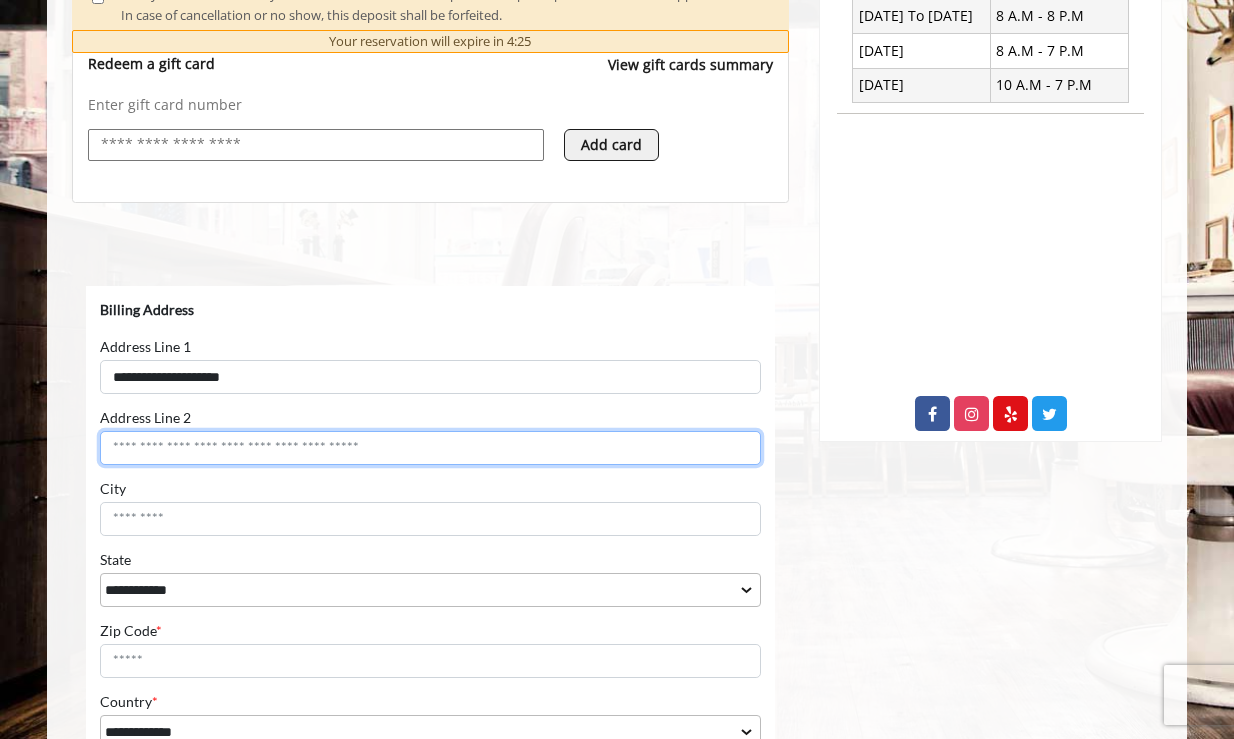 scroll, scrollTop: 797, scrollLeft: 0, axis: vertical 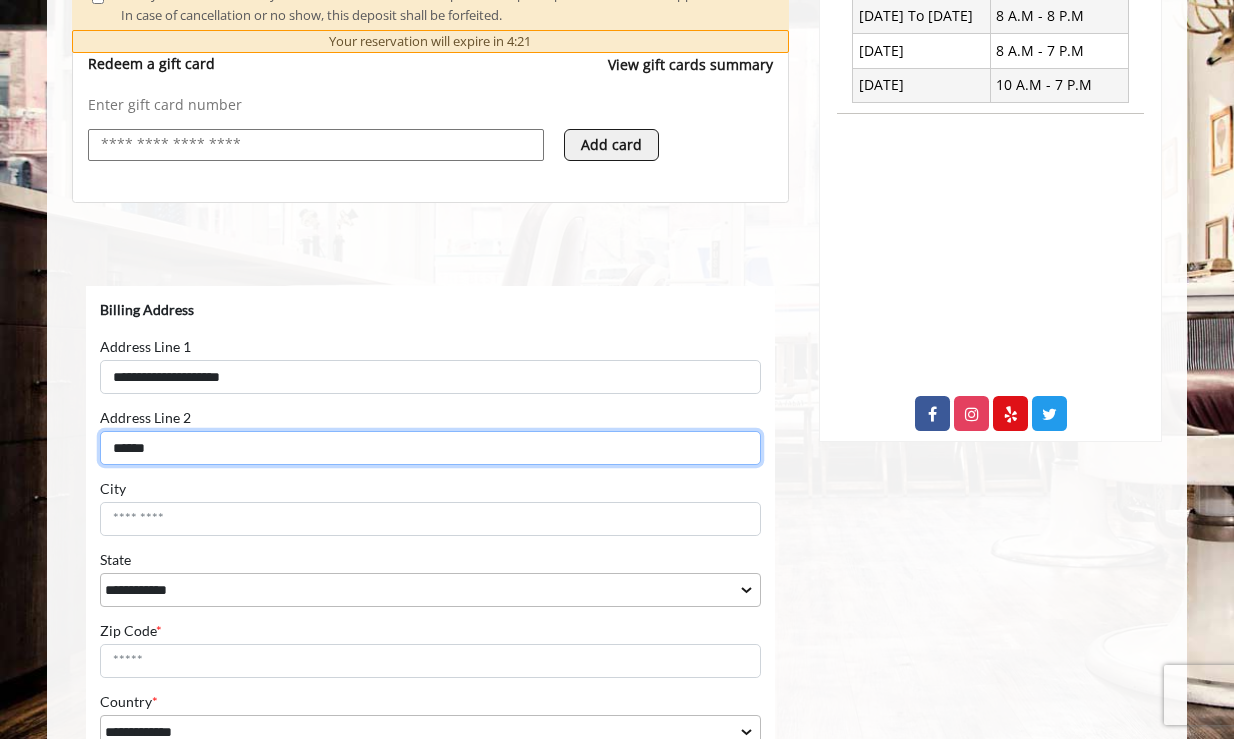 type on "******" 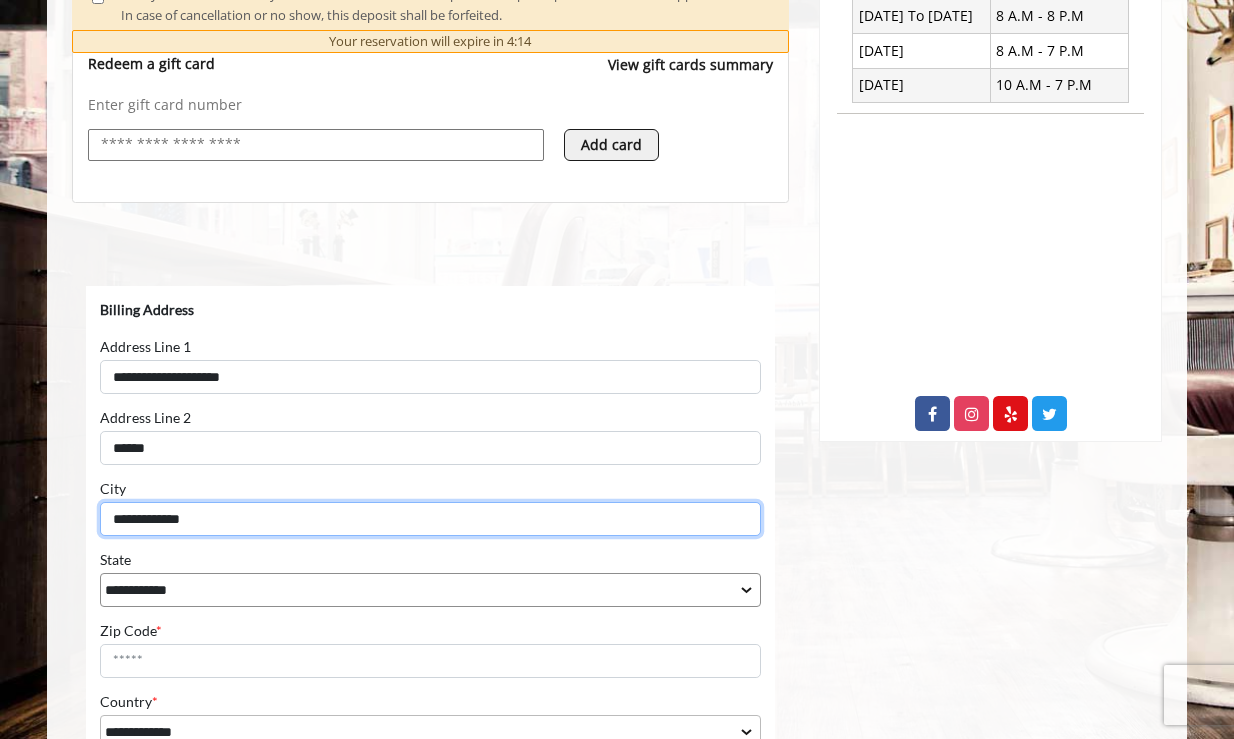 type on "**********" 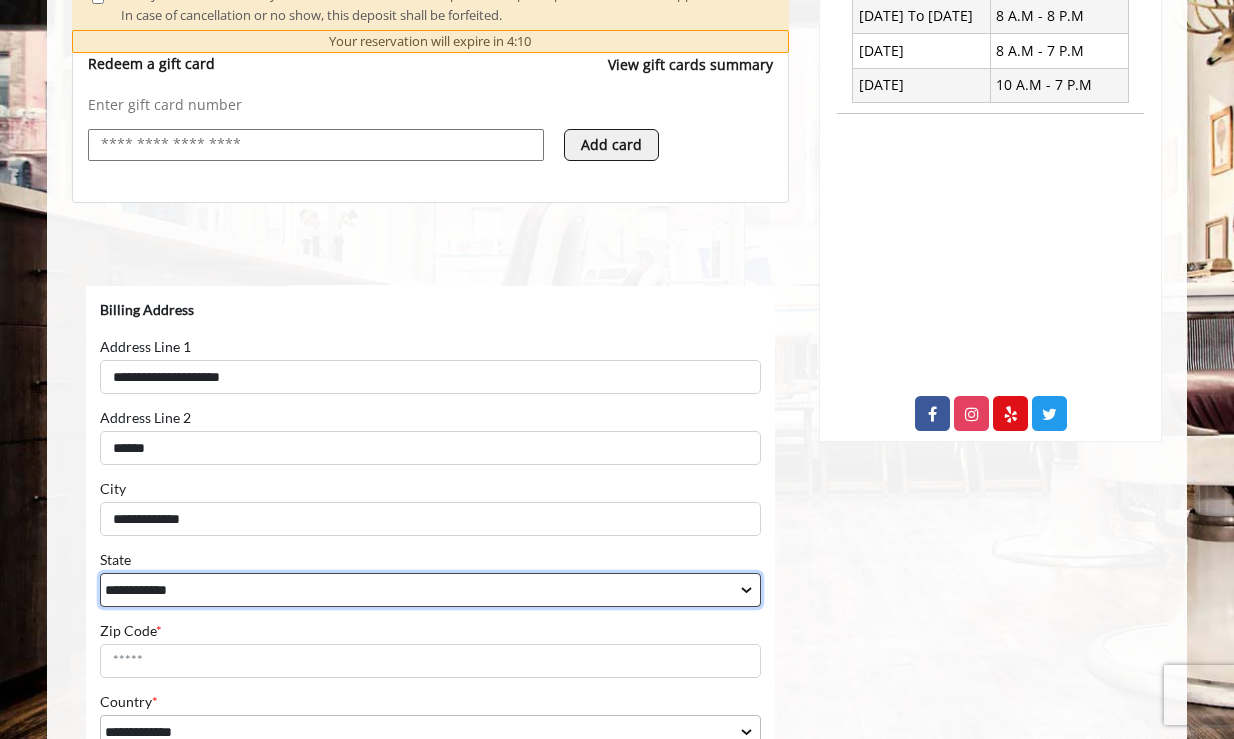 select on "**" 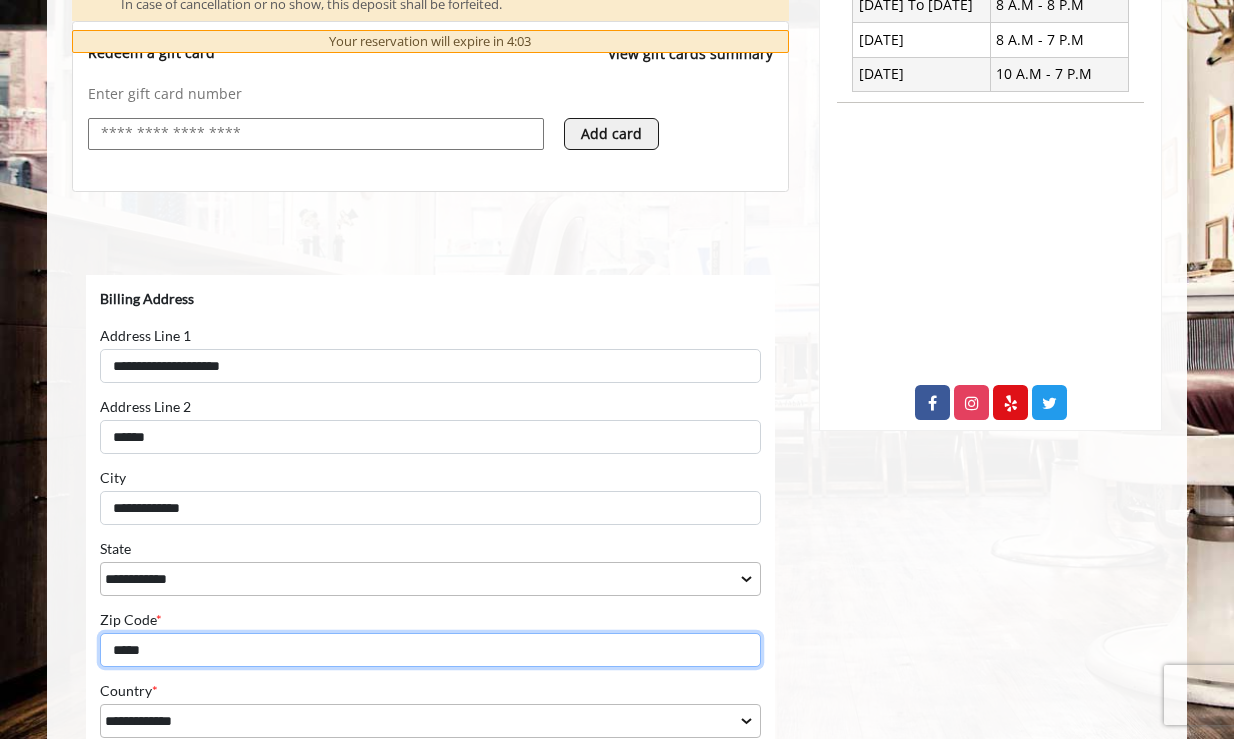 drag, startPoint x: 340, startPoint y: 655, endPoint x: 359, endPoint y: 680, distance: 31.400637 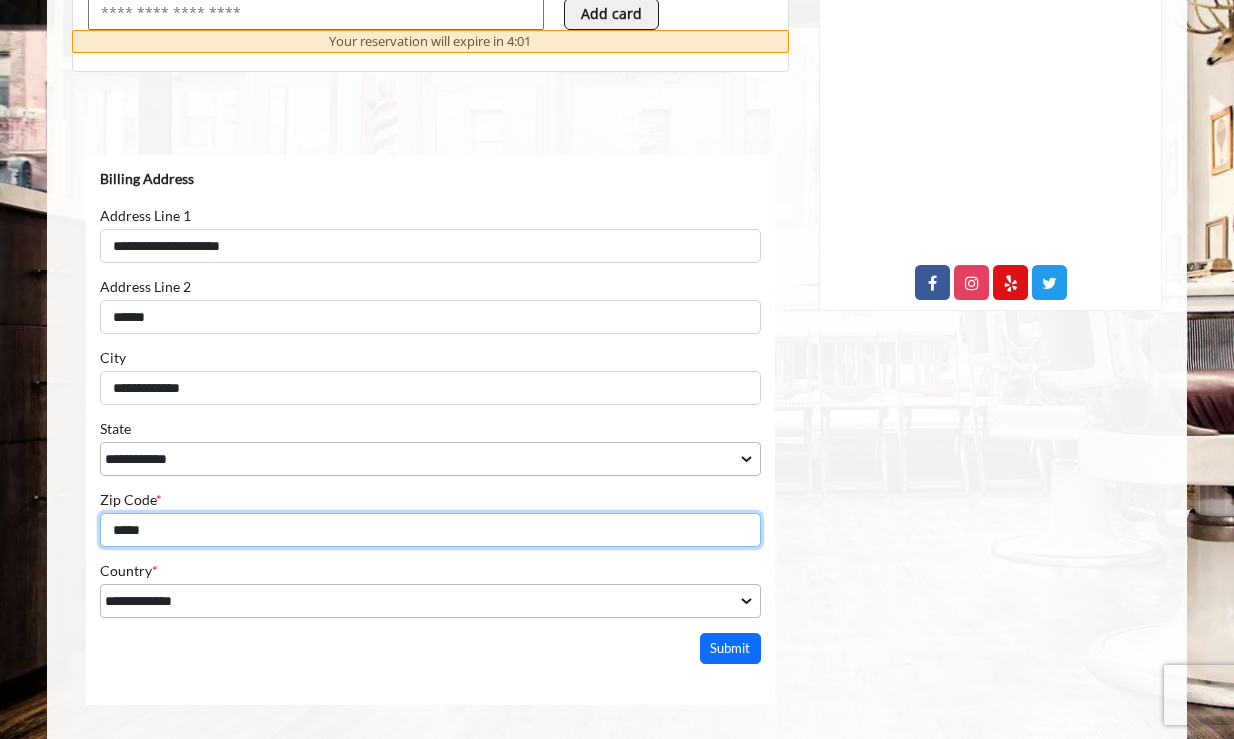 scroll, scrollTop: 981, scrollLeft: 0, axis: vertical 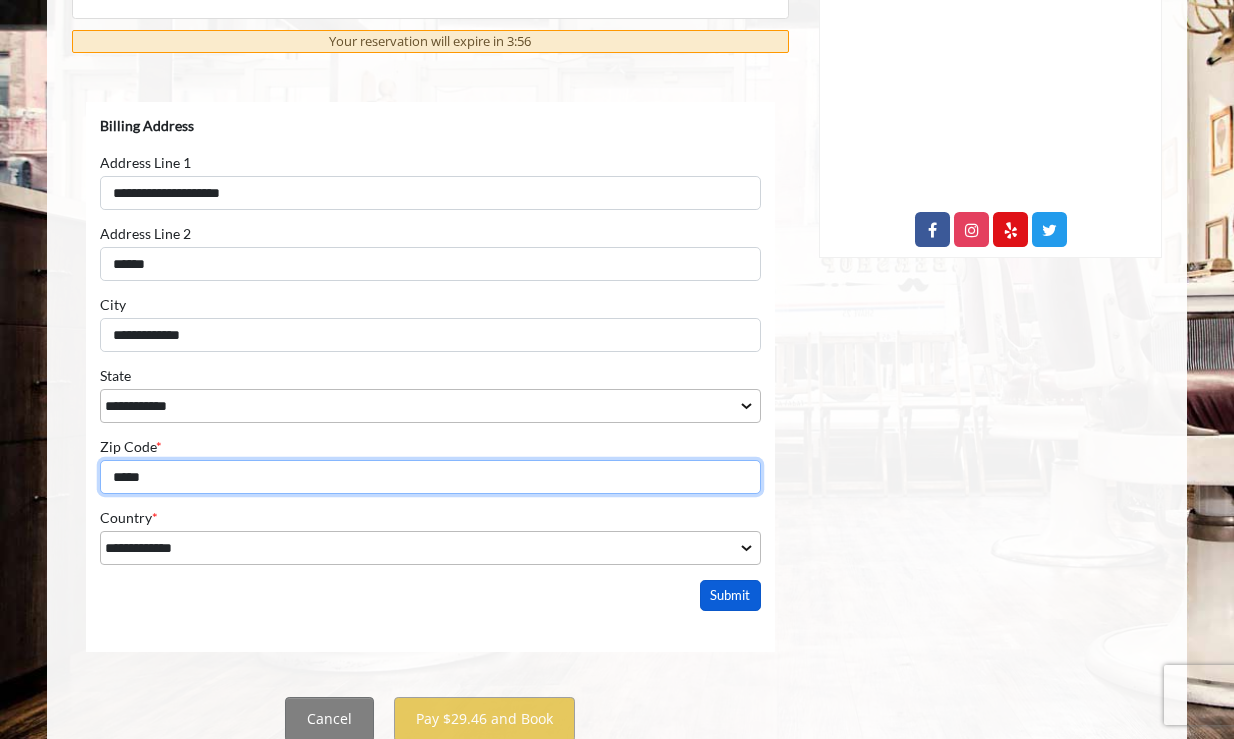 type on "*****" 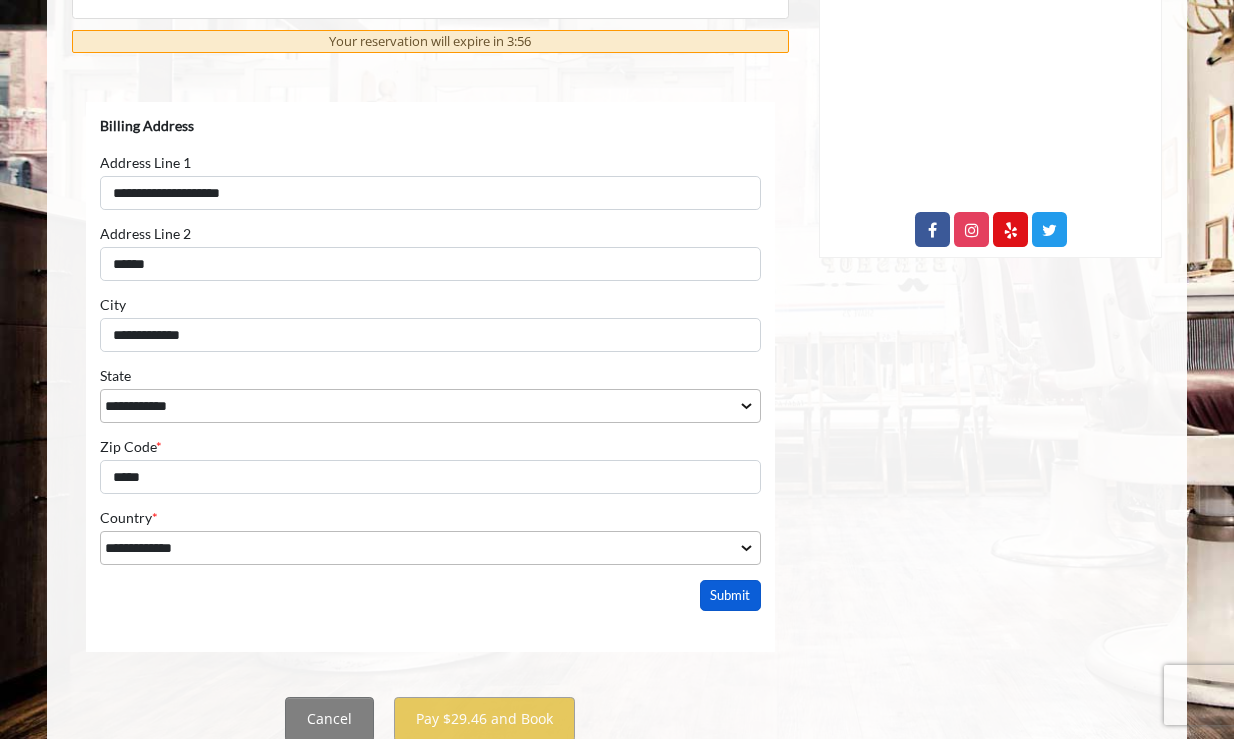 click on "Submit" at bounding box center (731, 595) 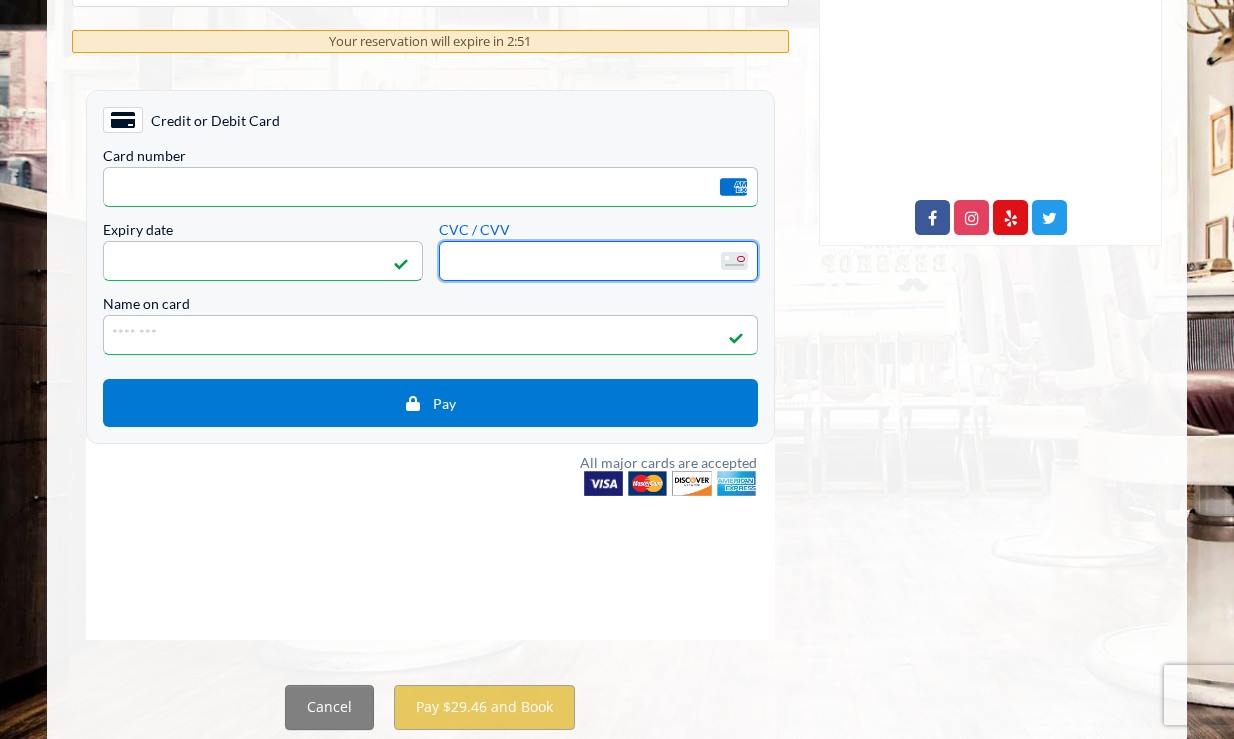 scroll, scrollTop: 993, scrollLeft: 0, axis: vertical 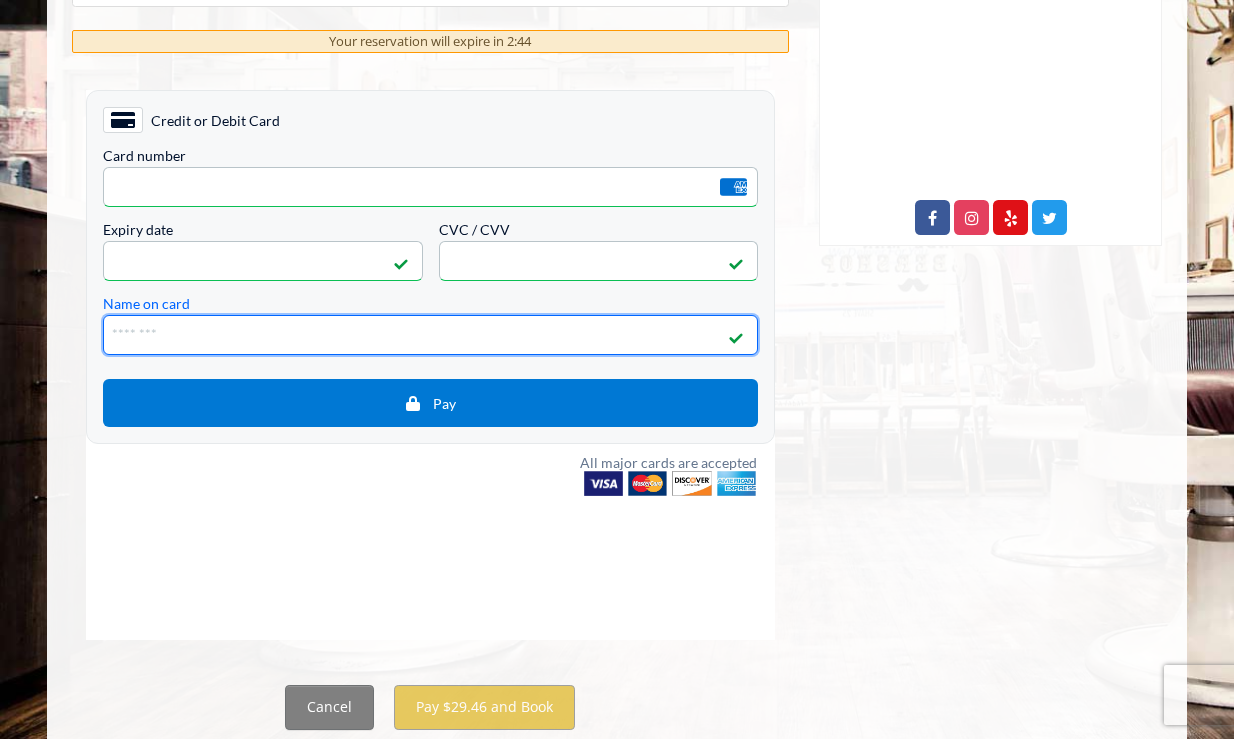 click on "Name on card" at bounding box center (430, 335) 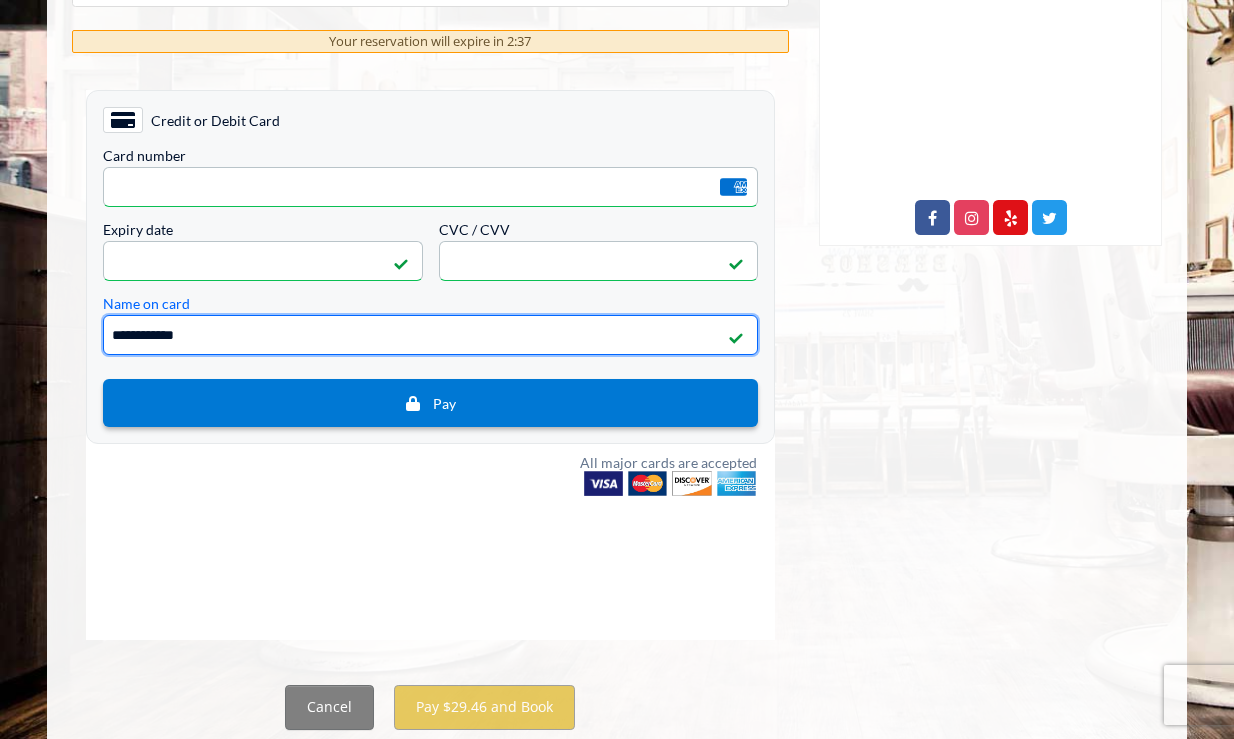 type on "**********" 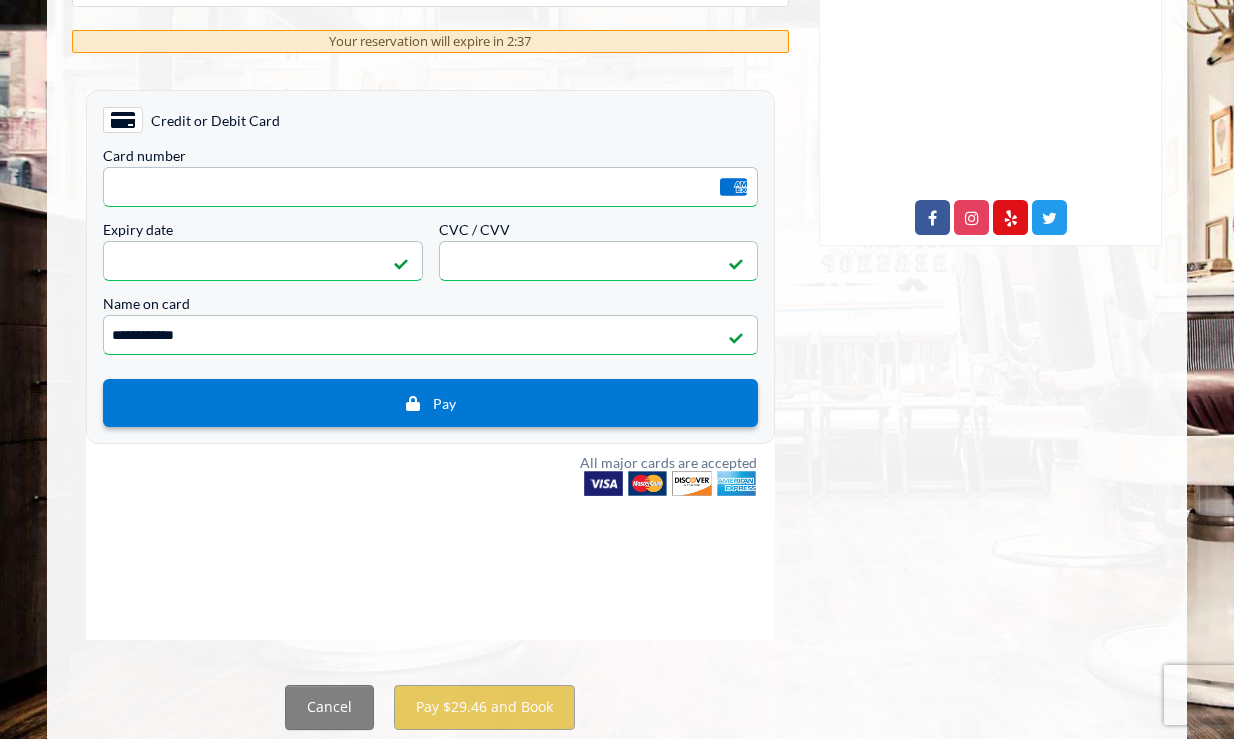 click on "Pay" at bounding box center [430, 403] 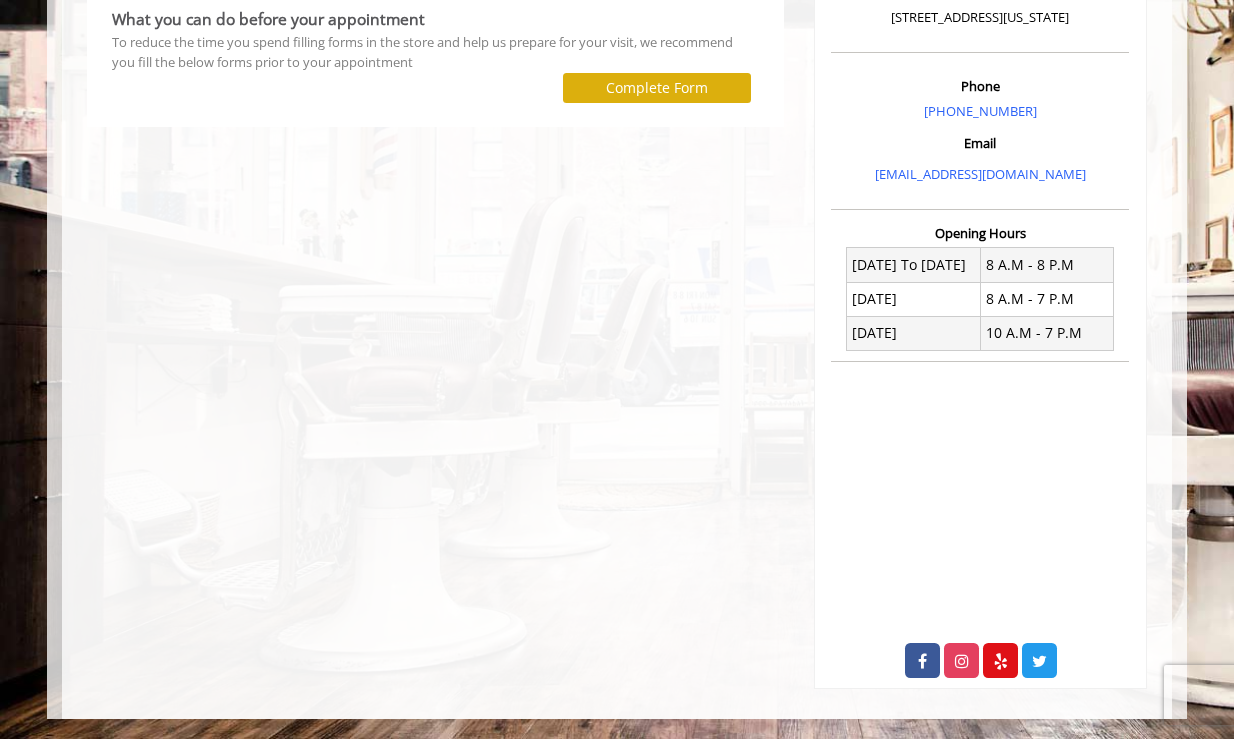 scroll, scrollTop: 0, scrollLeft: 0, axis: both 